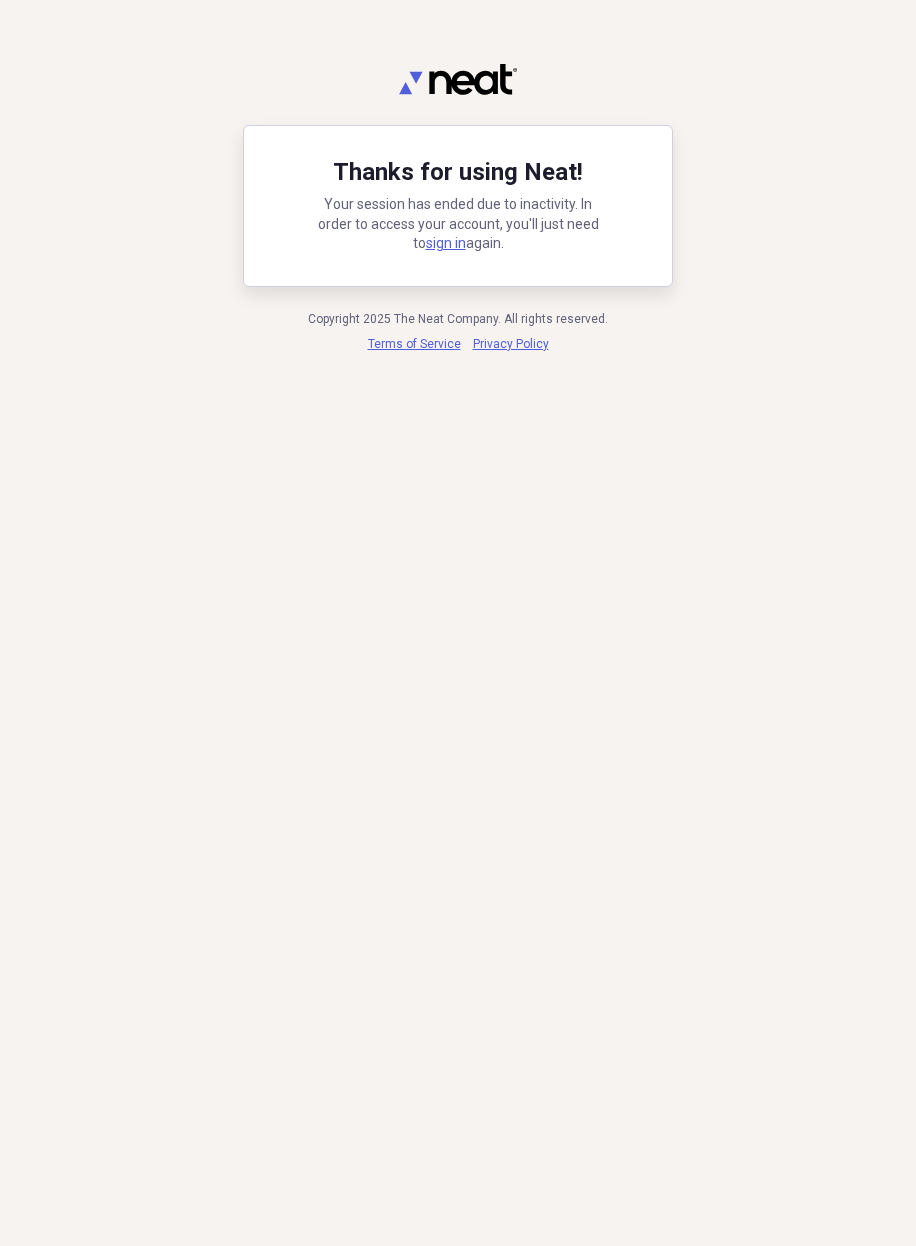 scroll, scrollTop: 0, scrollLeft: 0, axis: both 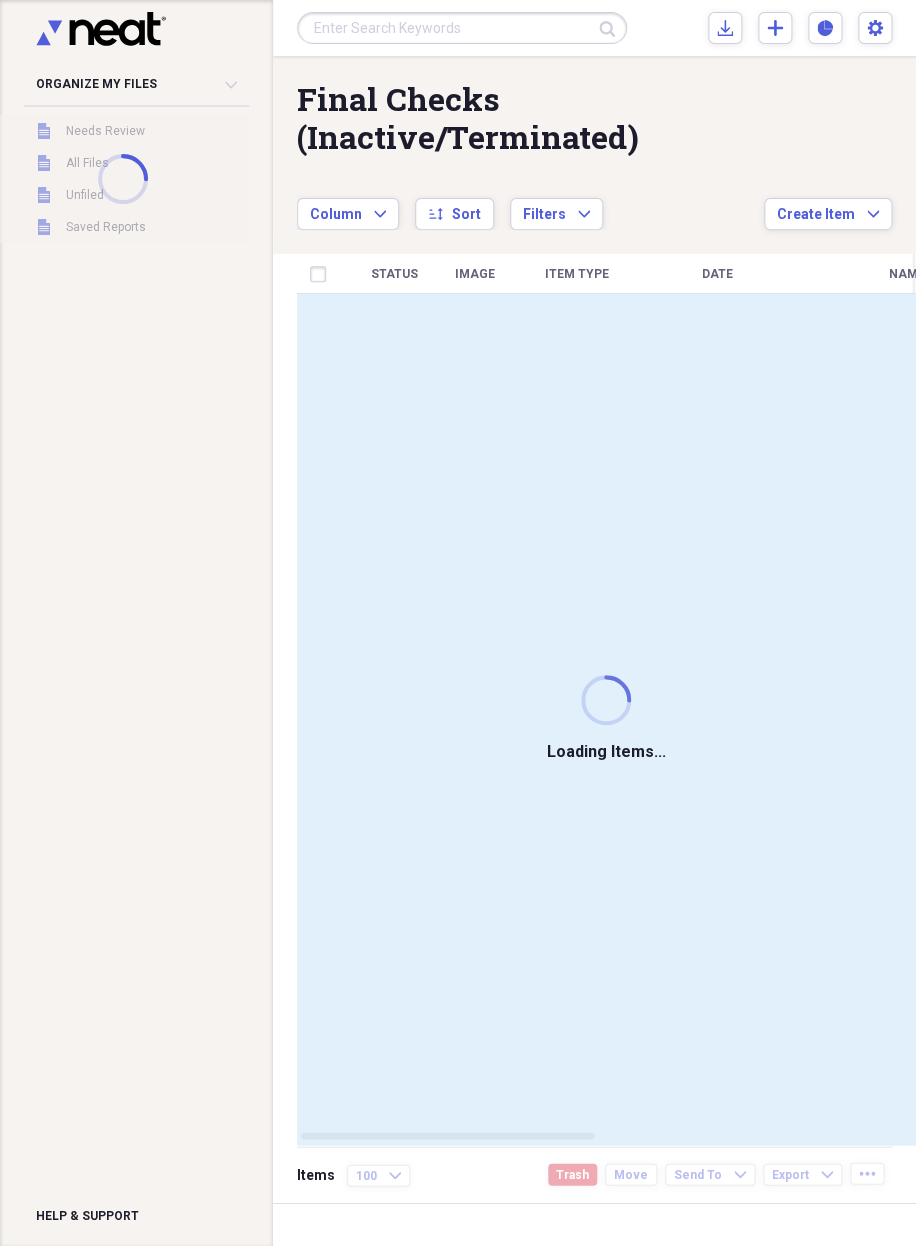 click on "Loading Items..." at bounding box center [606, 719] 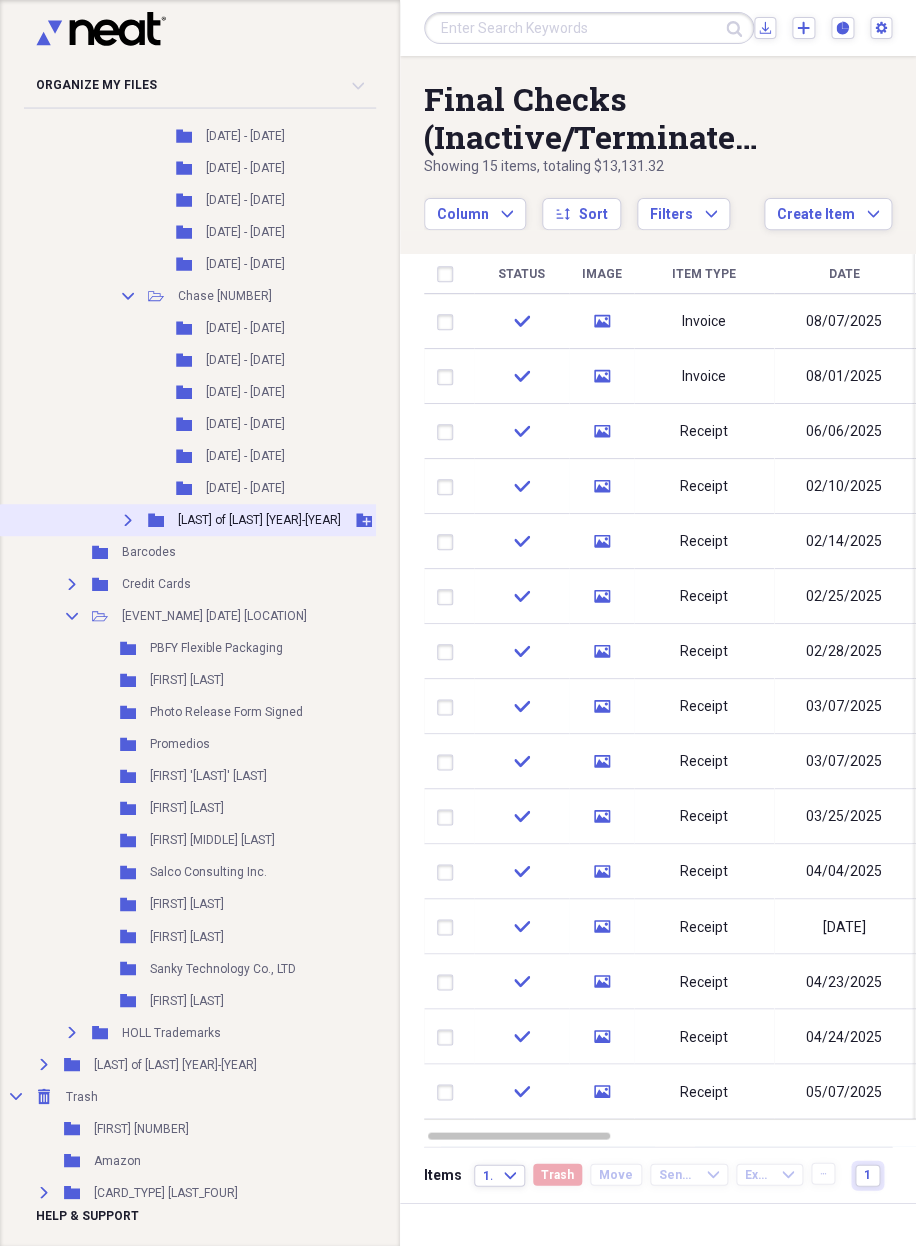 scroll, scrollTop: 948, scrollLeft: 0, axis: vertical 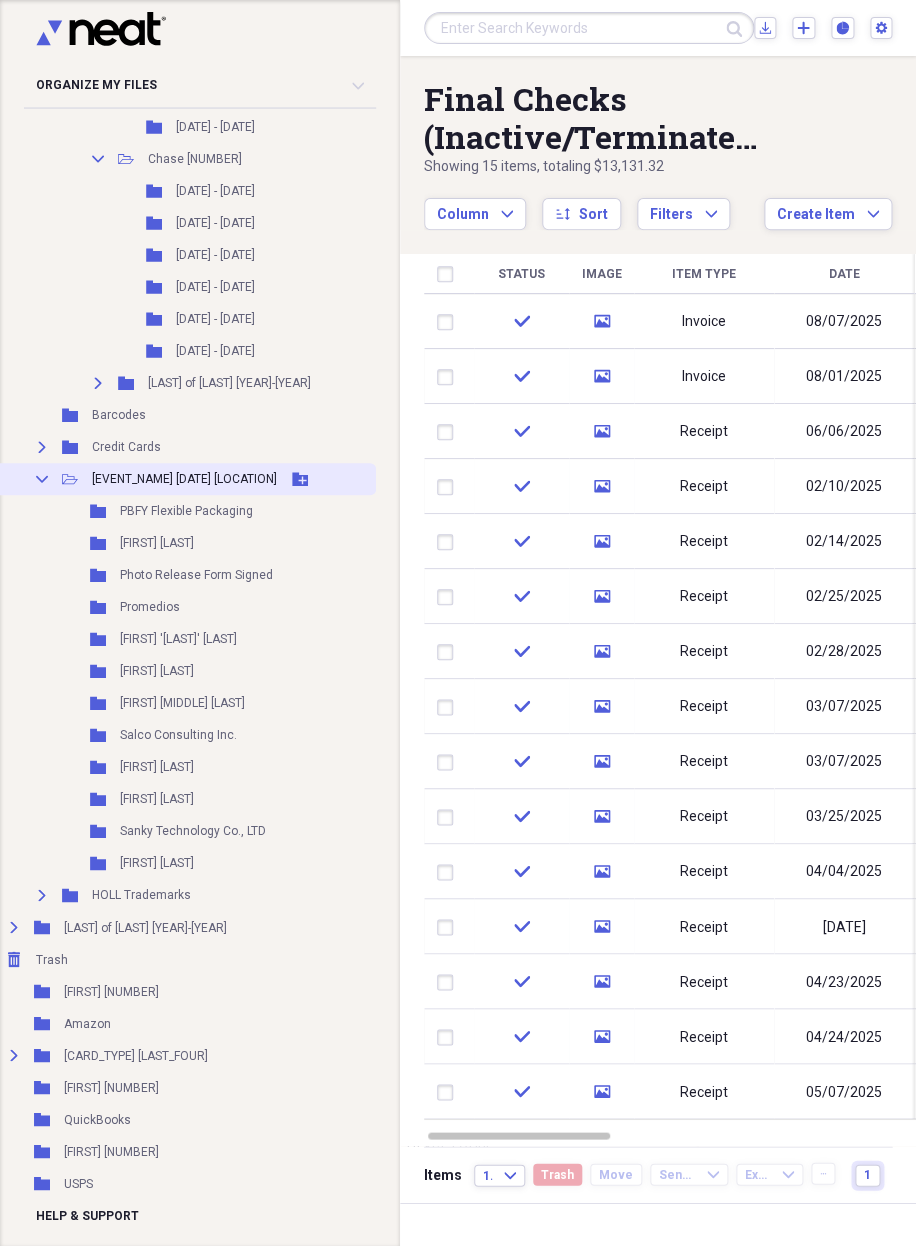 click 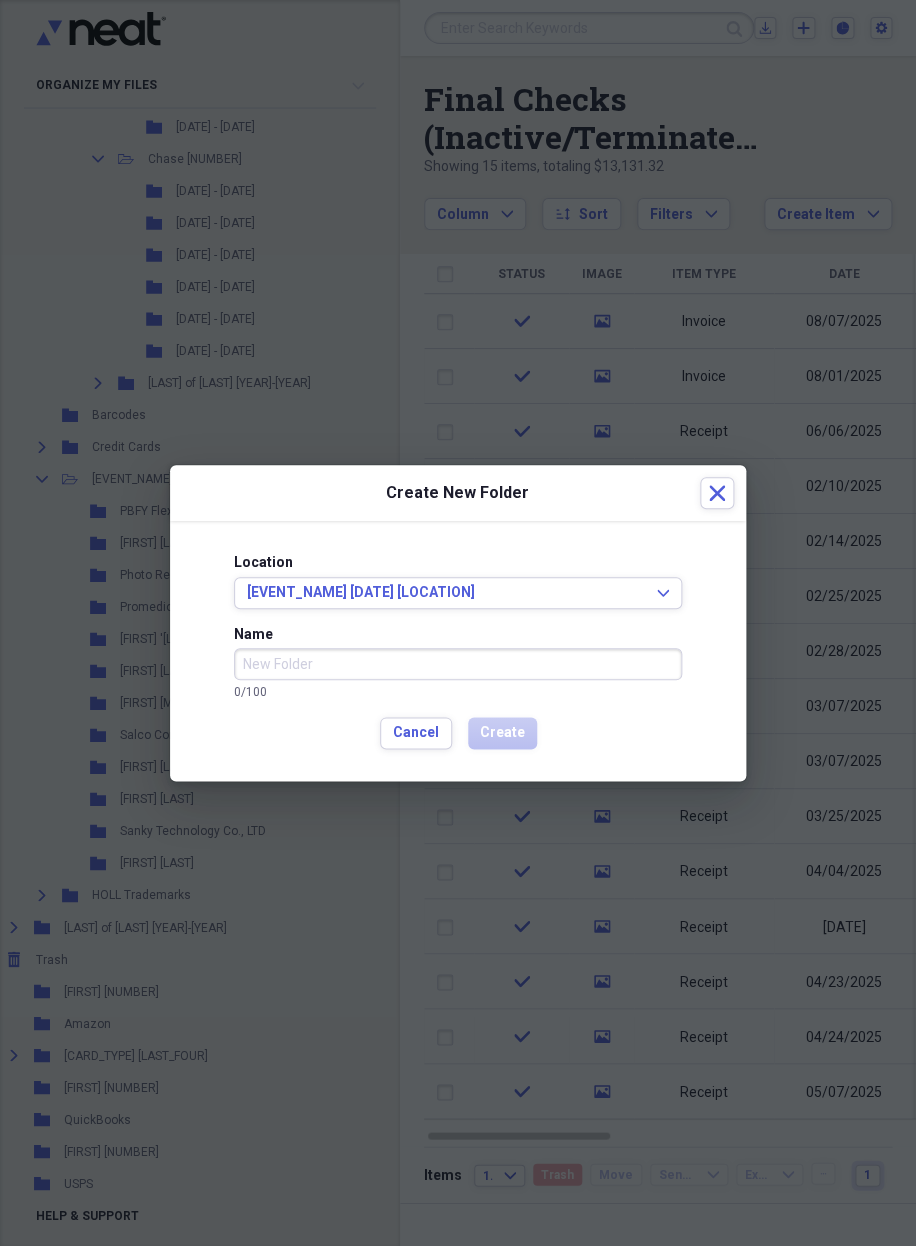click on "Name" at bounding box center [458, 664] 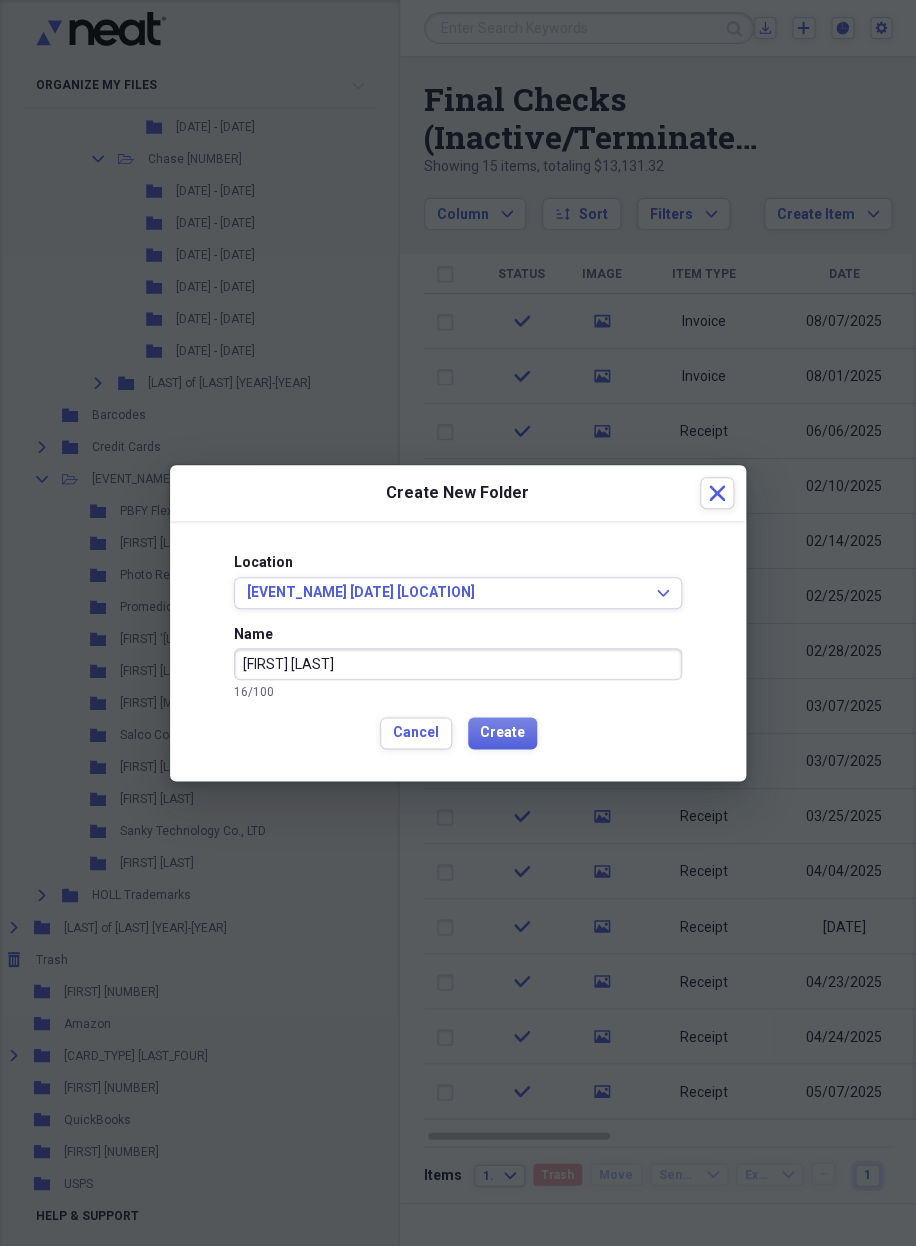 type on "[FIRST] [LAST]" 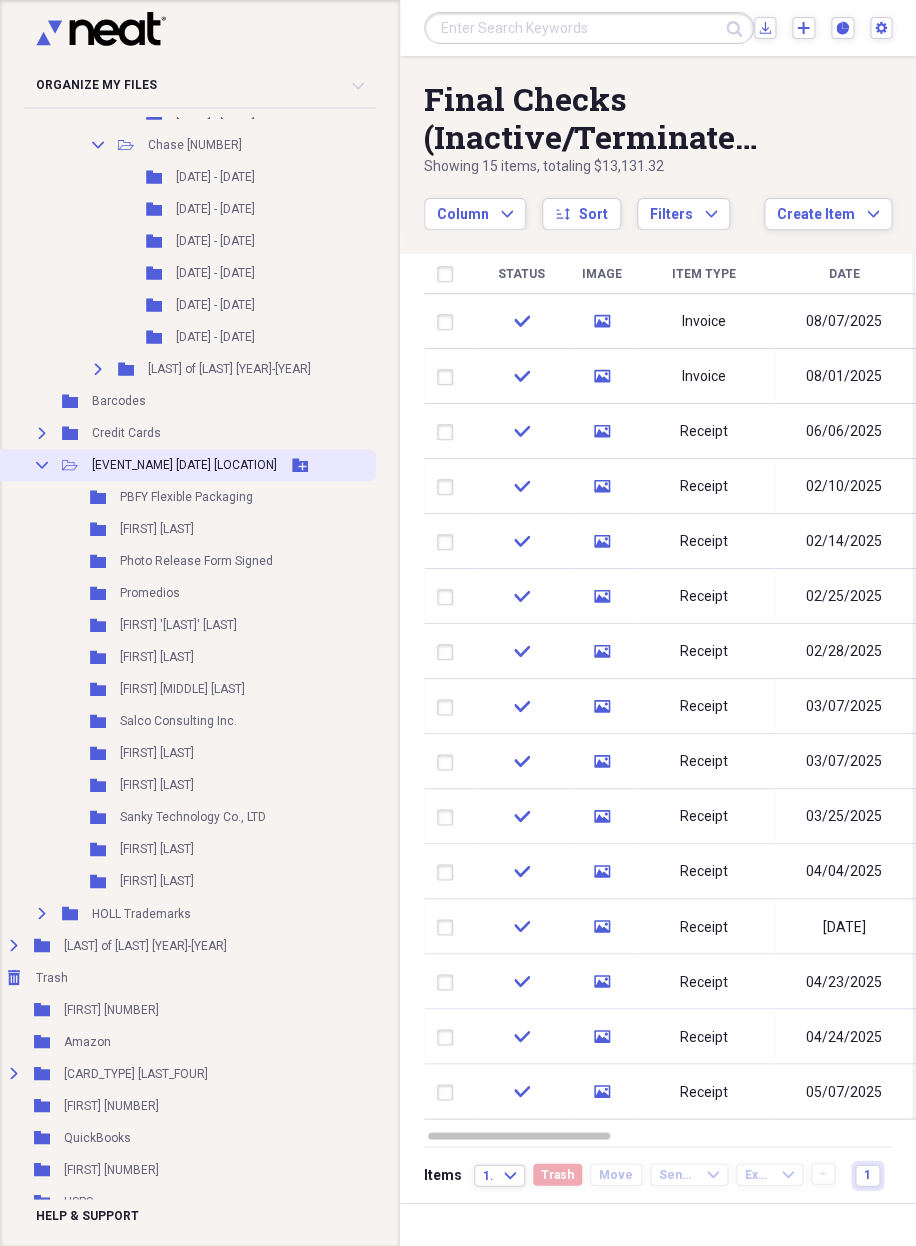 click 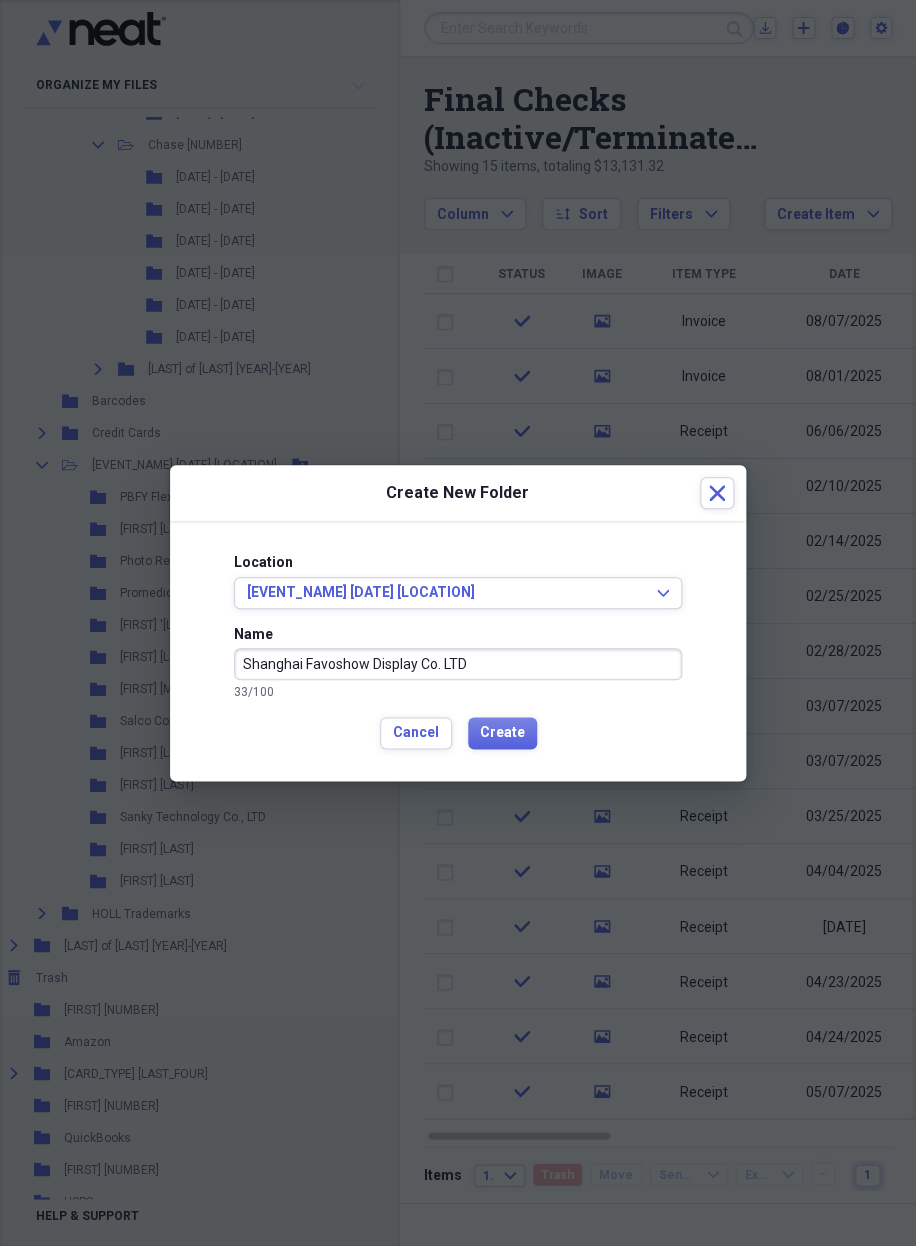 type on "Shanghai Favoshow Display Co. LTD" 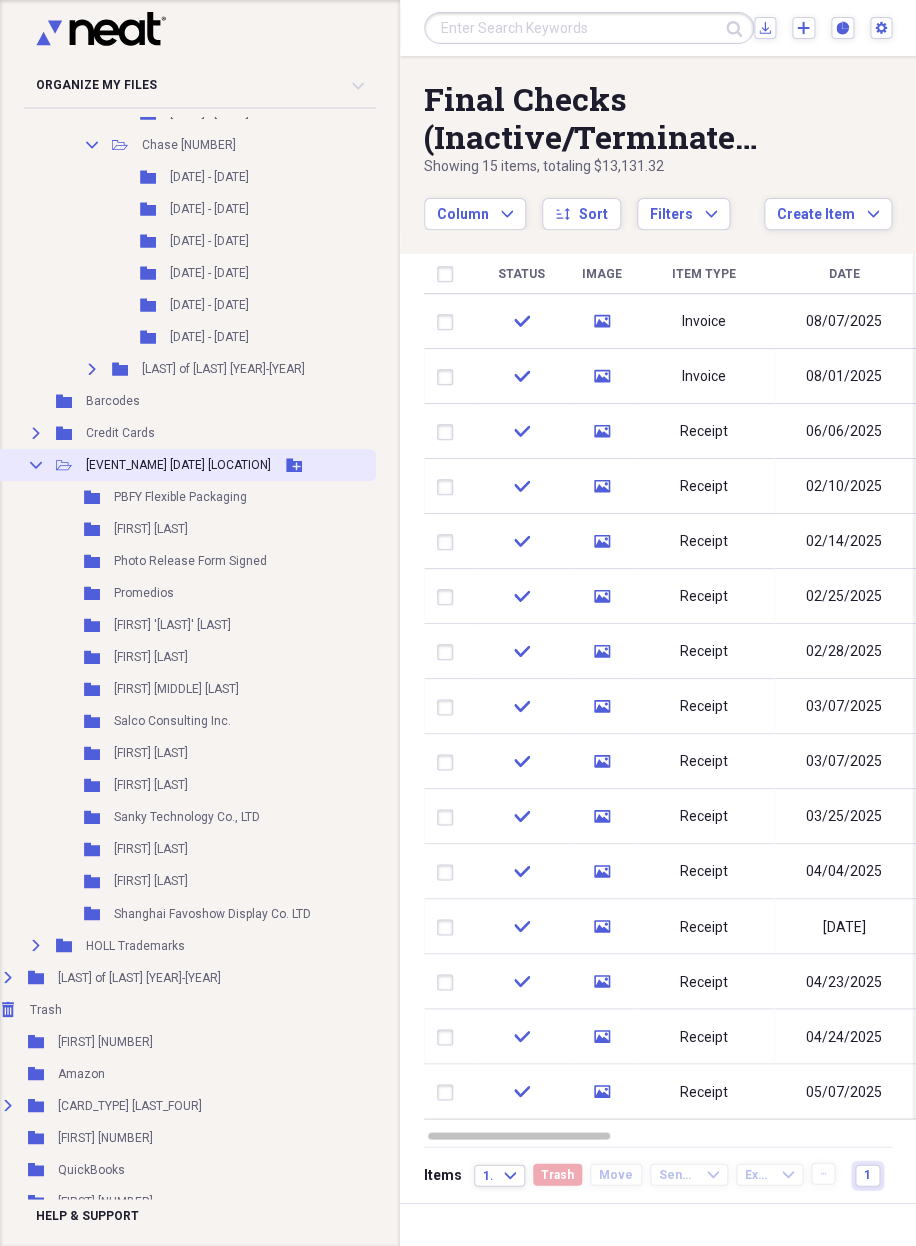 click on "Add Folder" 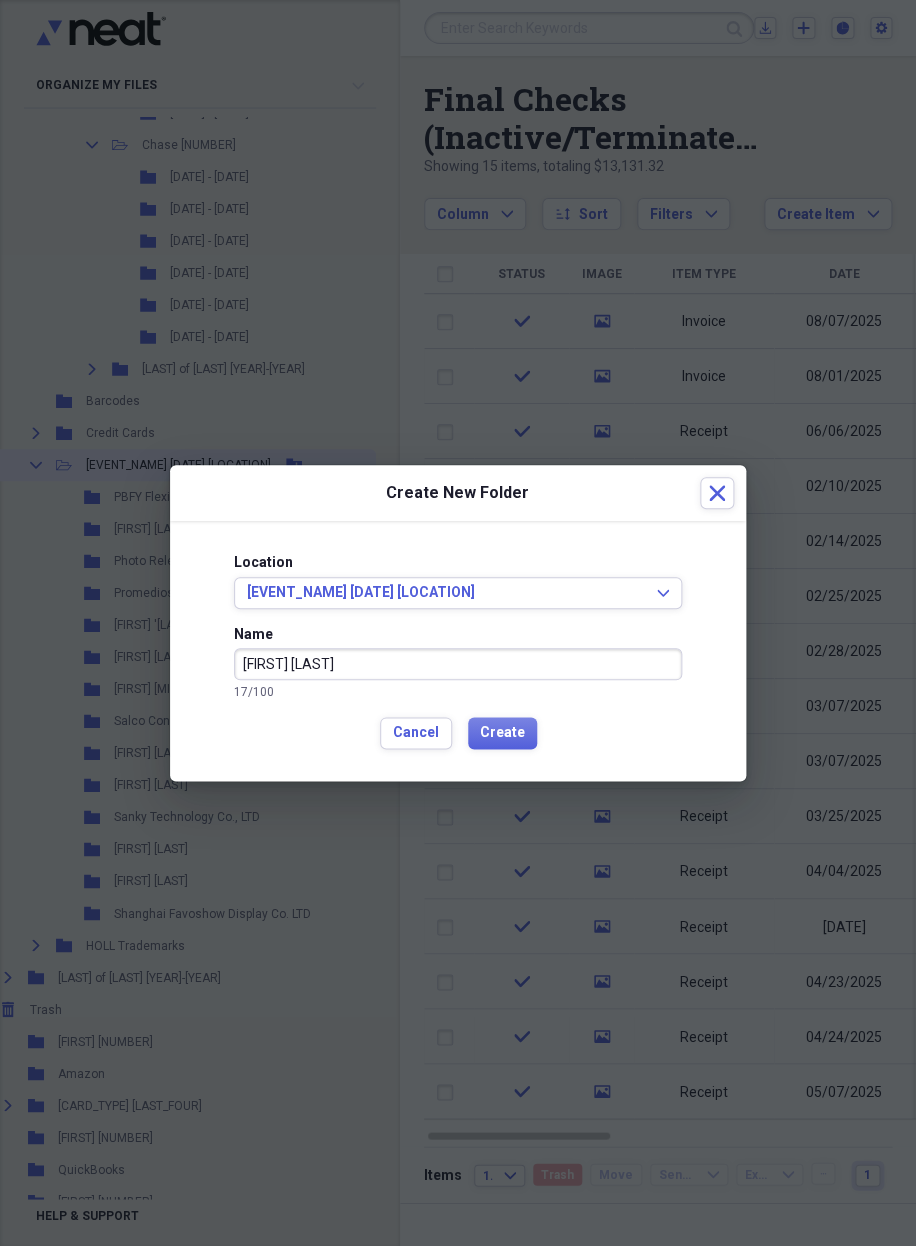 type on "[FIRST] [LAST]" 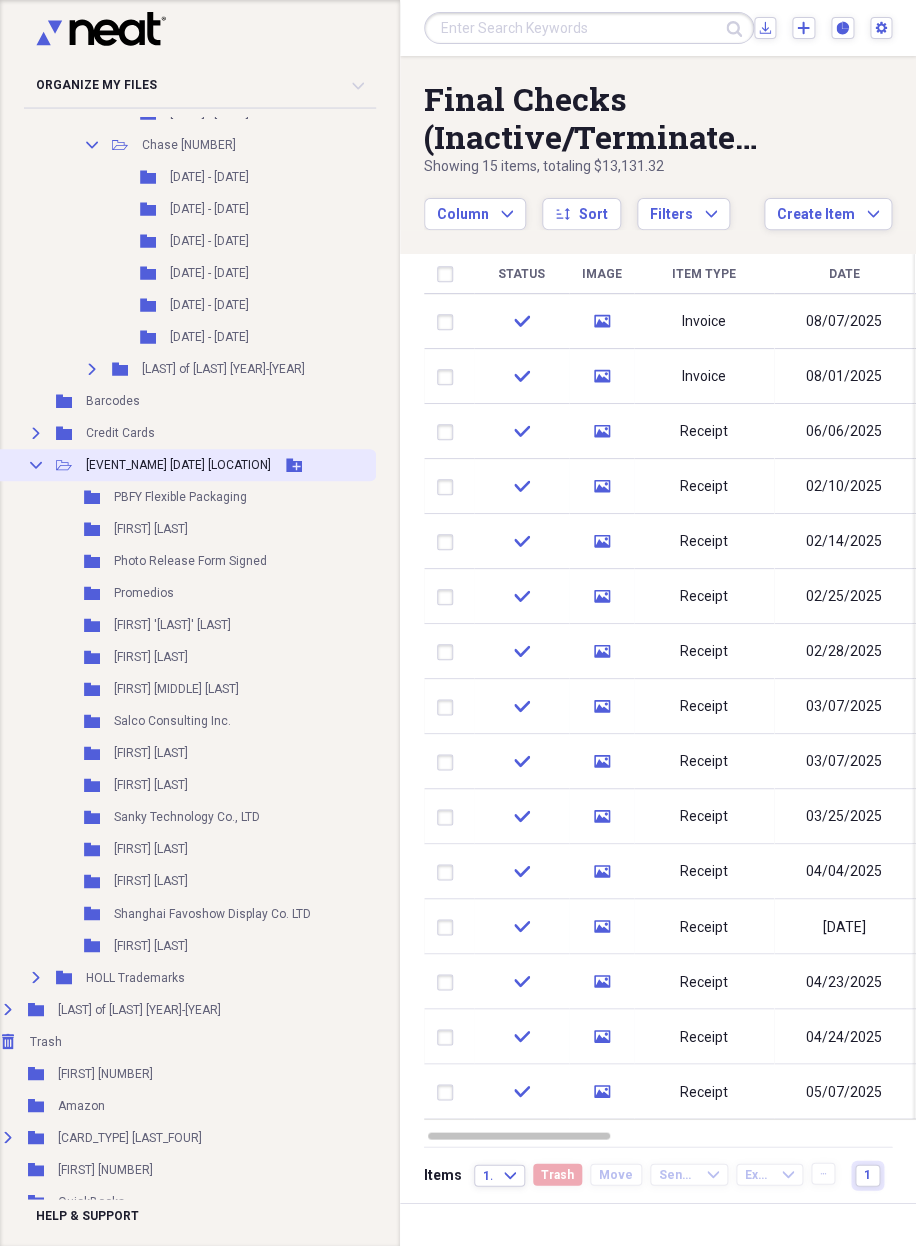 click on "Add Folder" 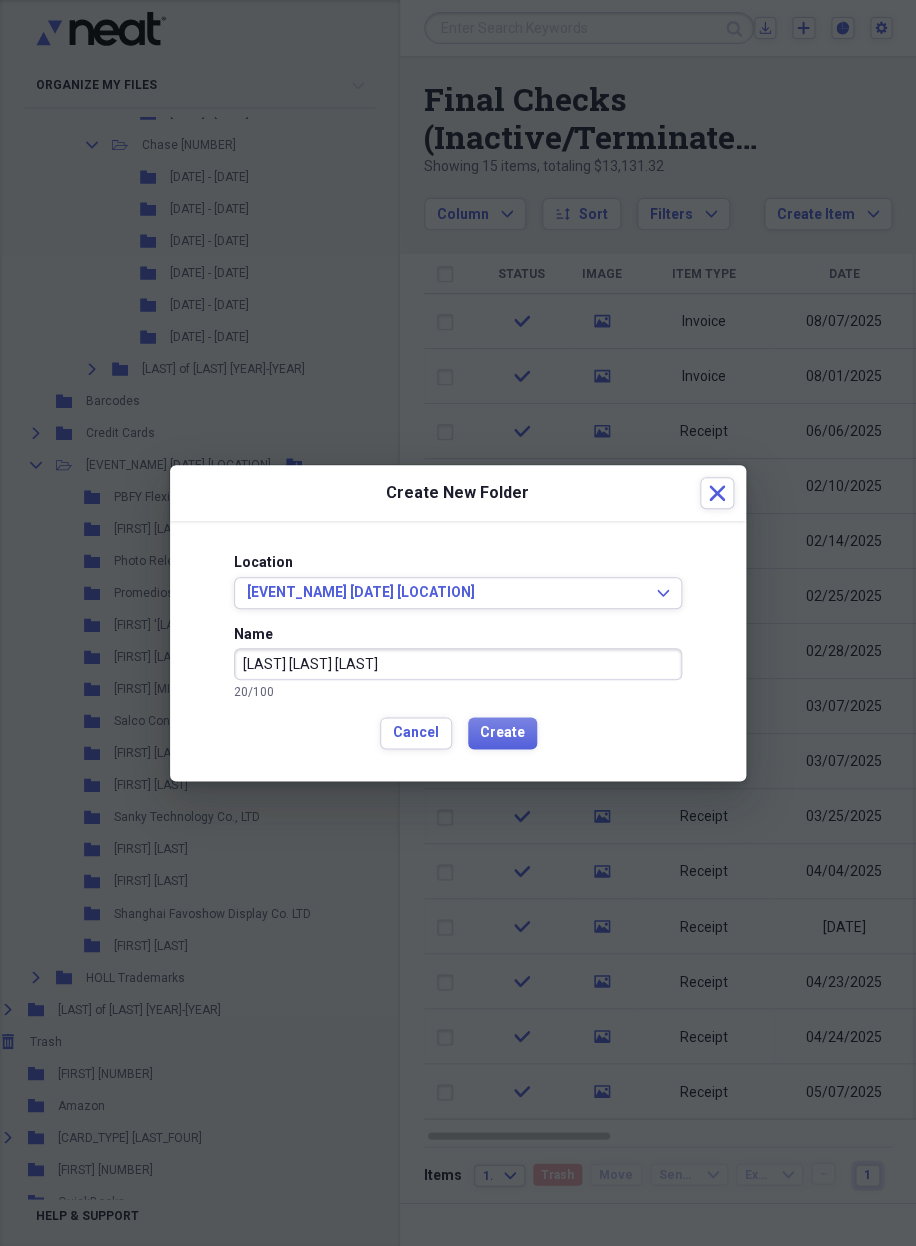 type on "[LAST] [LAST] [LAST]" 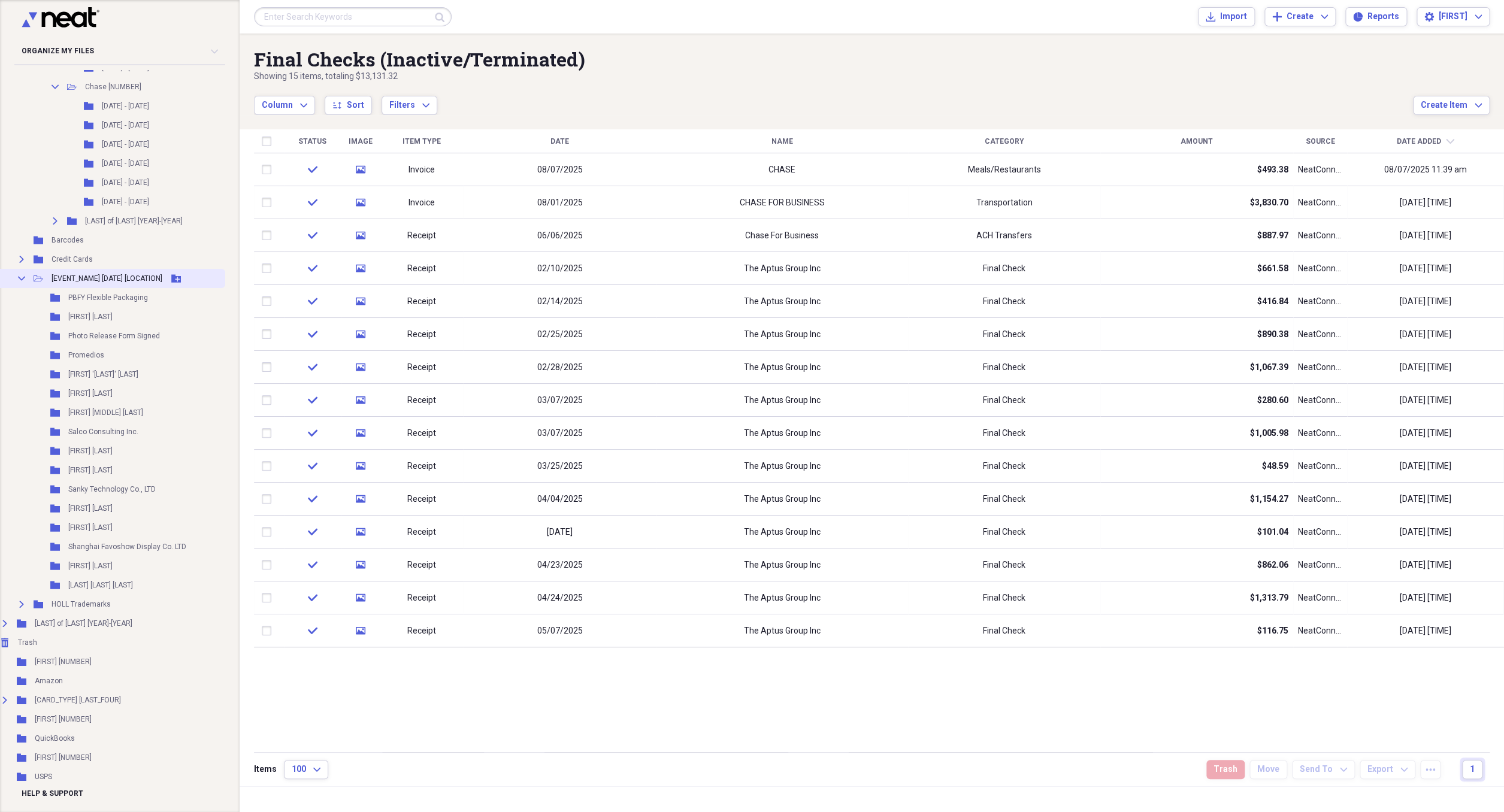 click 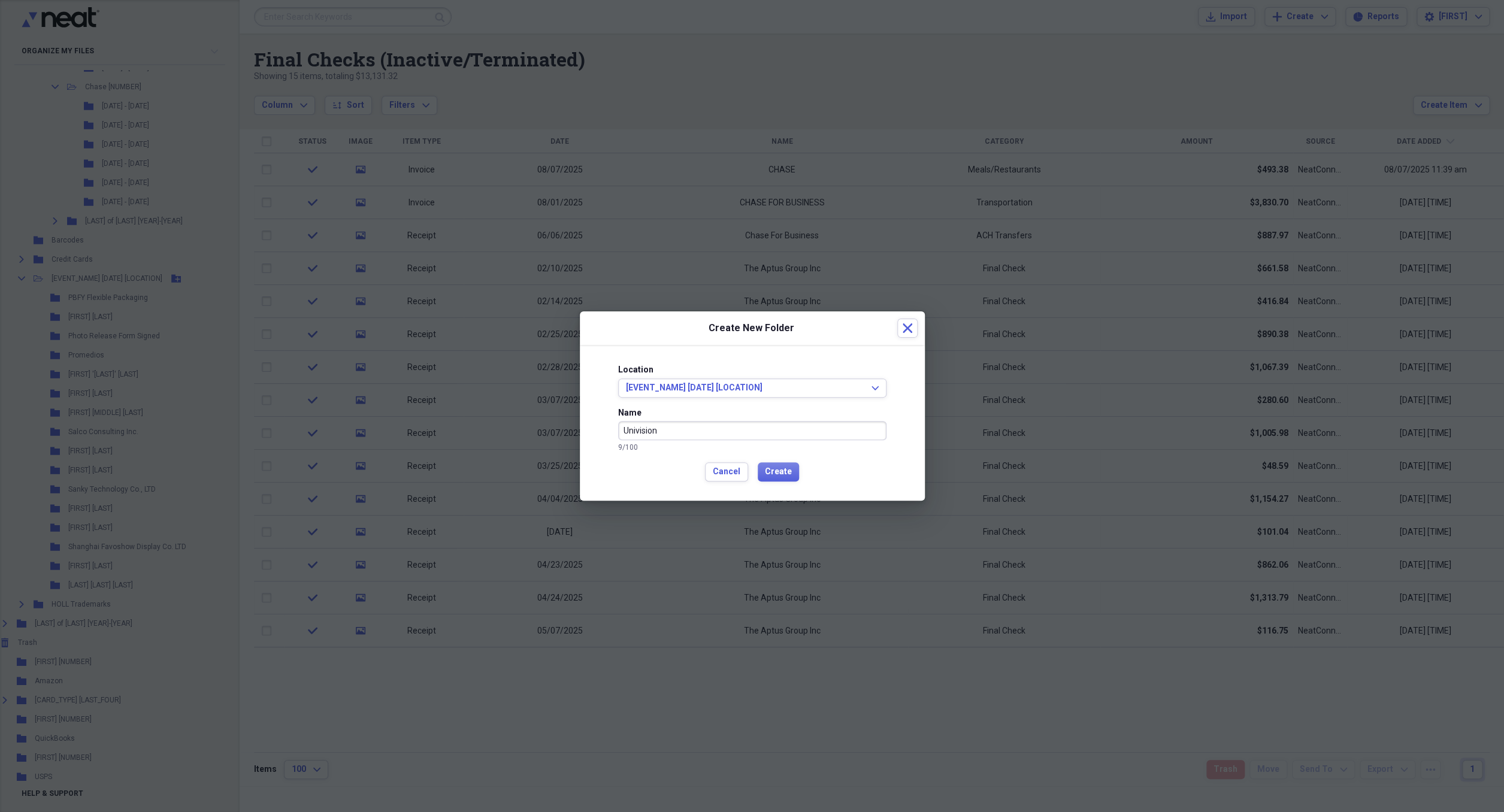 type on "Univision" 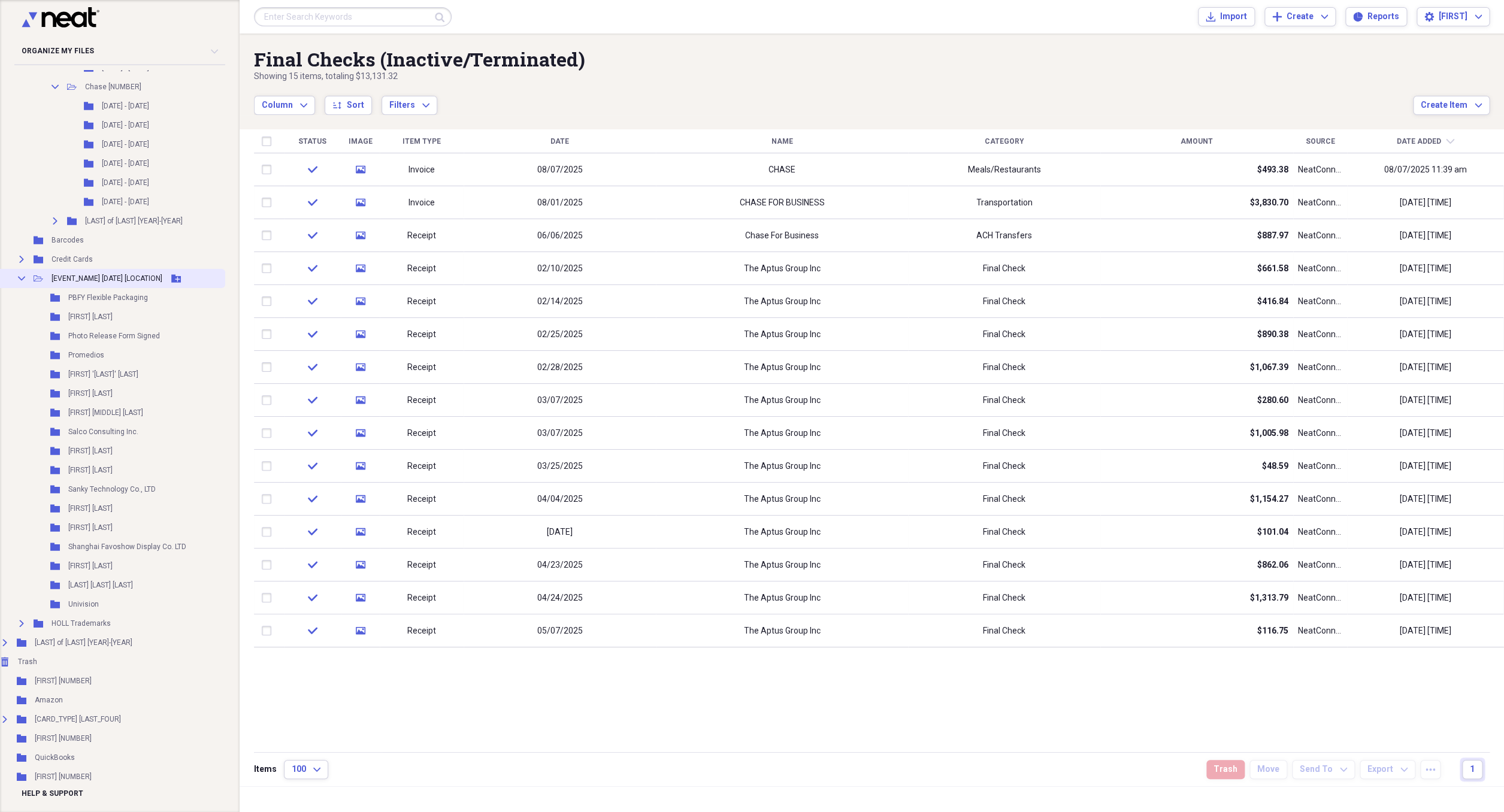 click on "Add Folder" at bounding box center [176, 278] 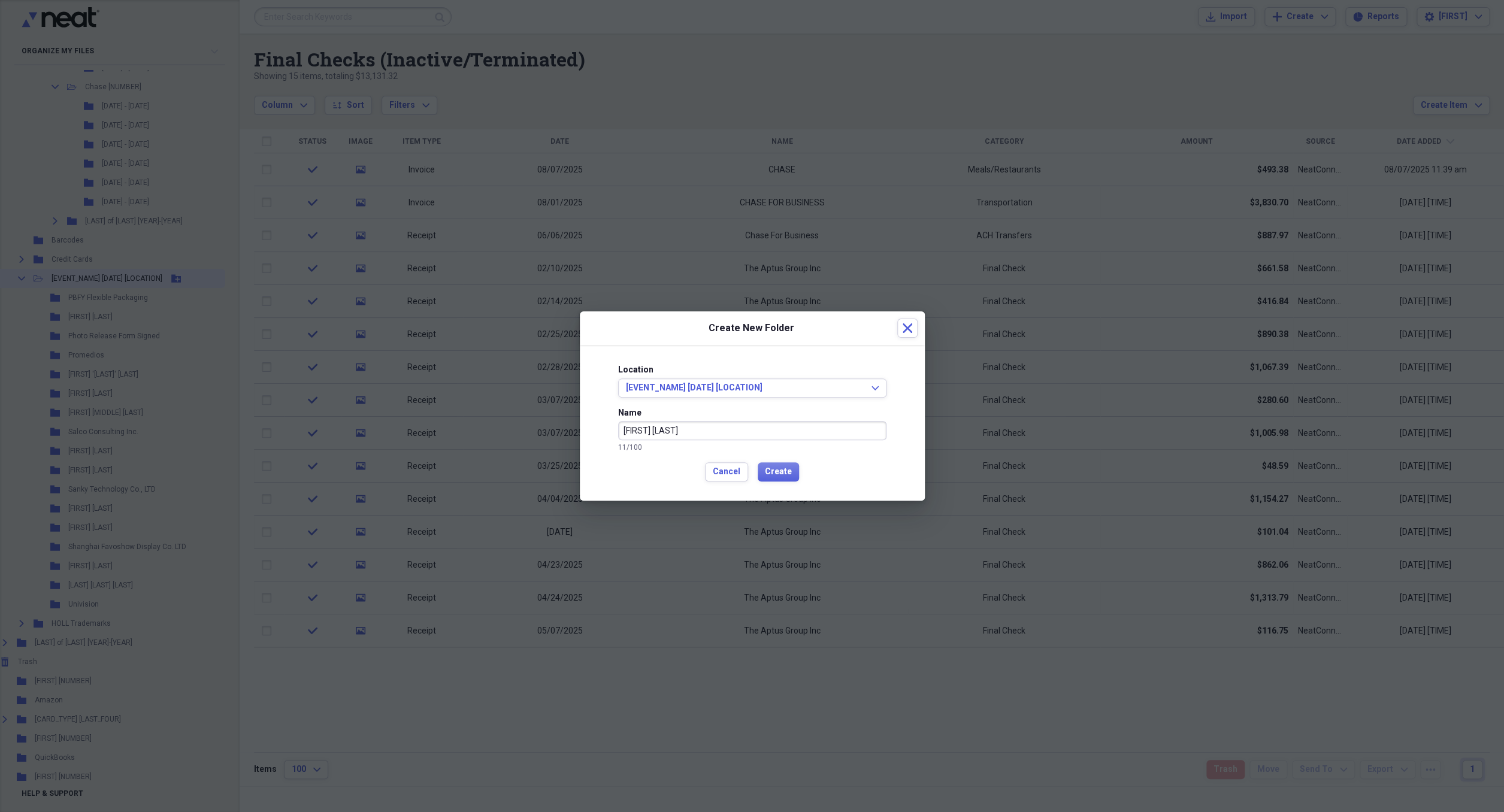 type on "[FIRST] [LAST]" 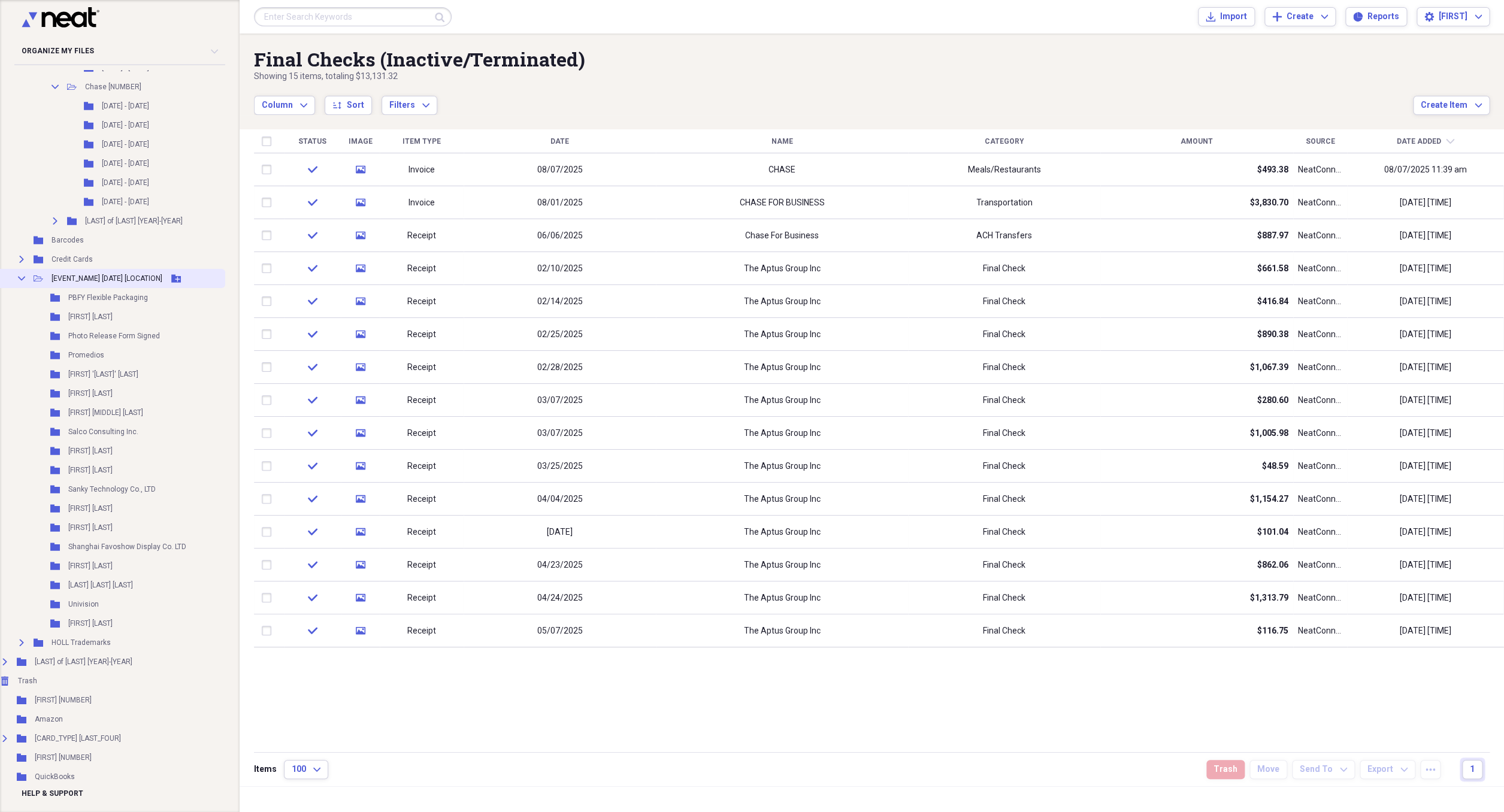 click on "Add Folder" at bounding box center (176, 278) 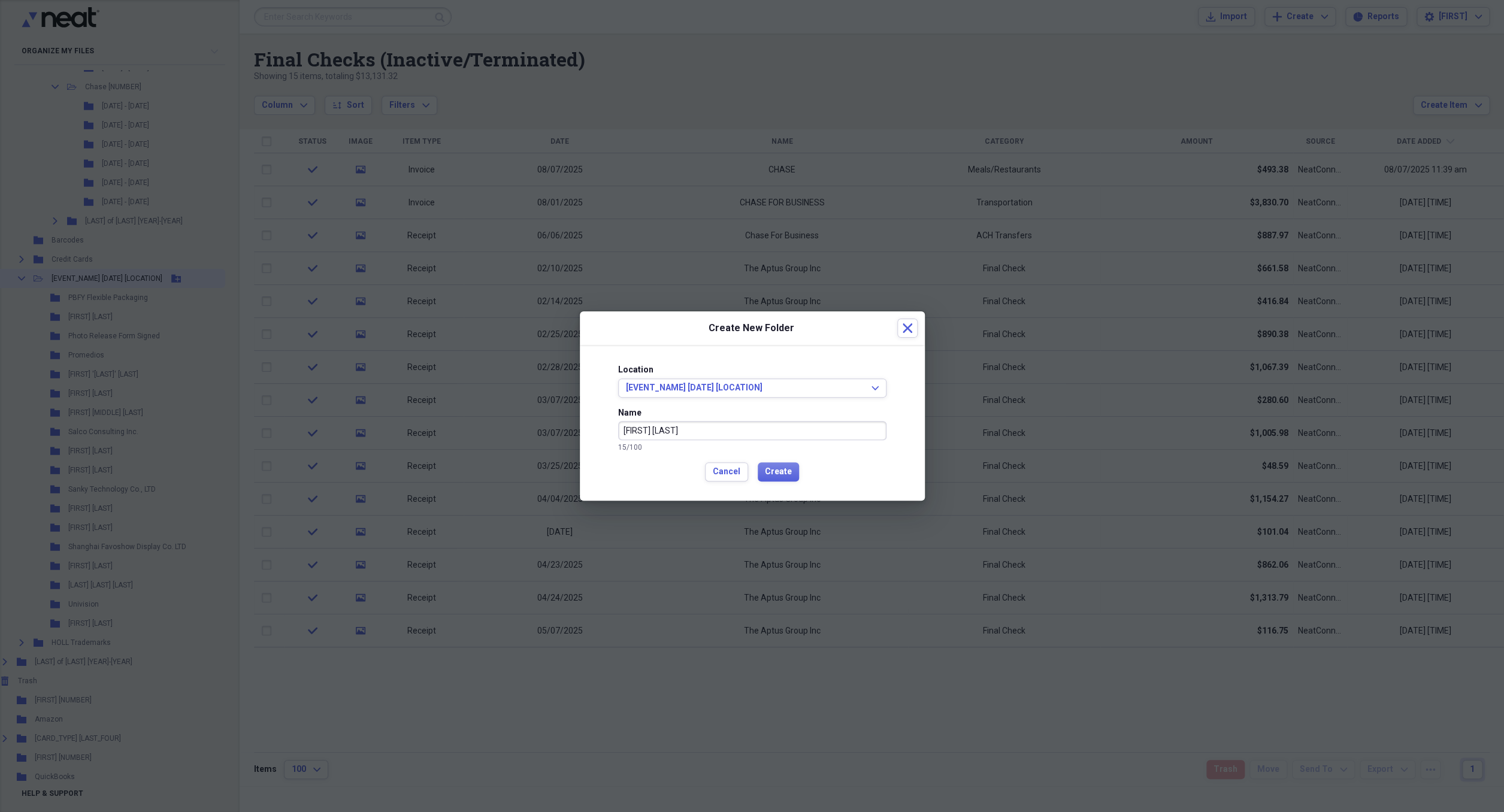type on "[FIRST] [LAST]" 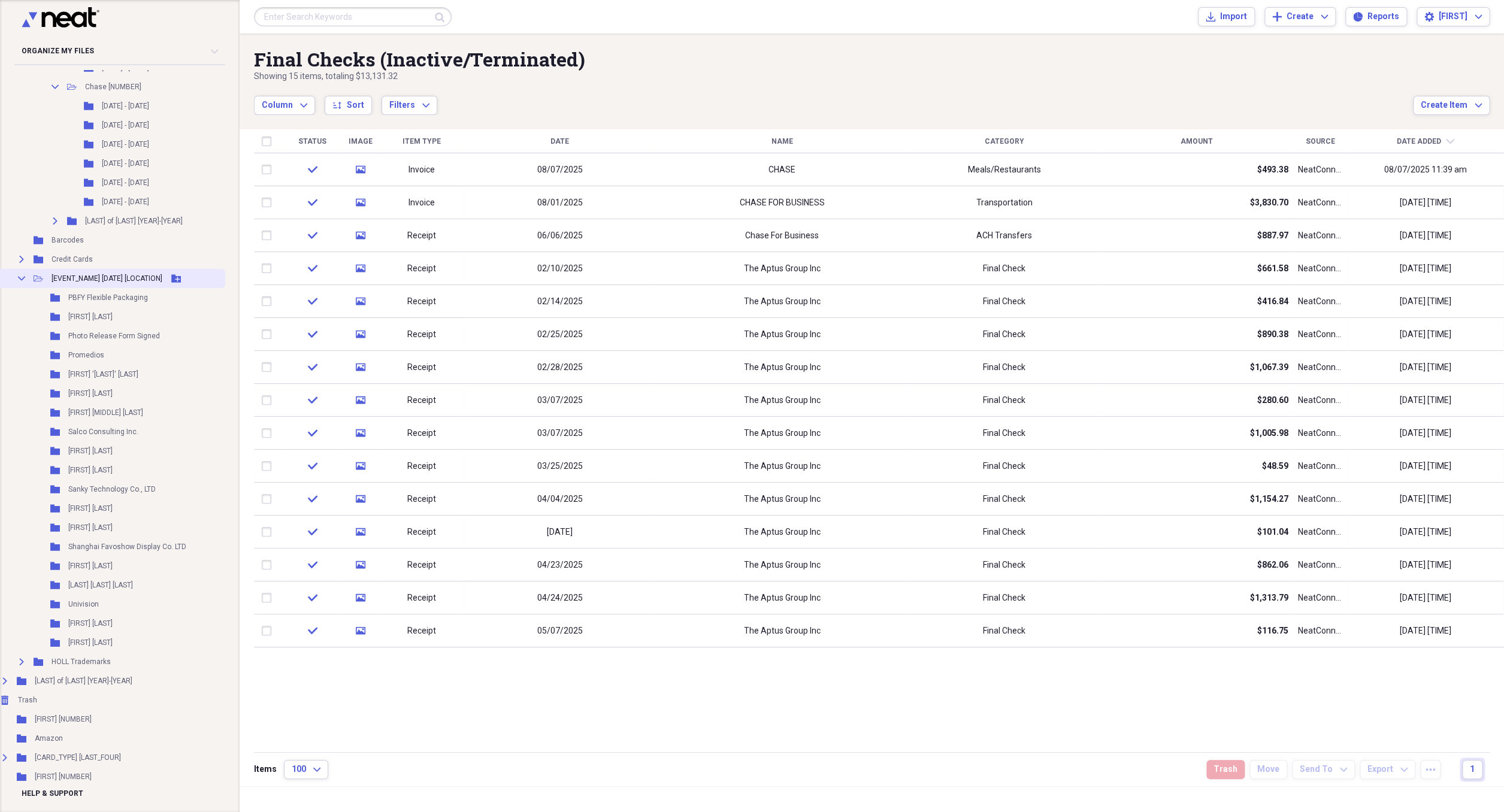 click on "Add Folder" at bounding box center [176, 278] 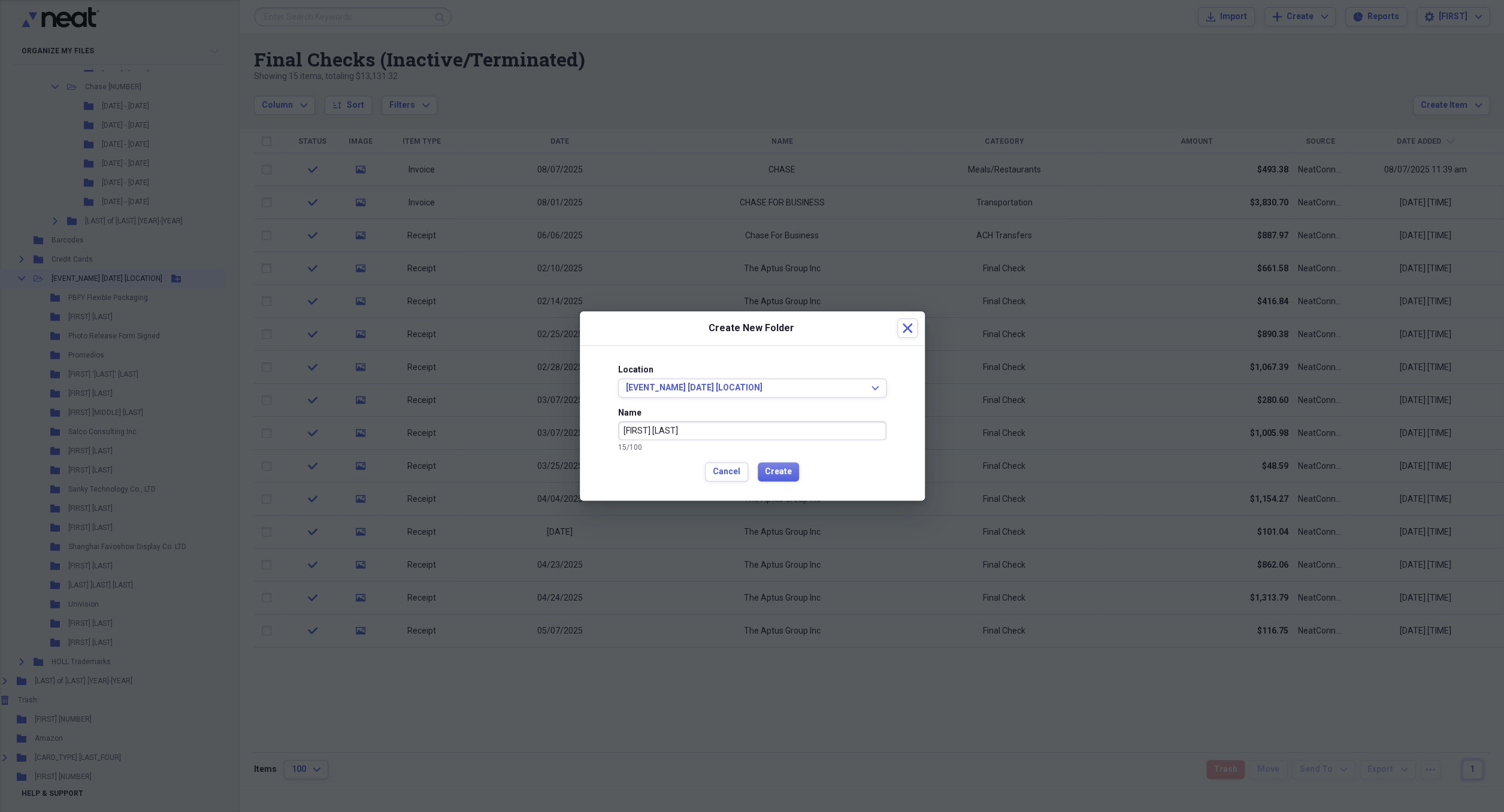type on "[FIRST] [LAST]" 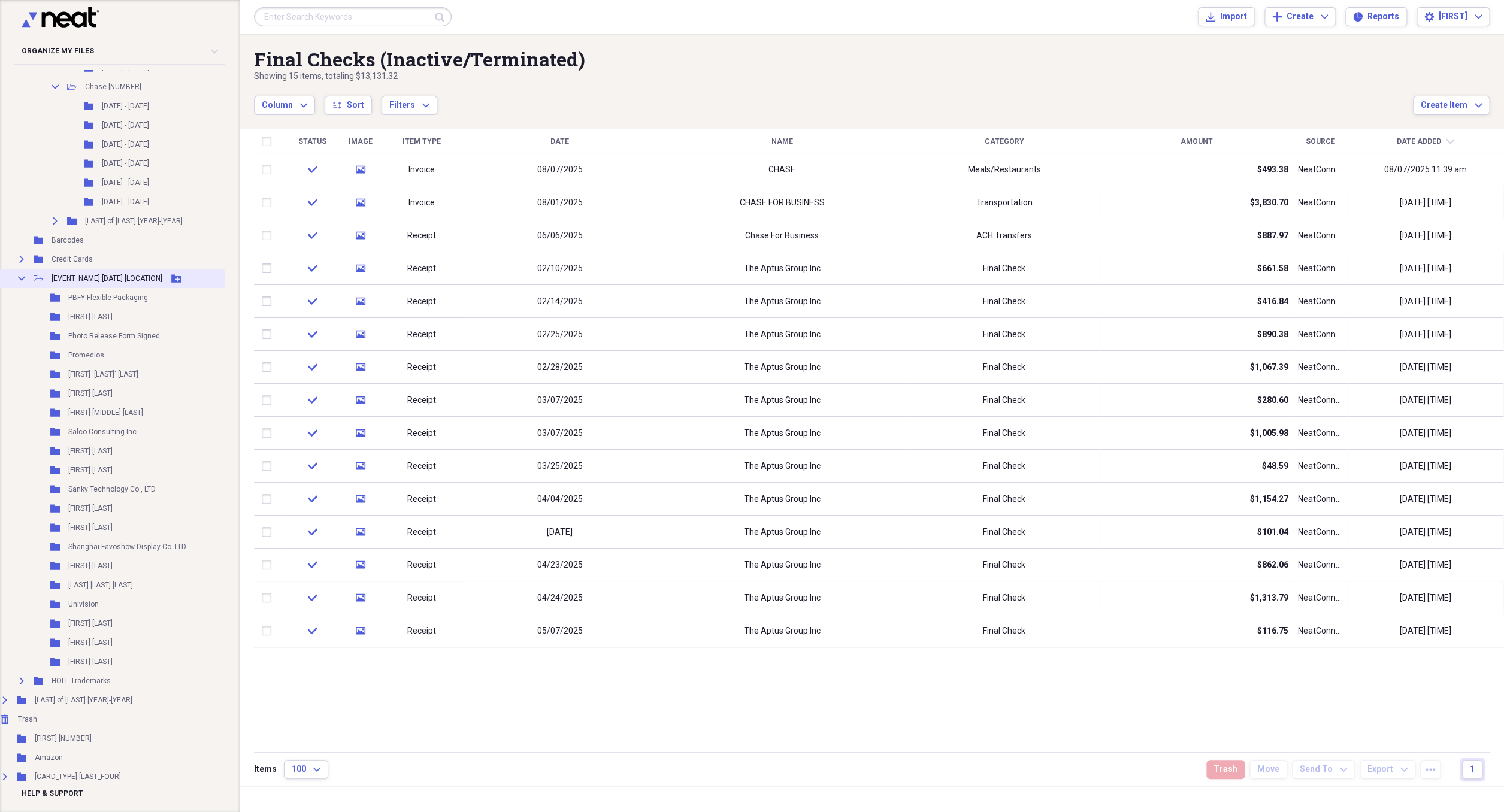 click on "Collapse Open Folder HOLL Second Event  [DATE] Citizens Business Bank Arena Add Folder" at bounding box center (101, 278) 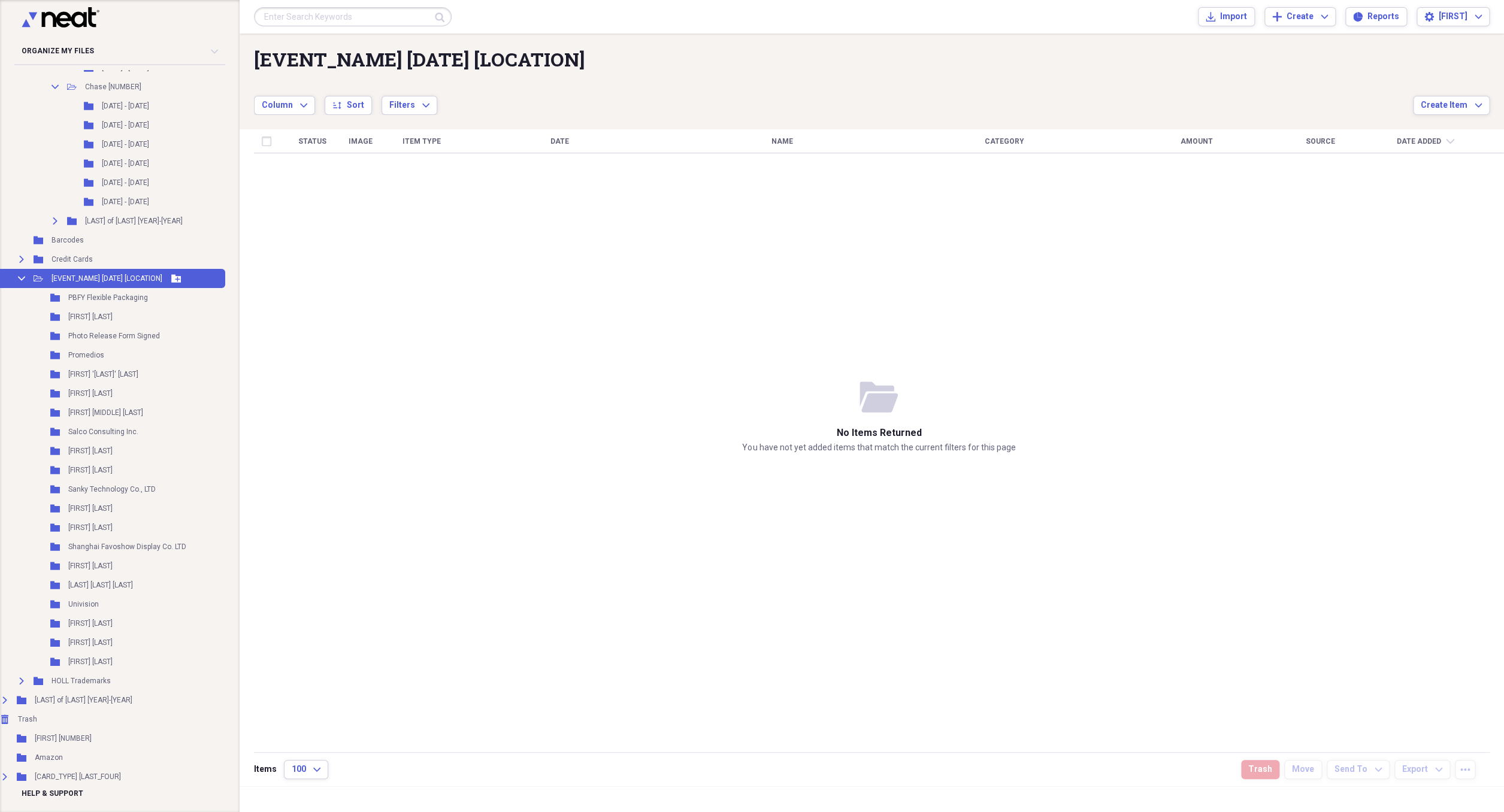 click on "Add Folder" at bounding box center (176, 278) 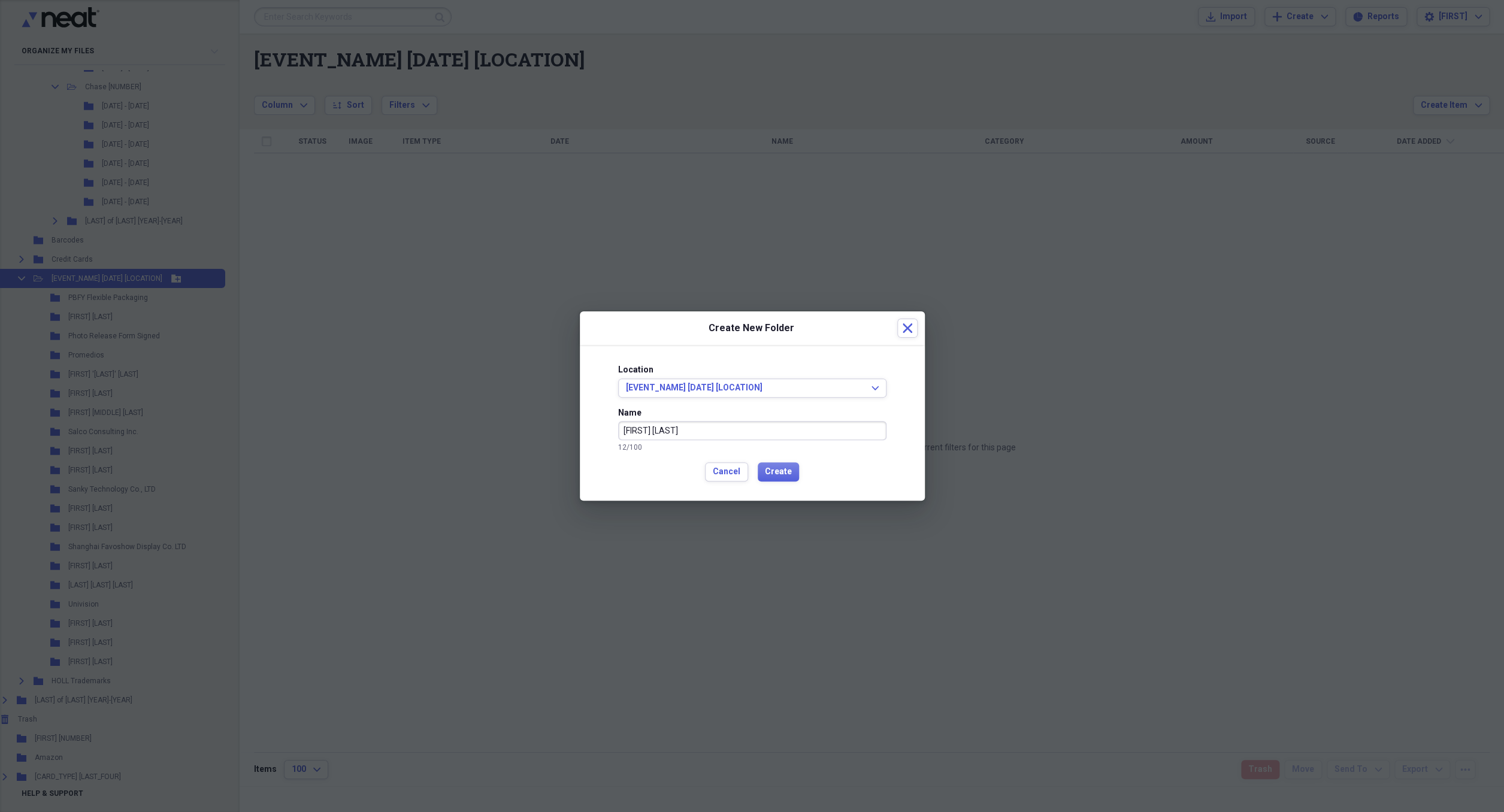 type on "[FIRST] [LAST]" 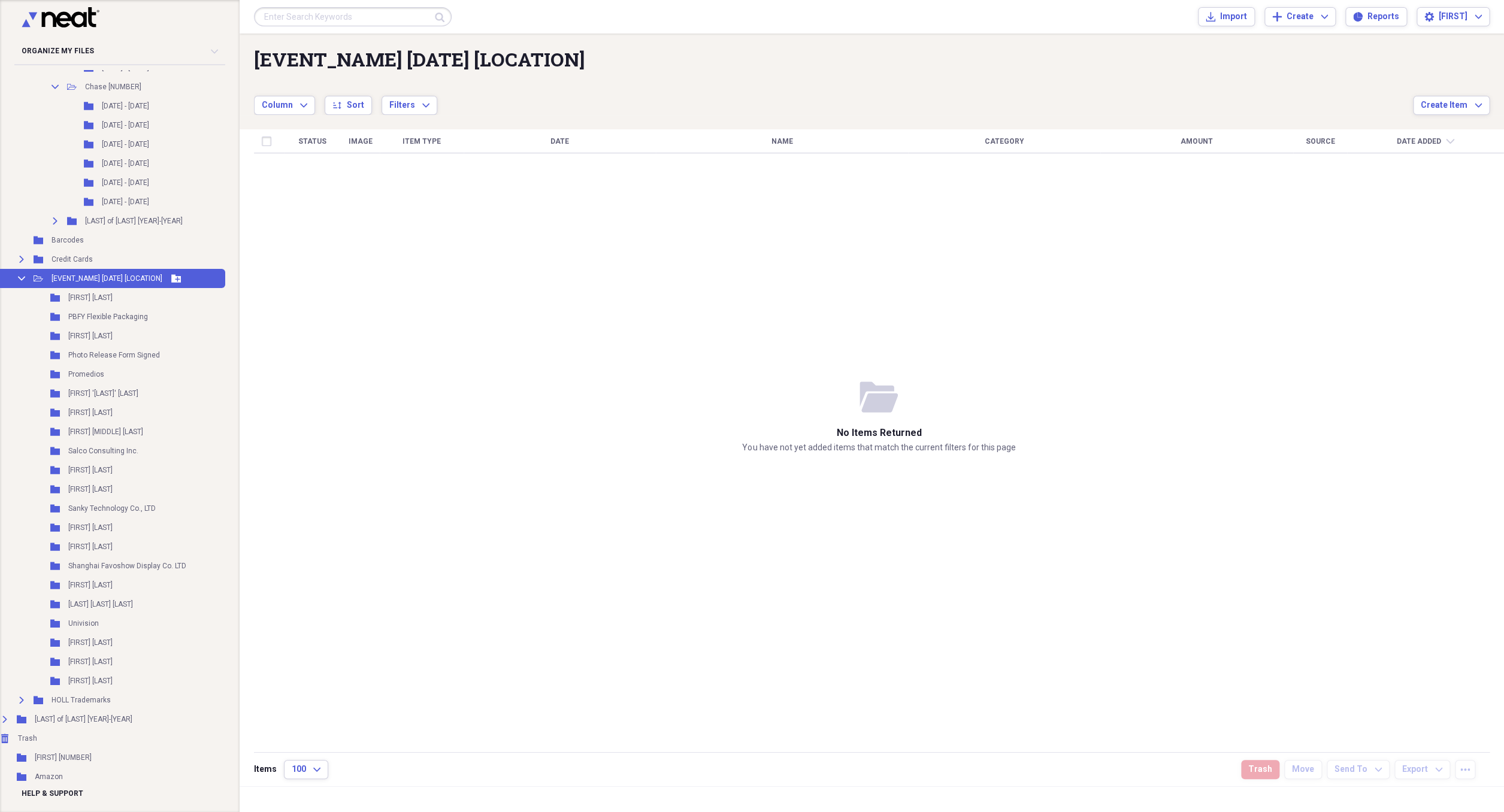 click 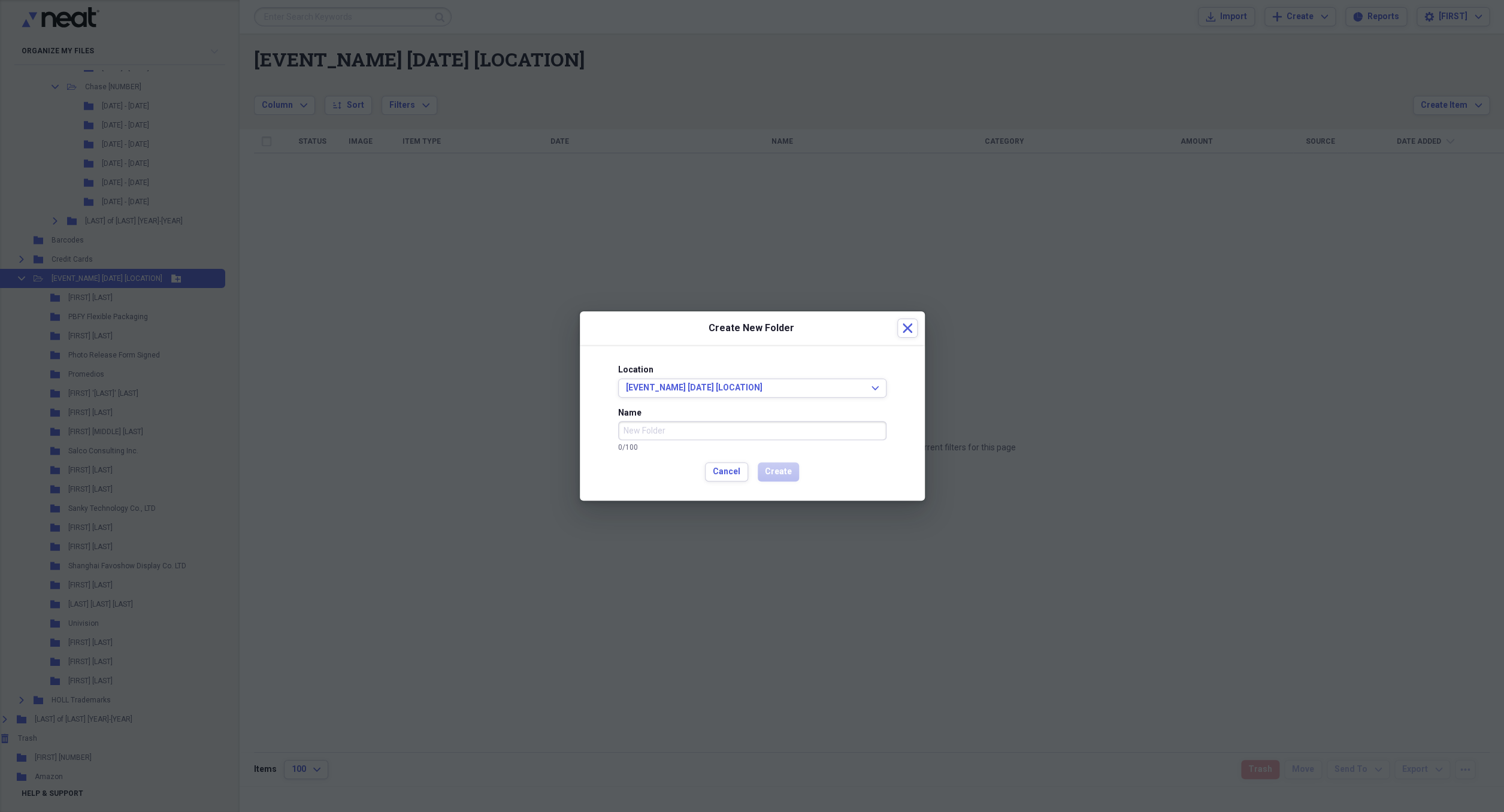 type on "<" 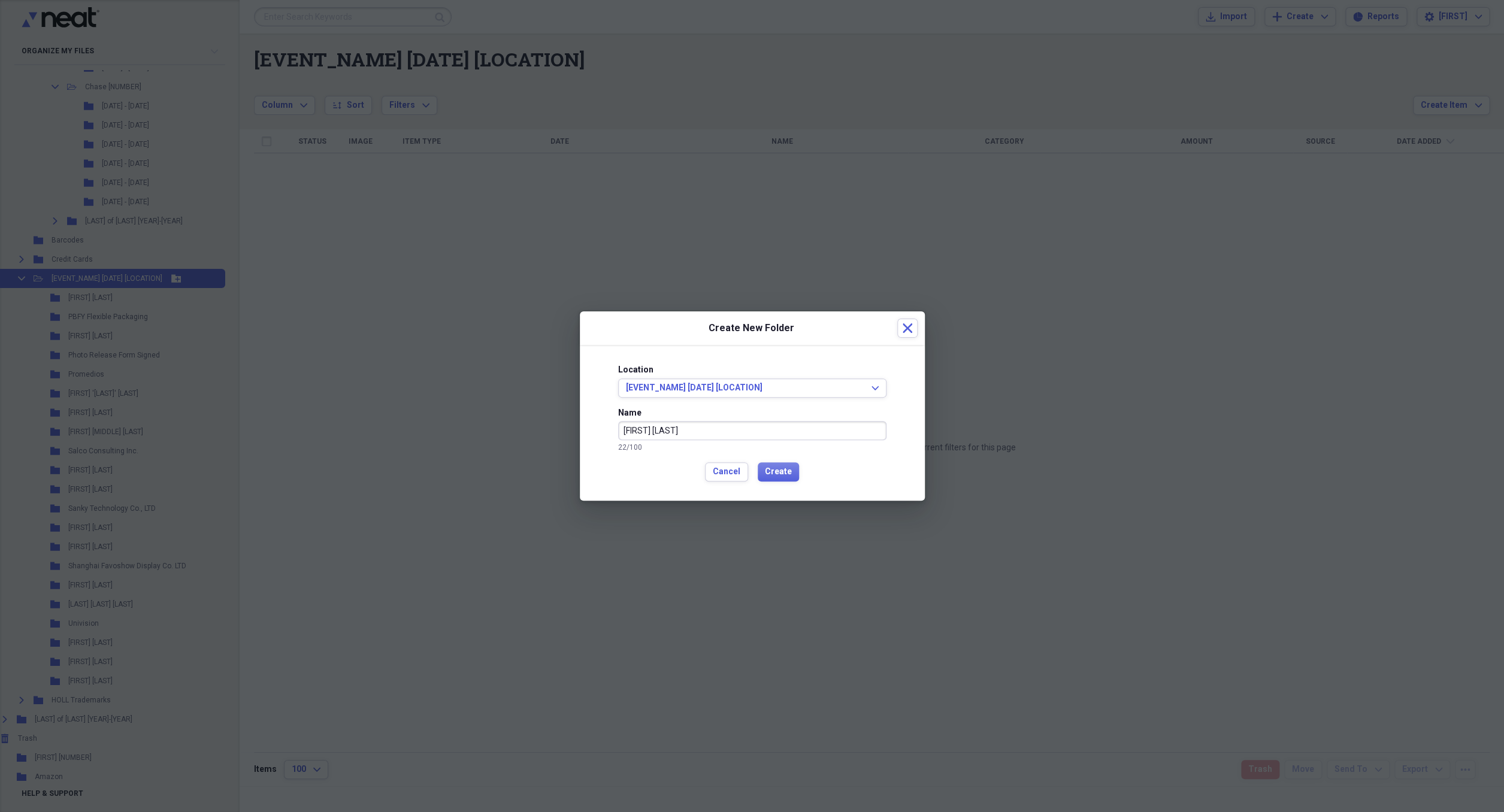 type on "[FIRST] [LAST]" 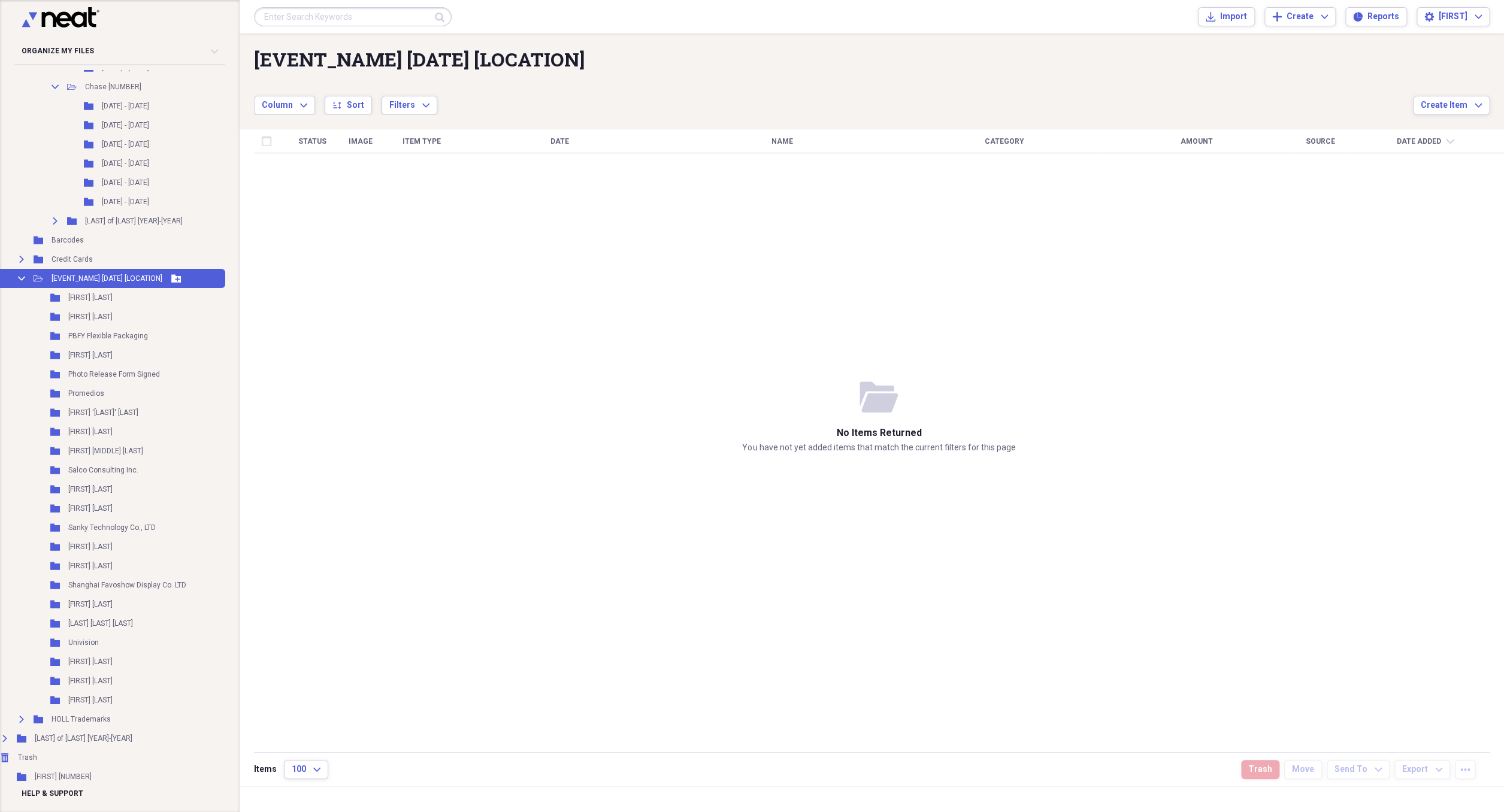 click 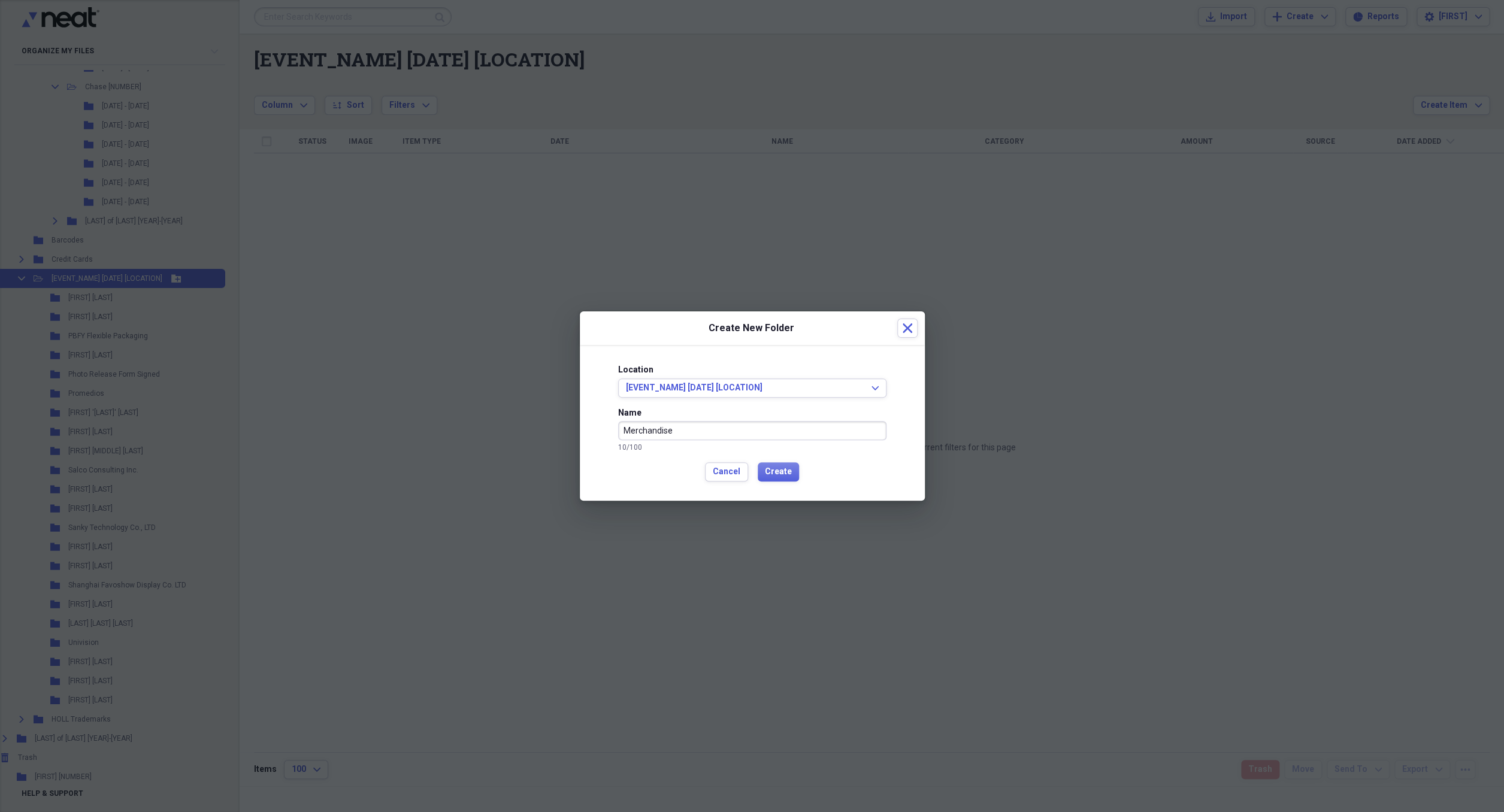 type on "Merchandise" 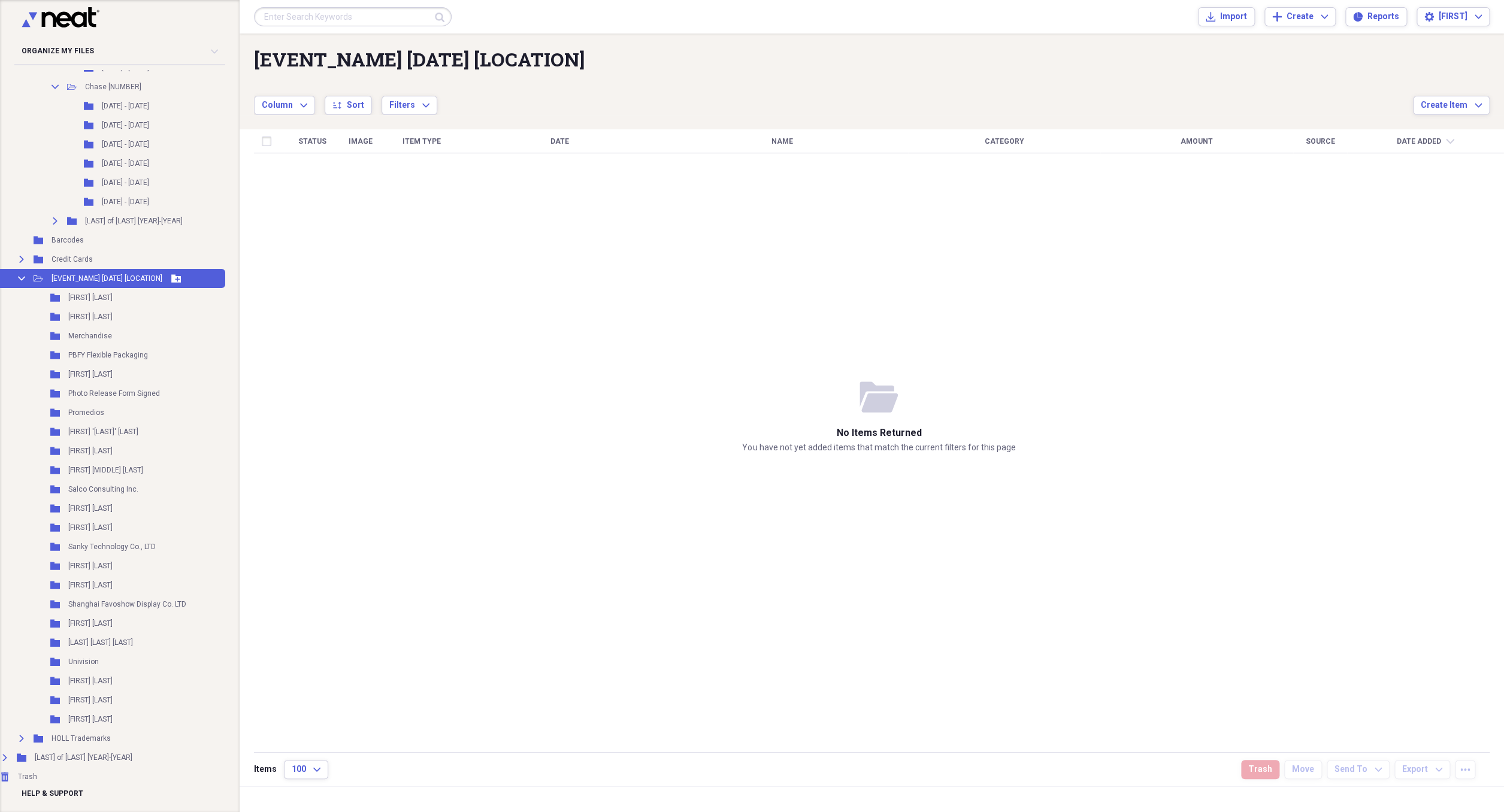 click on "Add Folder" at bounding box center [176, 278] 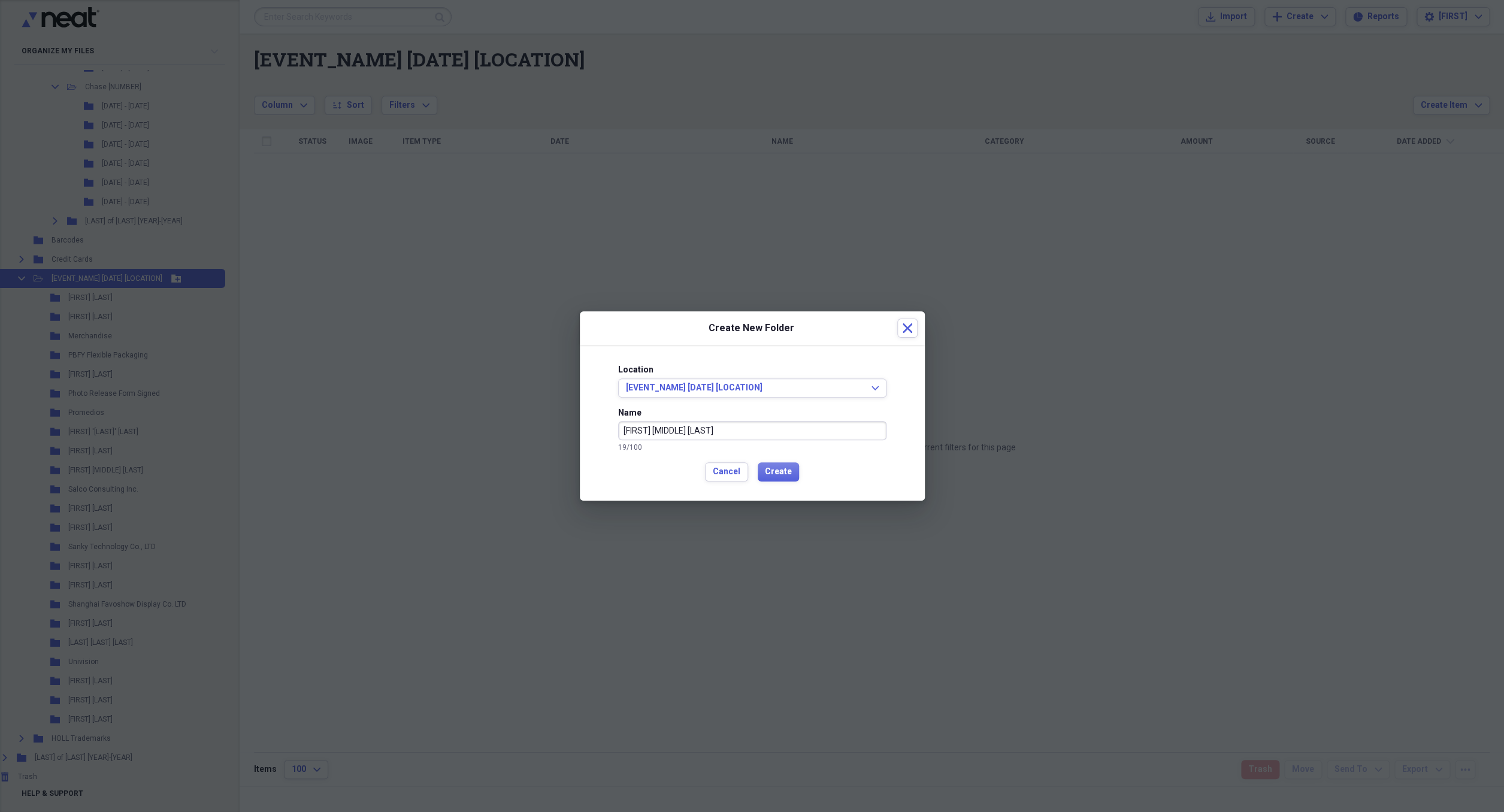 type on "[FIRST] [MIDDLE] [LAST]" 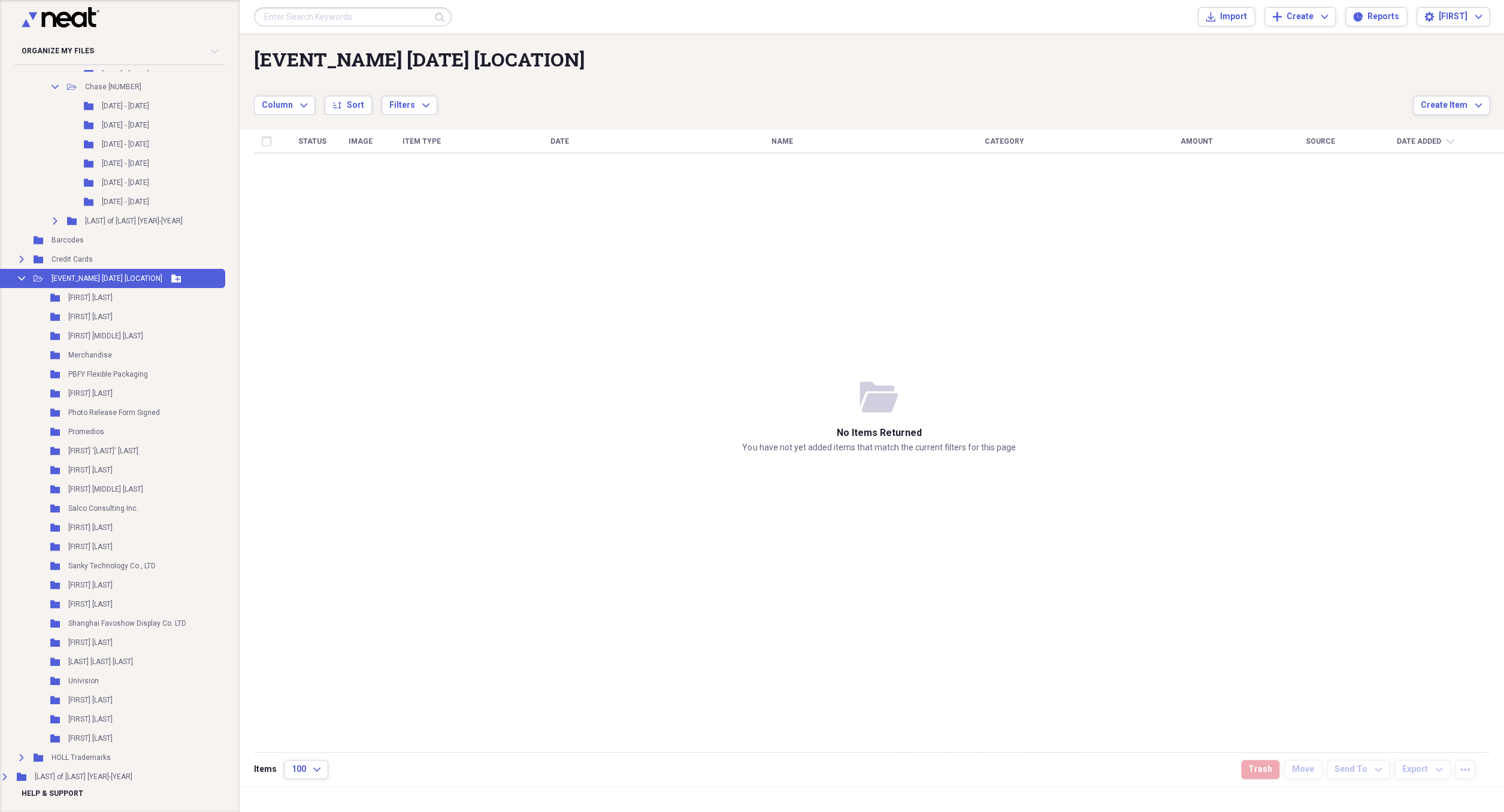 click on "Add Folder" at bounding box center (176, 278) 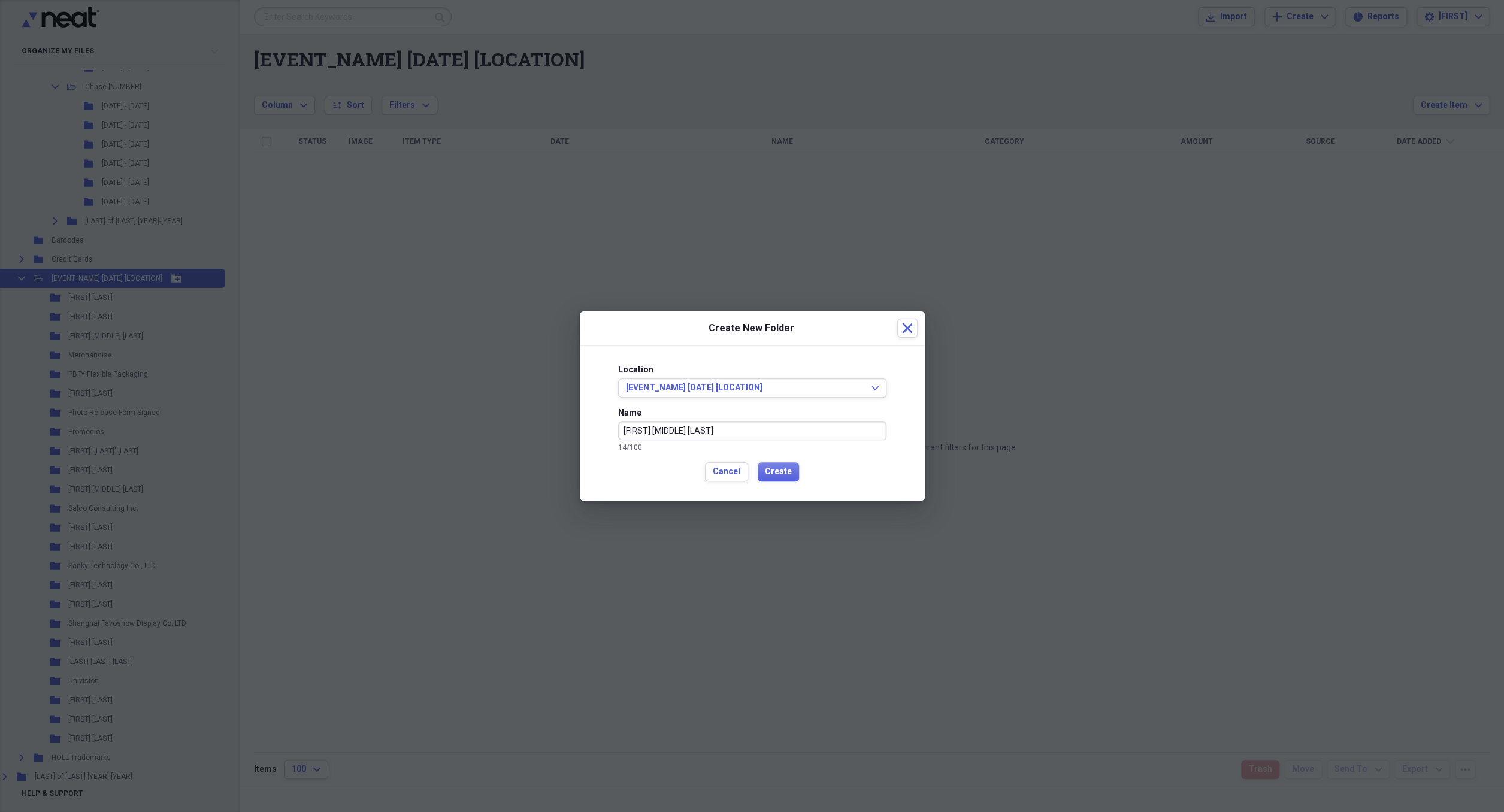 type on "[FIRST] [MIDDLE] [LAST]" 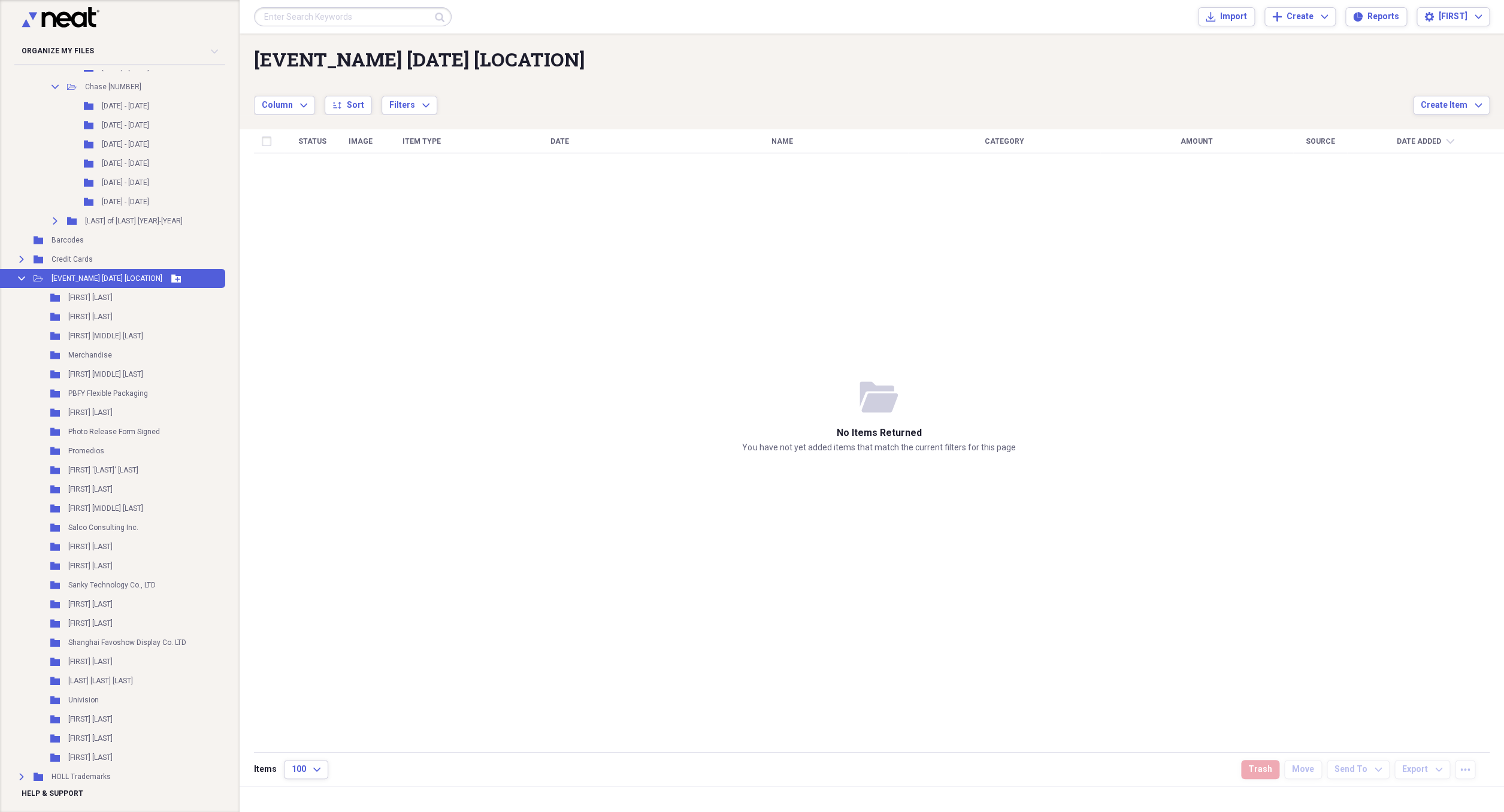 click on "Add Folder" at bounding box center [176, 278] 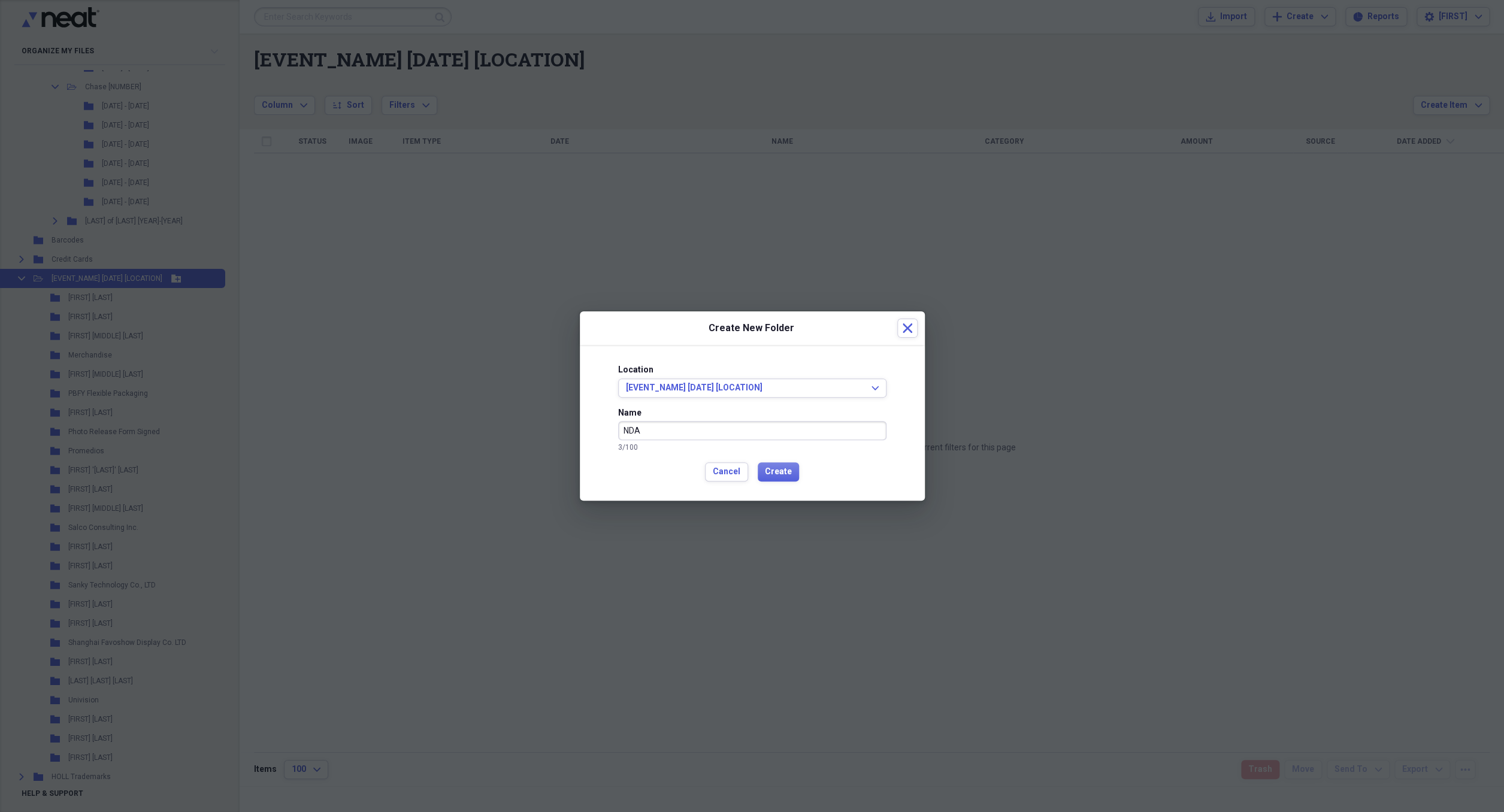 type on "NDA" 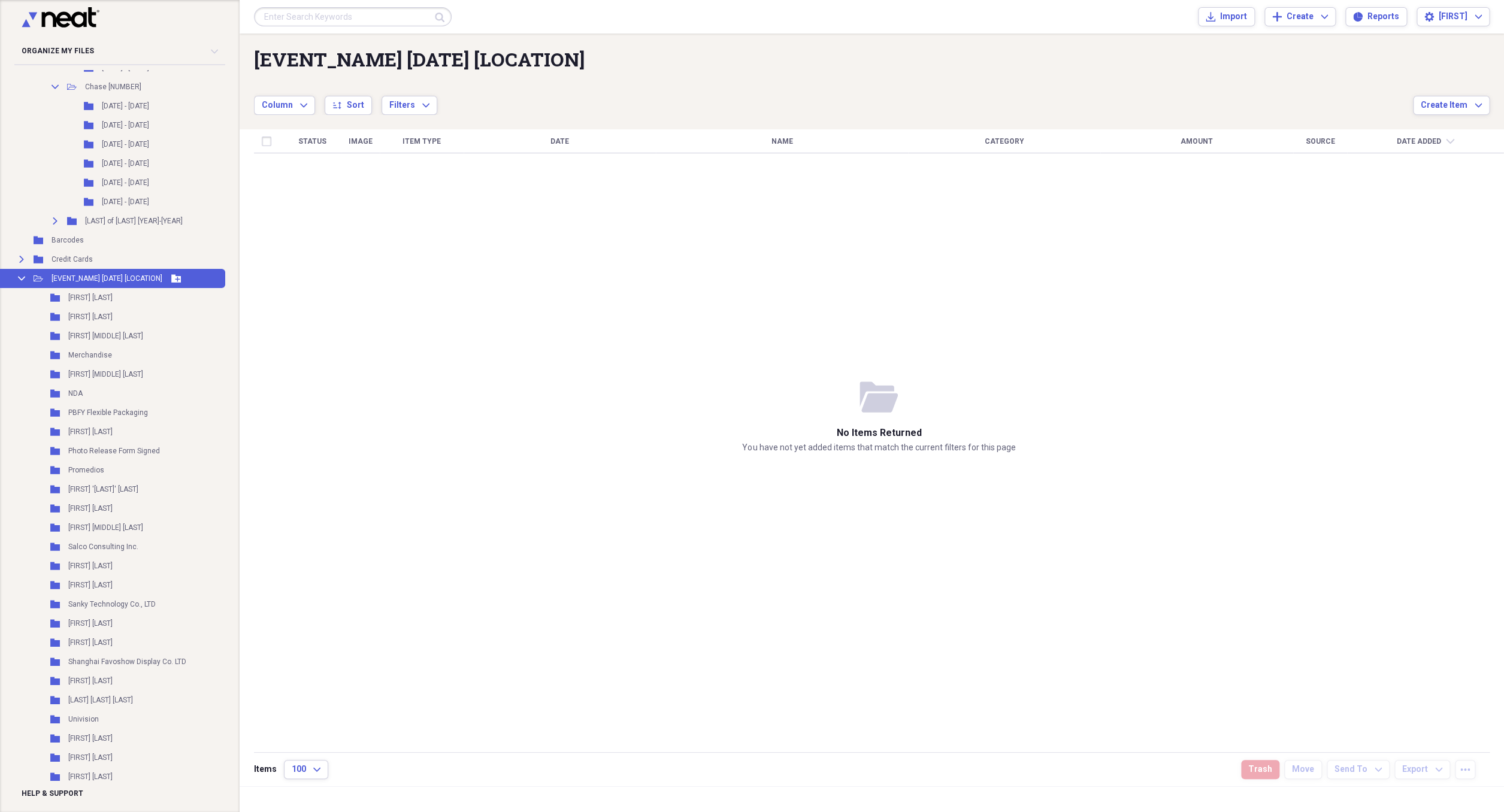 click 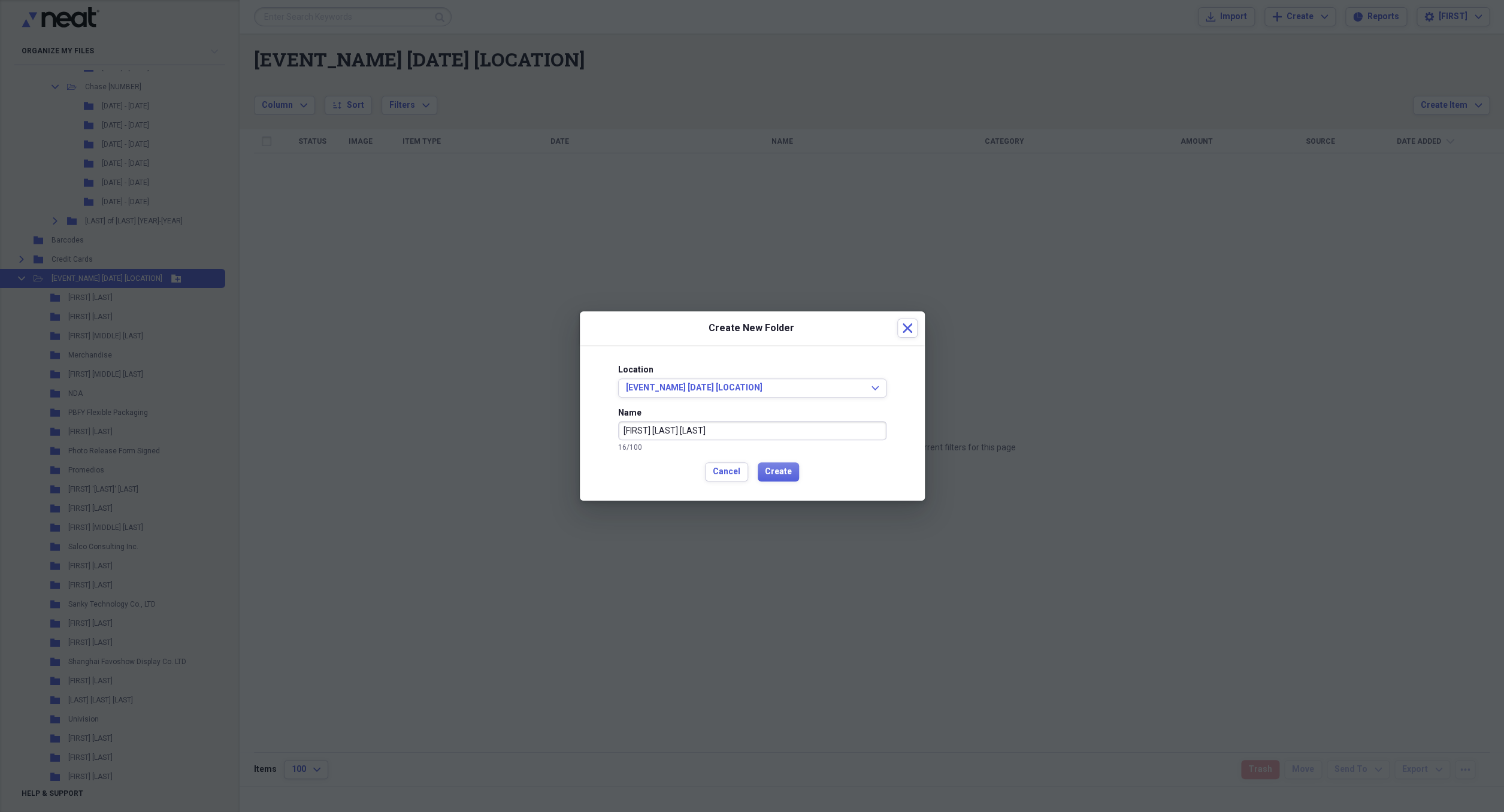 type on "[FIRST] [LAST] [LAST]" 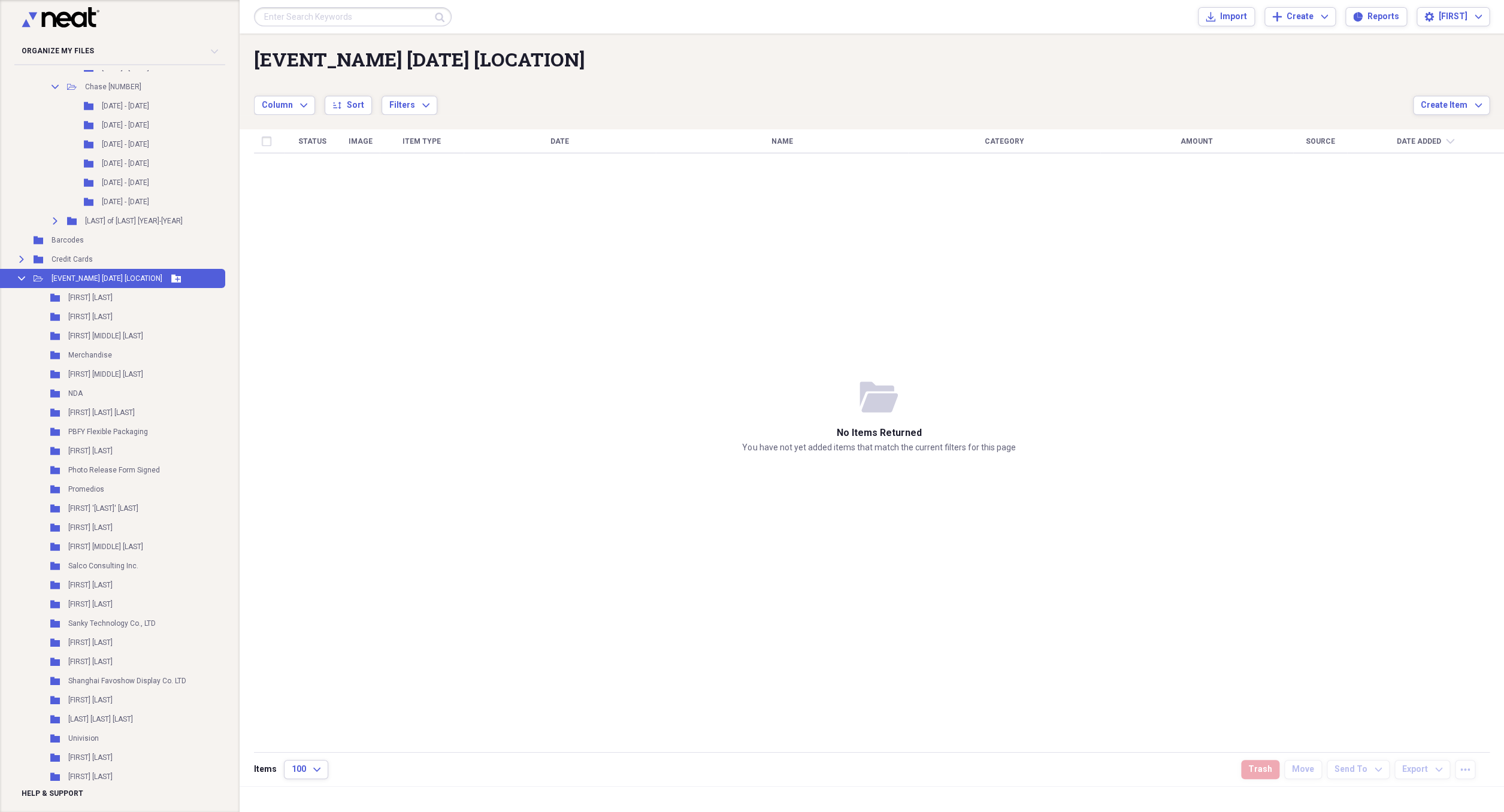 click 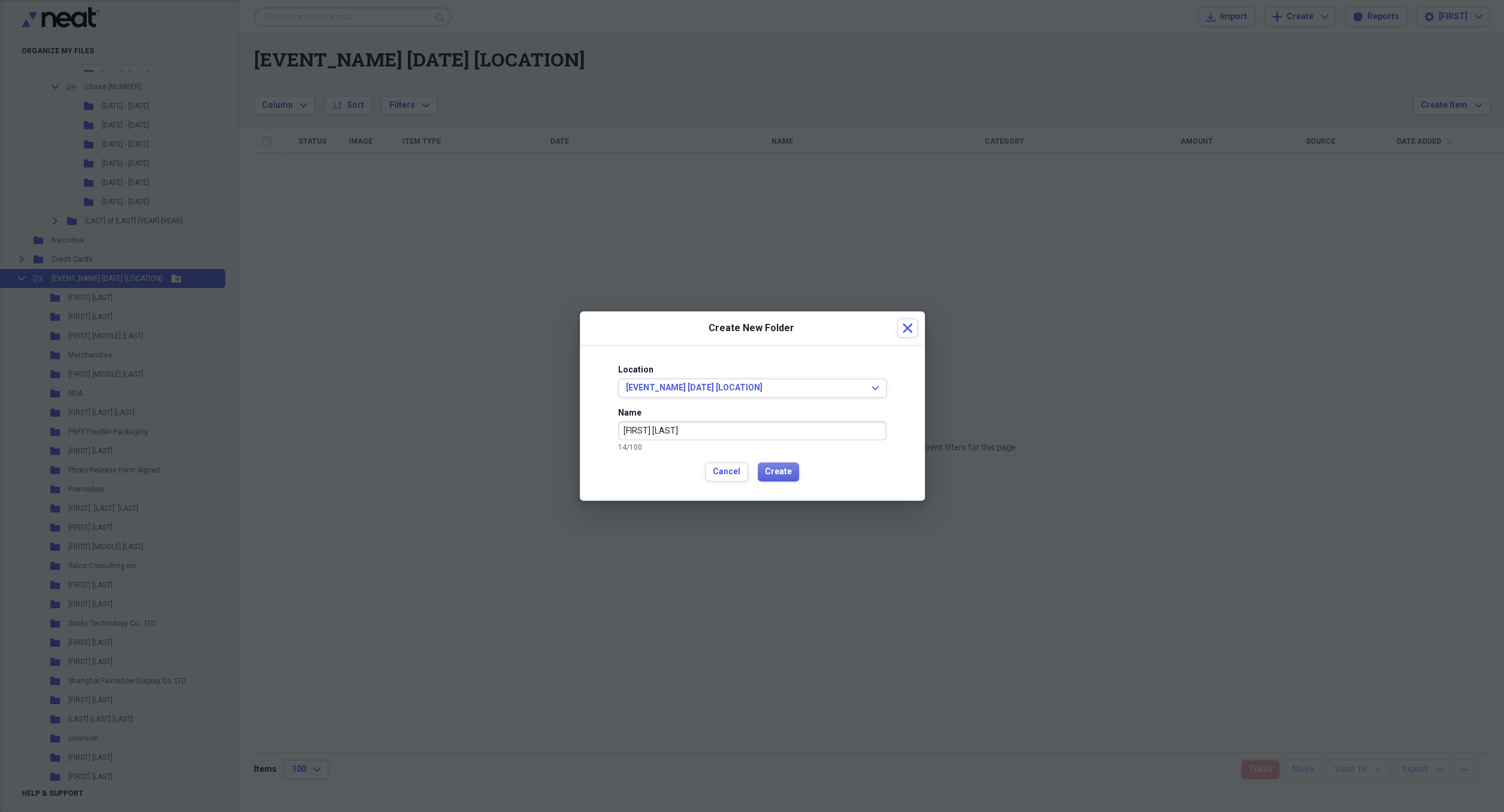 type on "[FIRST] [LAST]" 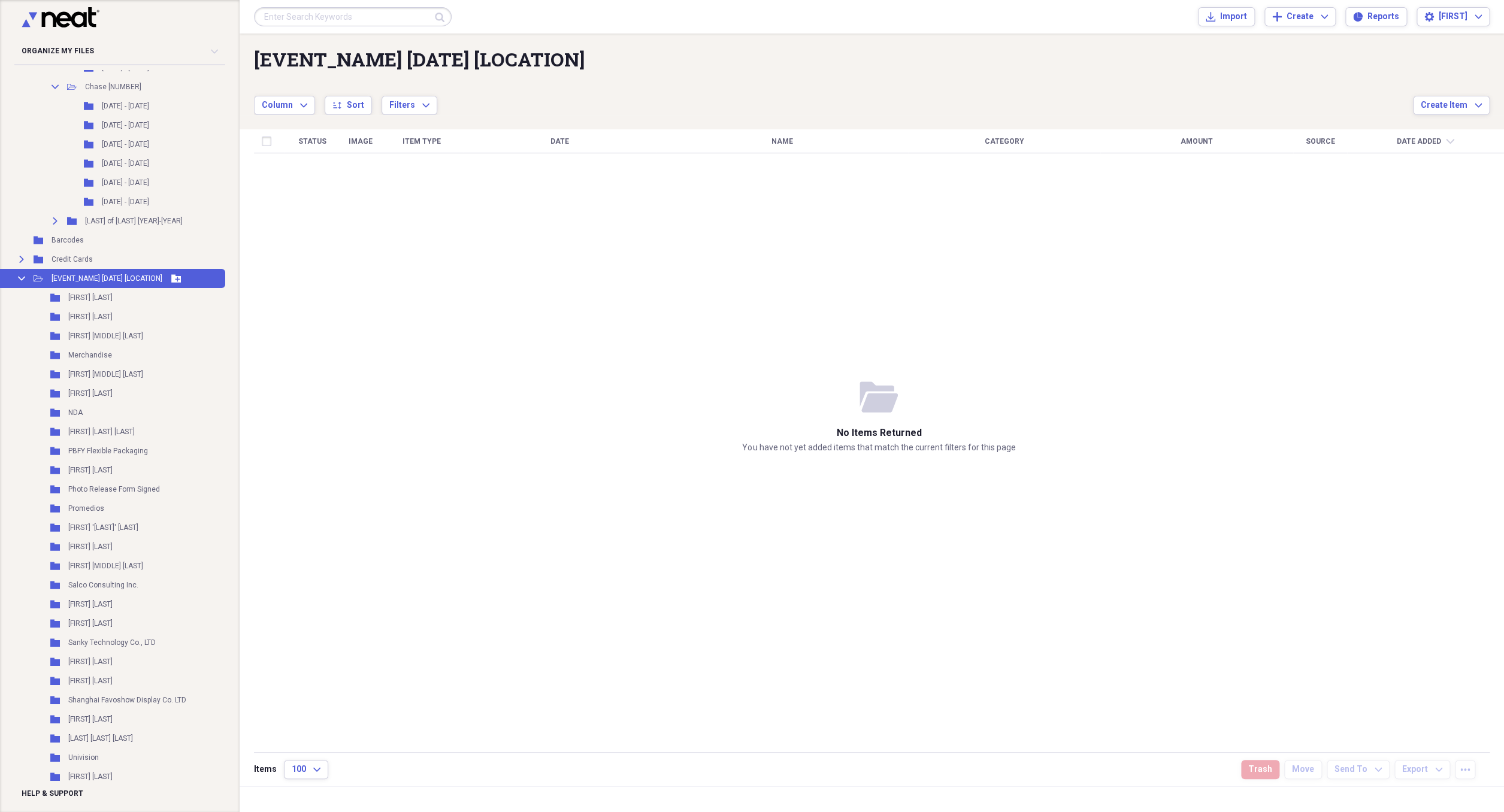 click 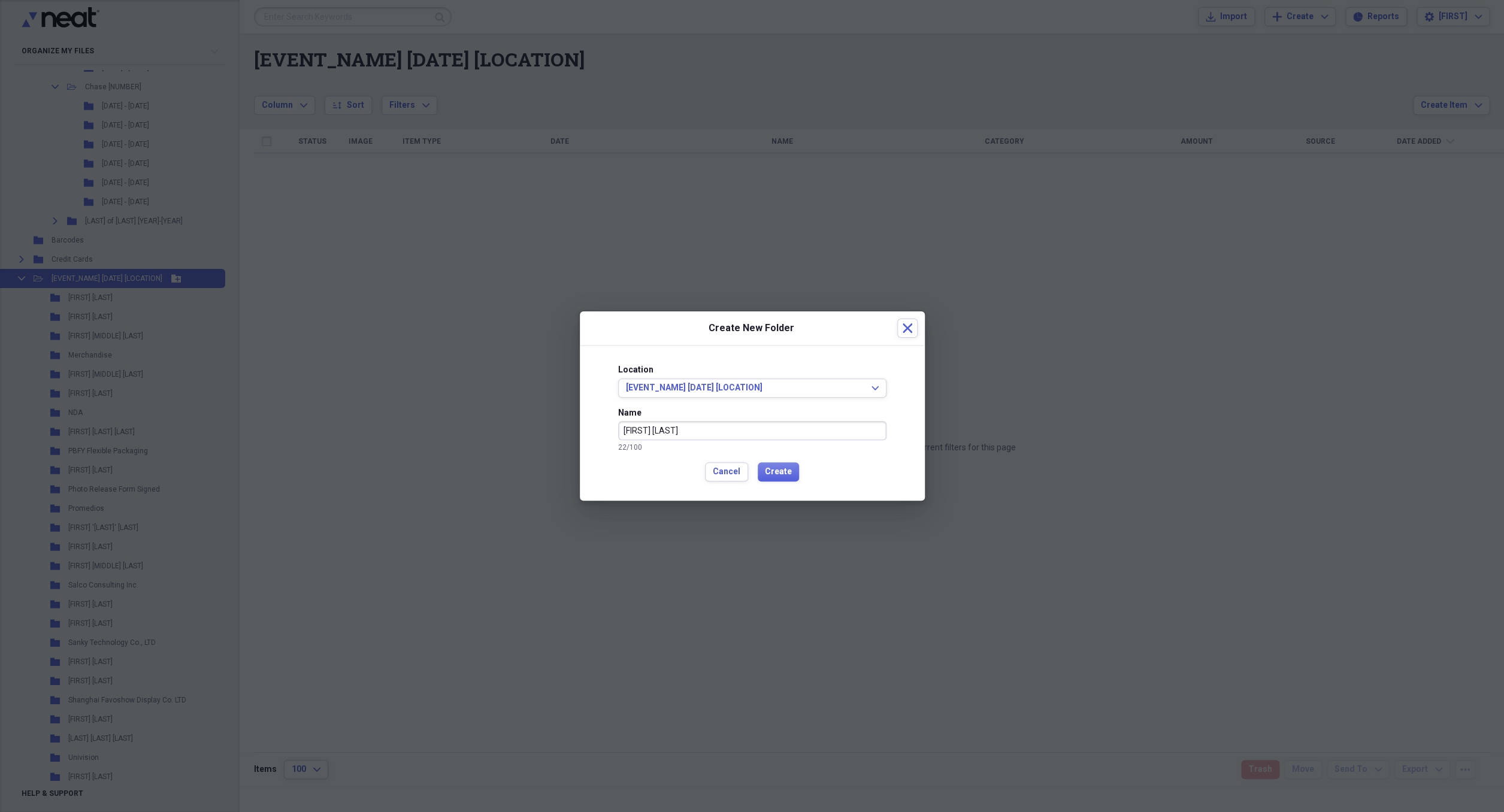 type on "[FIRST] [LAST]" 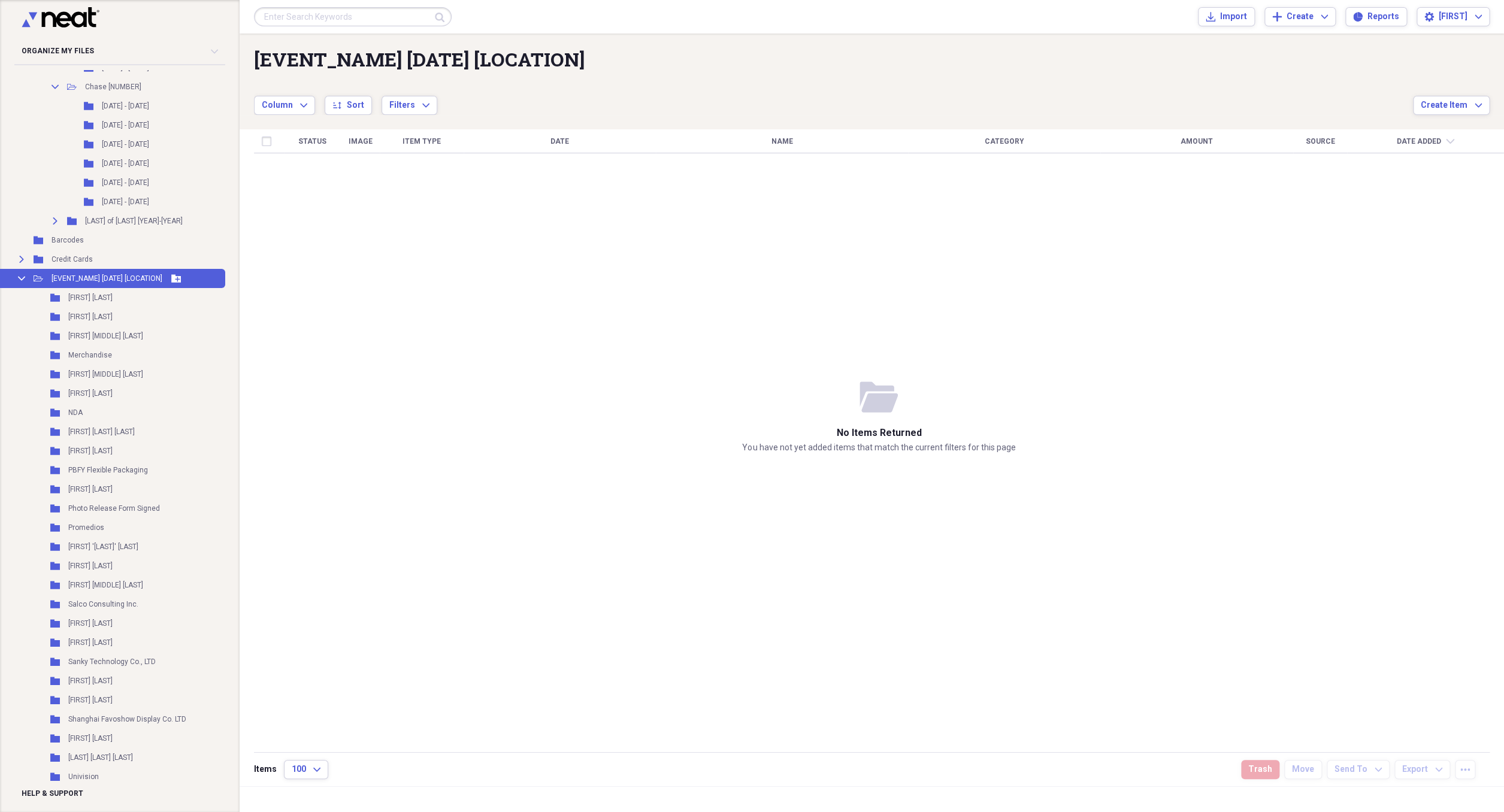 click 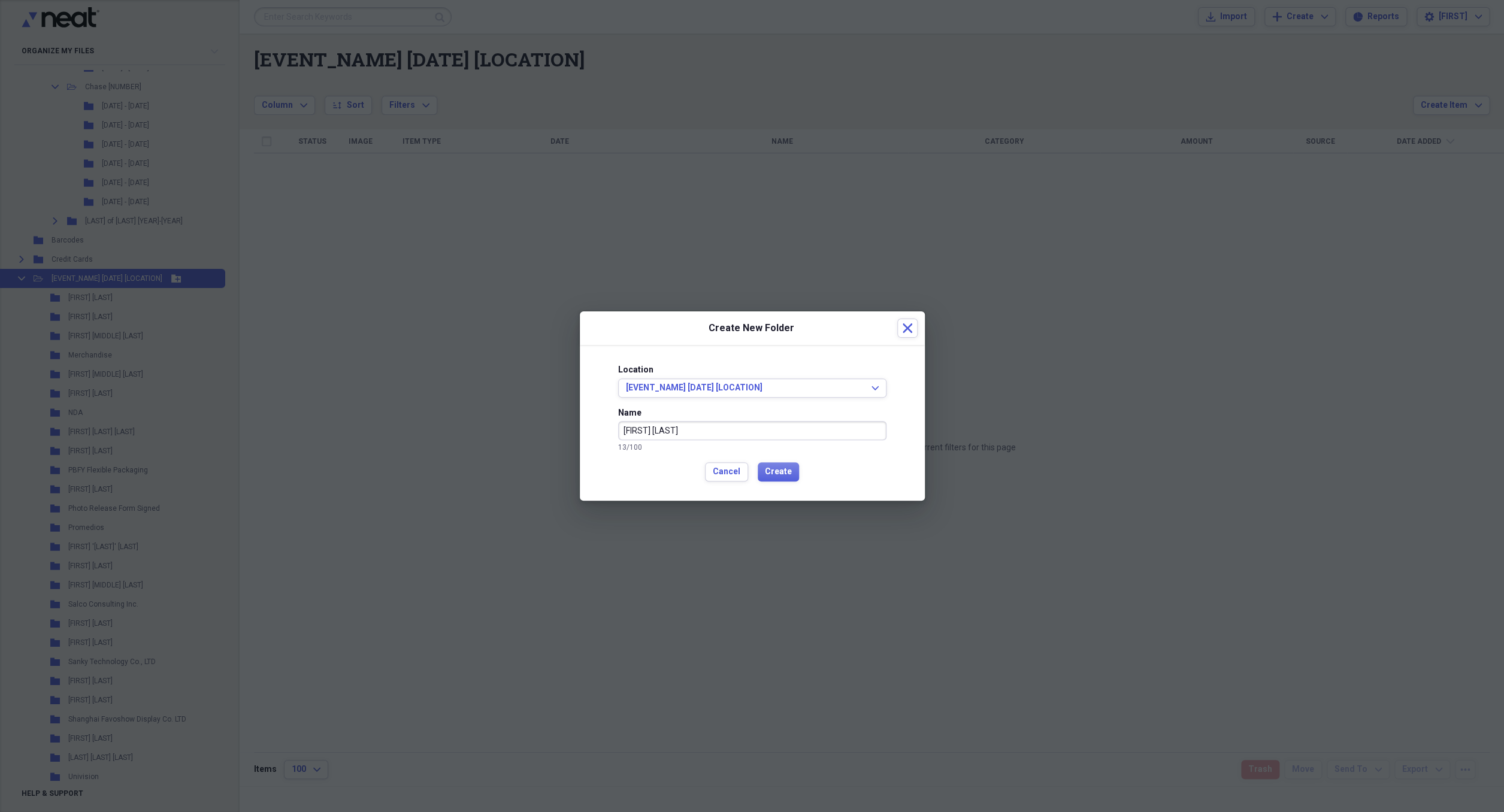 type on "[FIRST] [LAST]" 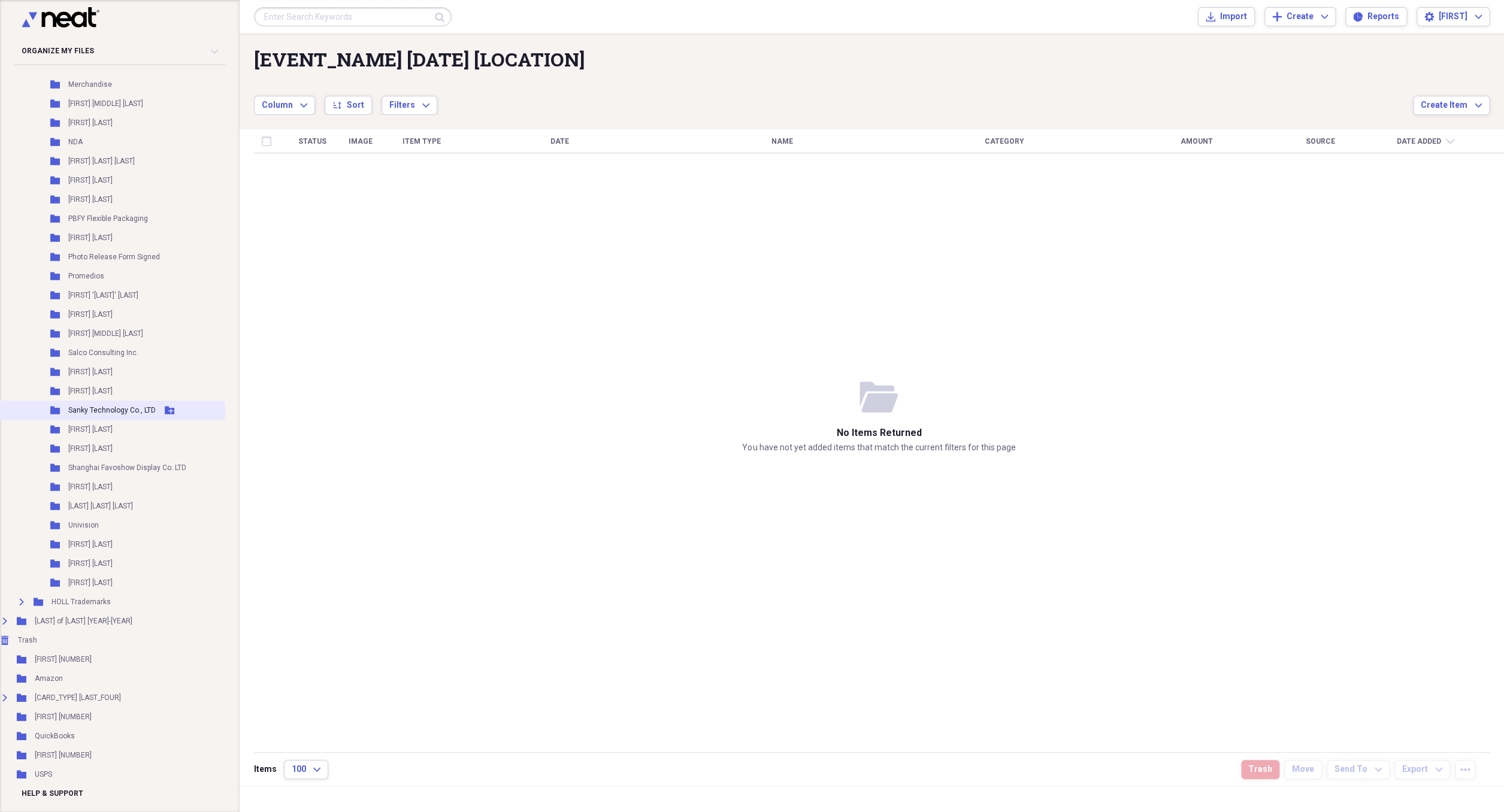 scroll, scrollTop: 847, scrollLeft: 91, axis: both 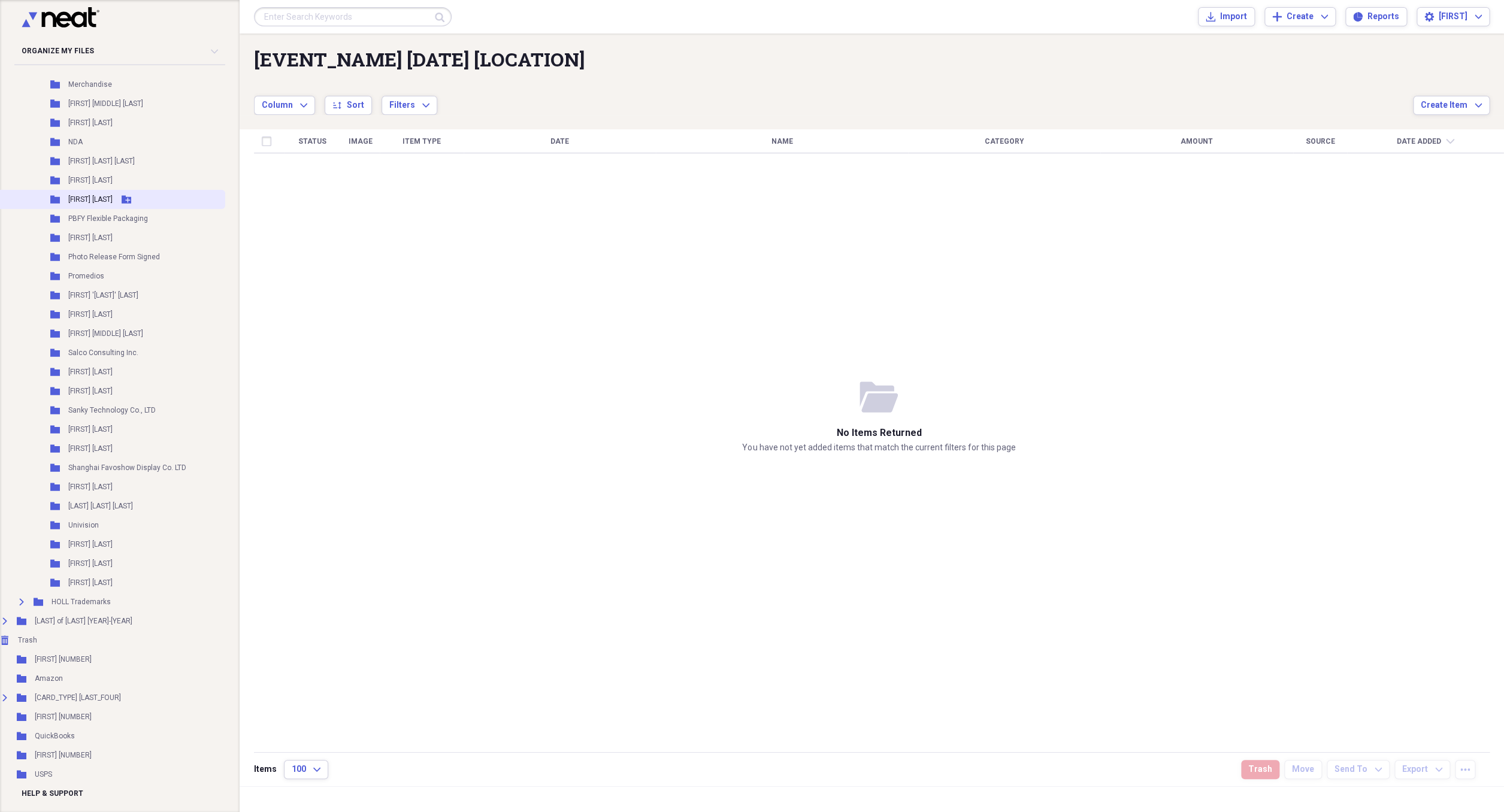 click on "[FIRST] [LAST]" at bounding box center (90, 199) 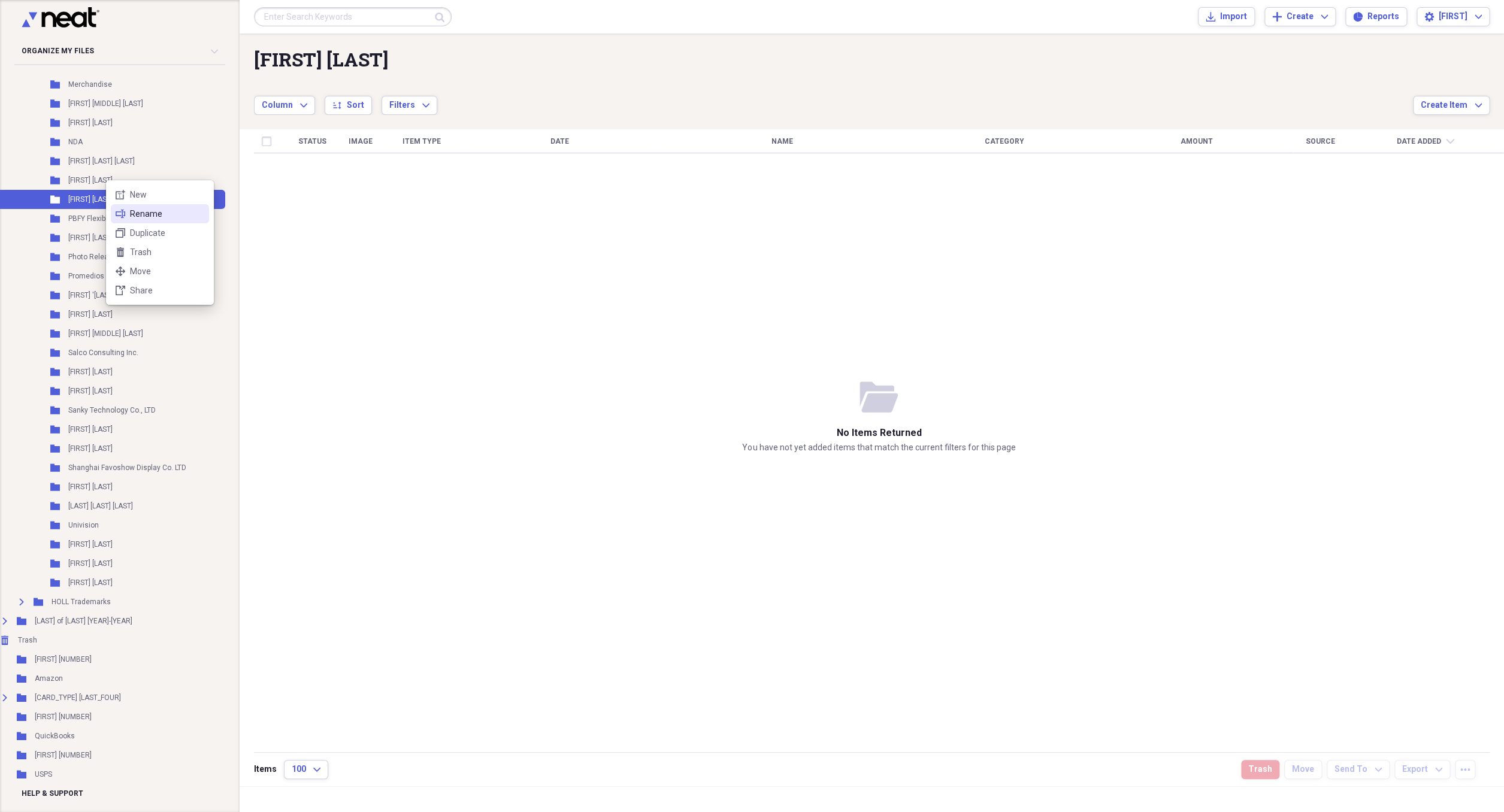 click on "Rename" at bounding box center [167, 214] 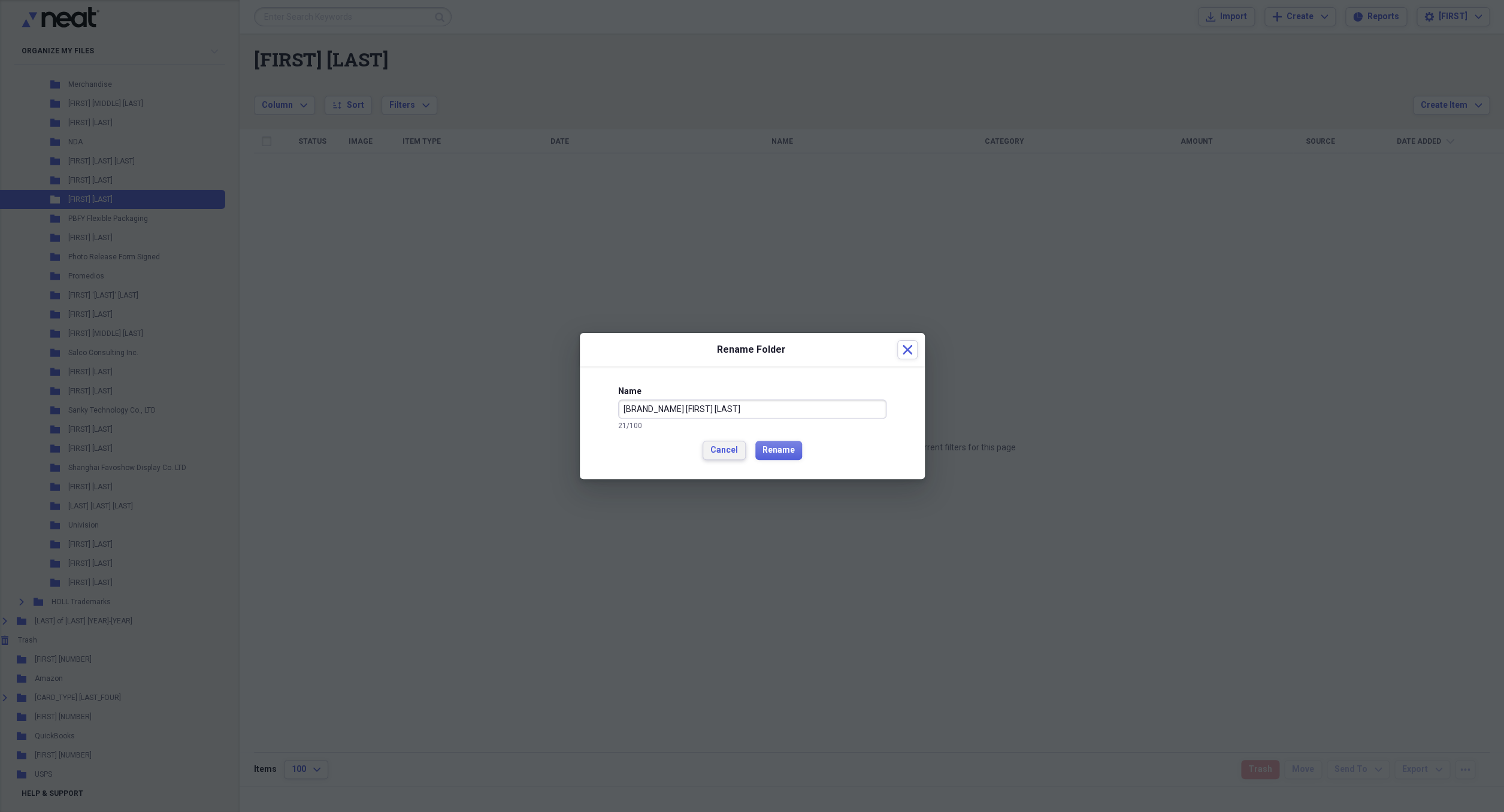 type on "[BRAND_NAME] [FIRST] [LAST]" 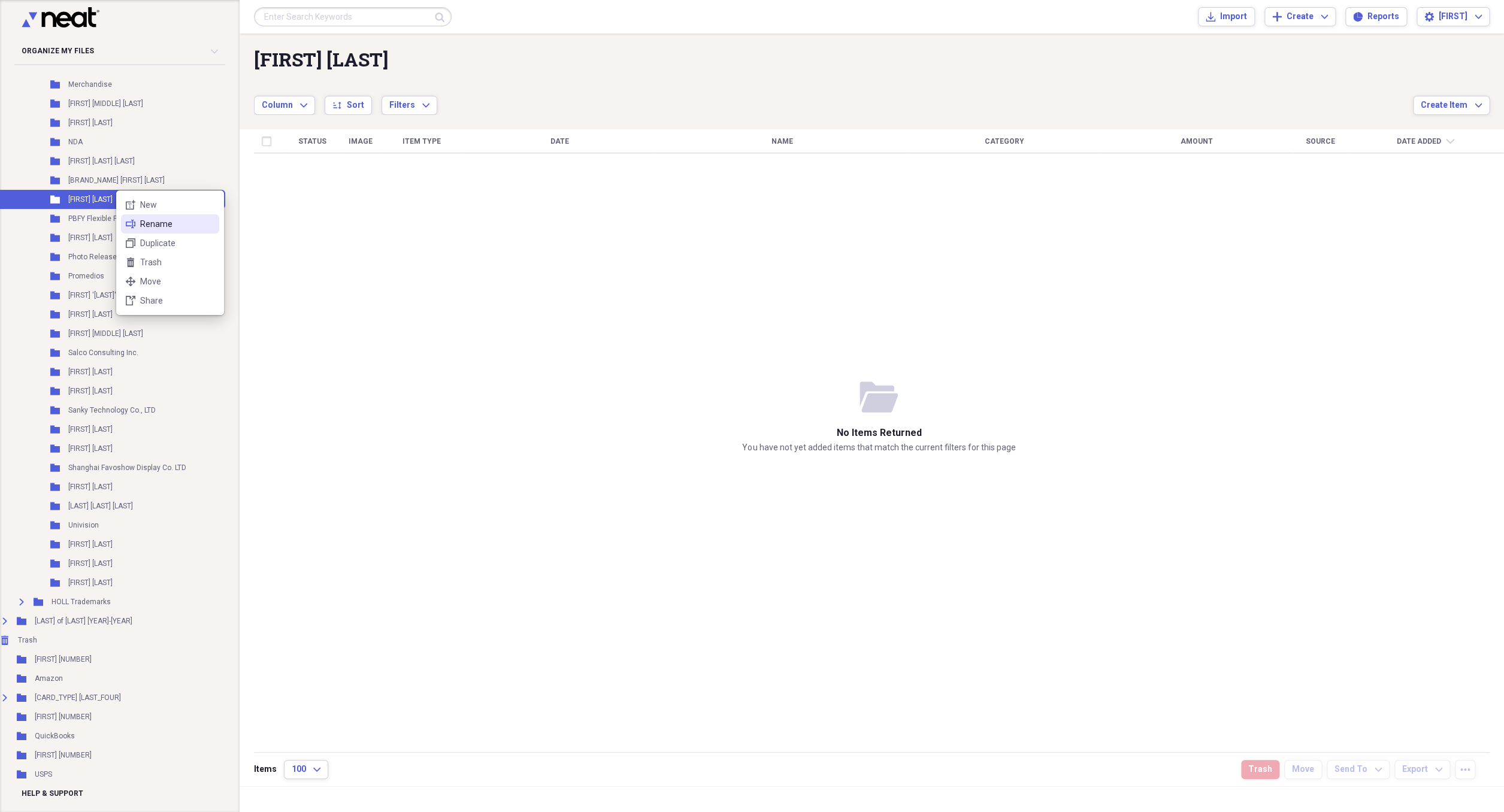 click on "Rename" at bounding box center (177, 224) 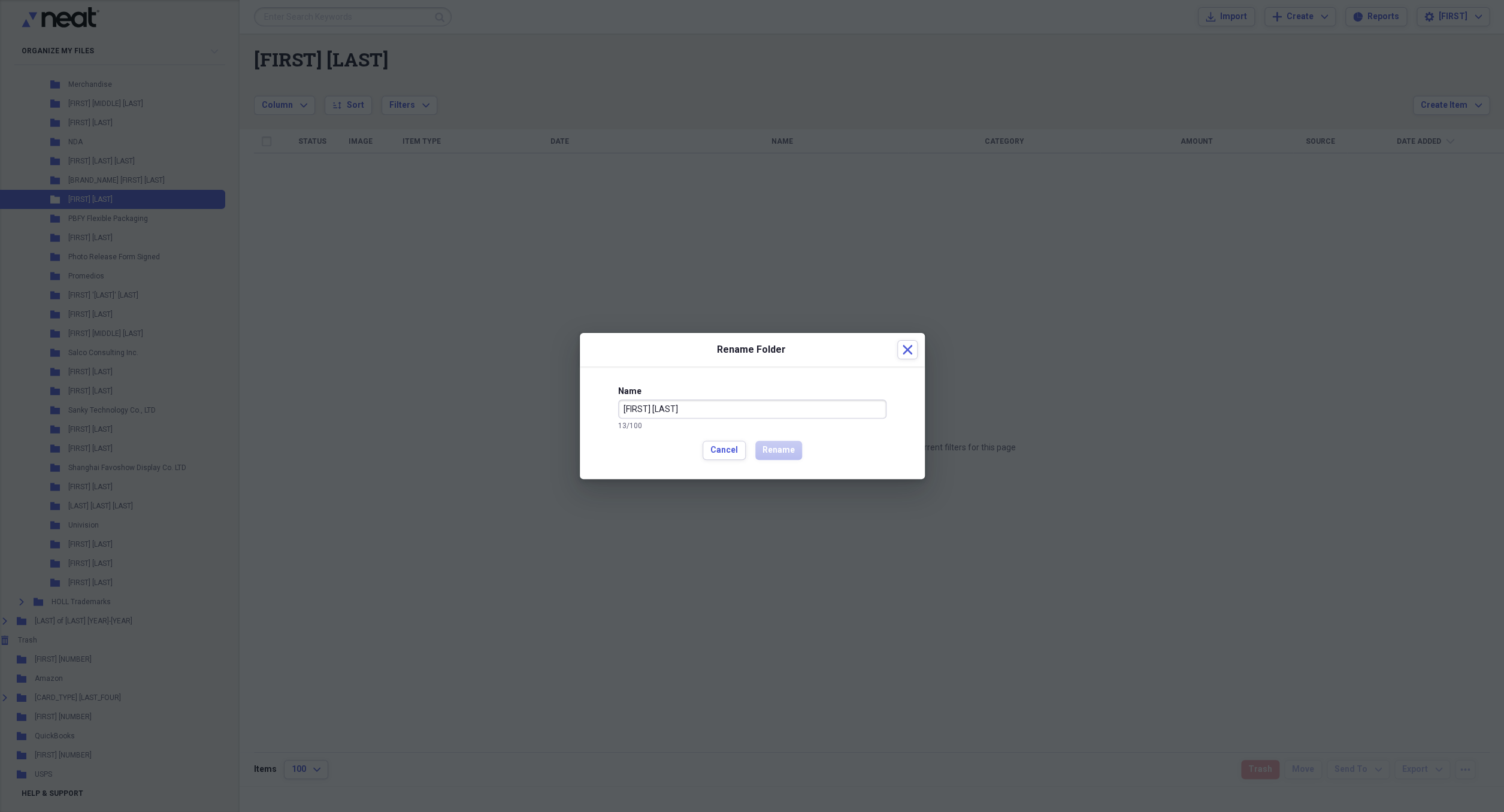 click on "[FIRST] [LAST]" at bounding box center (752, 409) 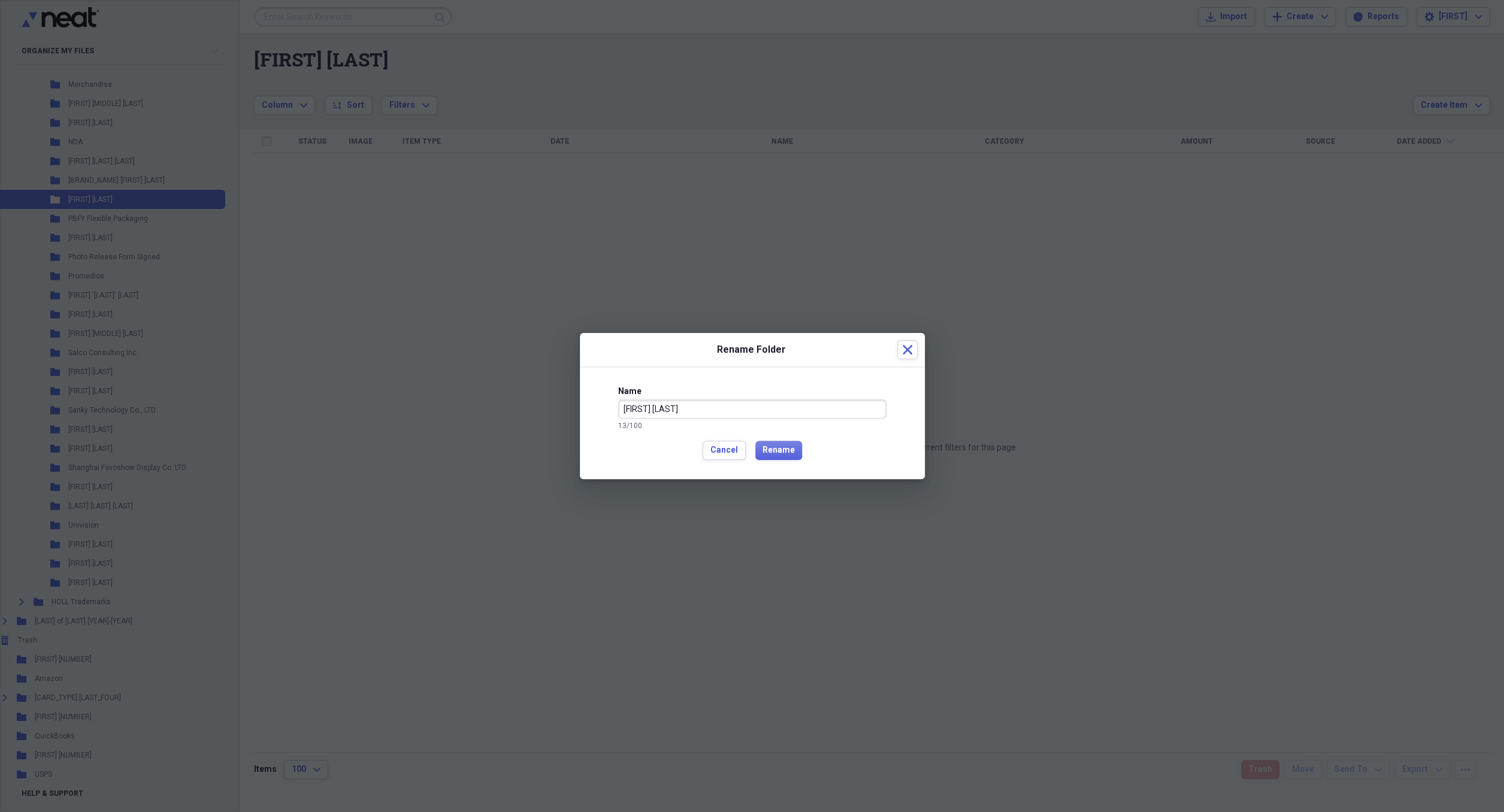 type on "[FIRST] [LAST]" 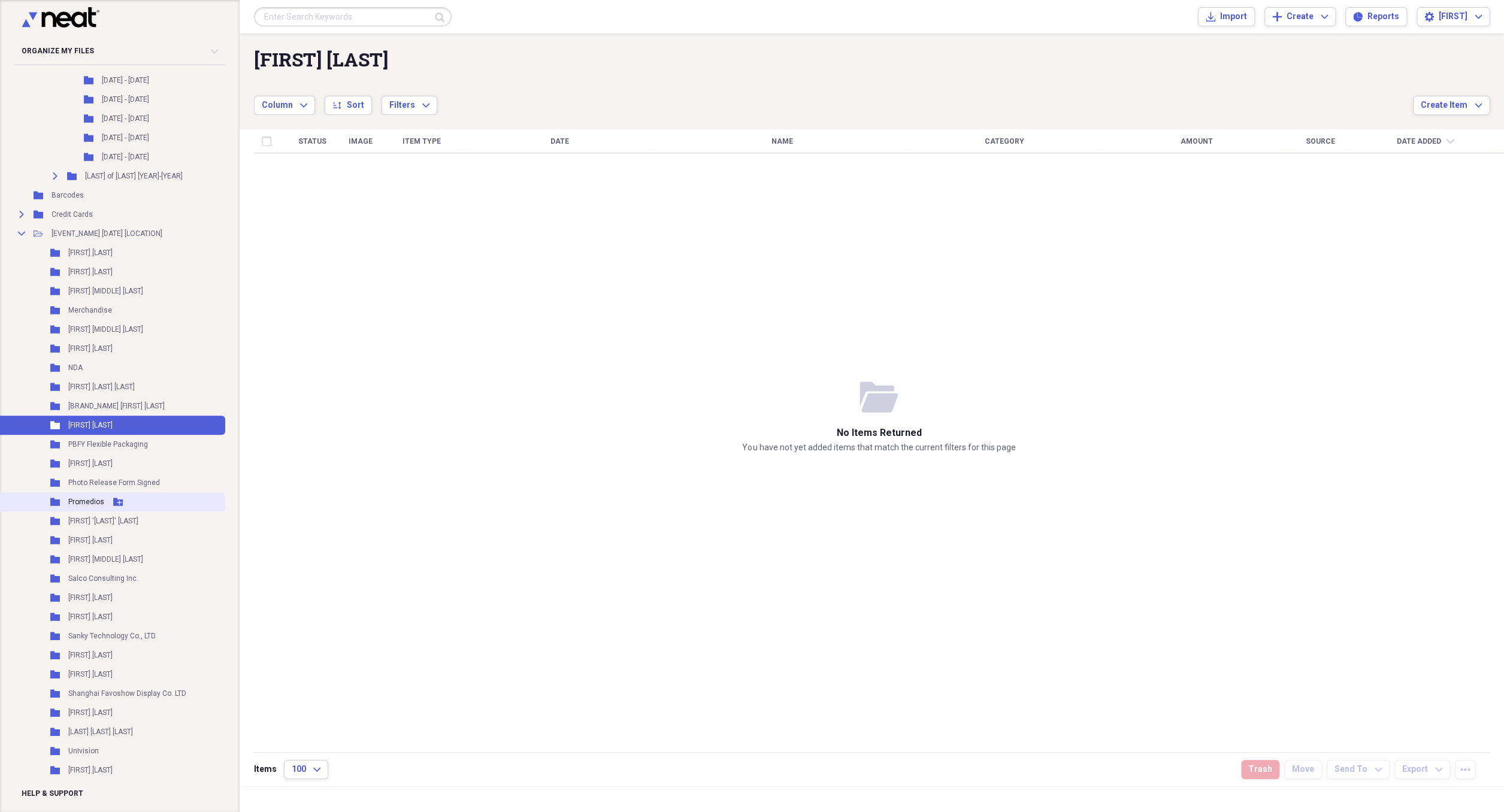 scroll, scrollTop: 447, scrollLeft: 91, axis: both 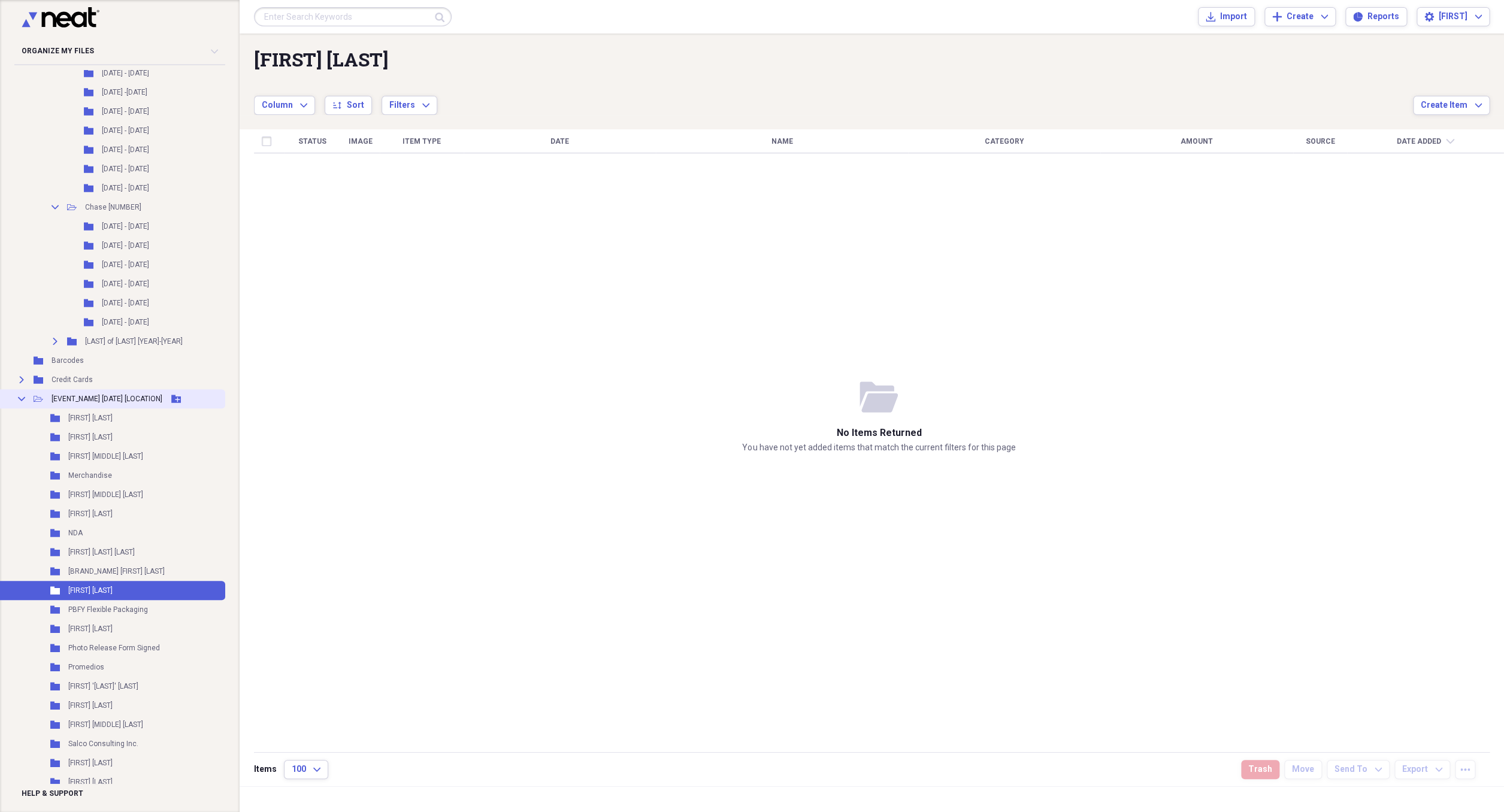 click on "Add Folder" 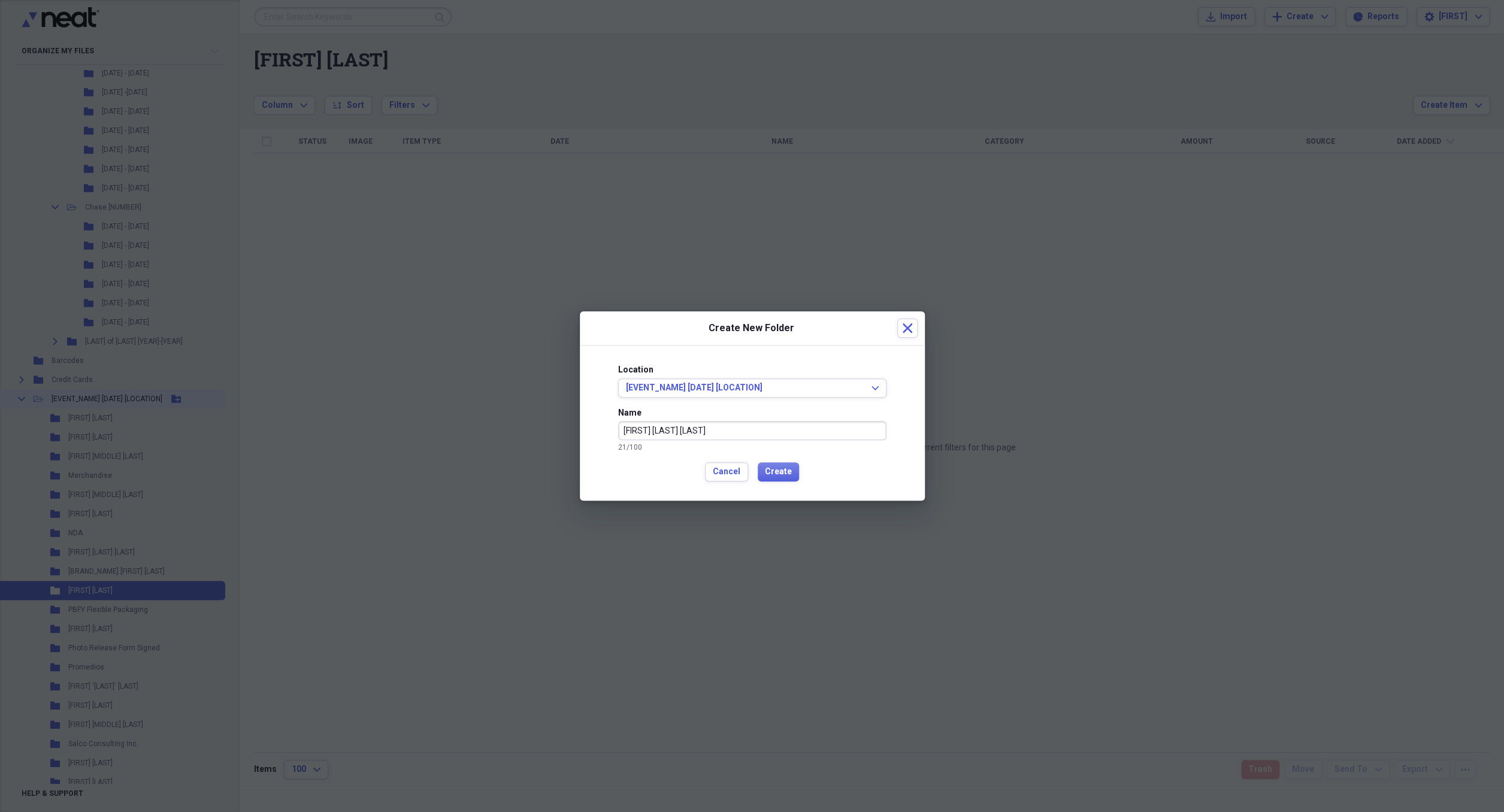 type on "[FIRST] [LAST] [LAST]" 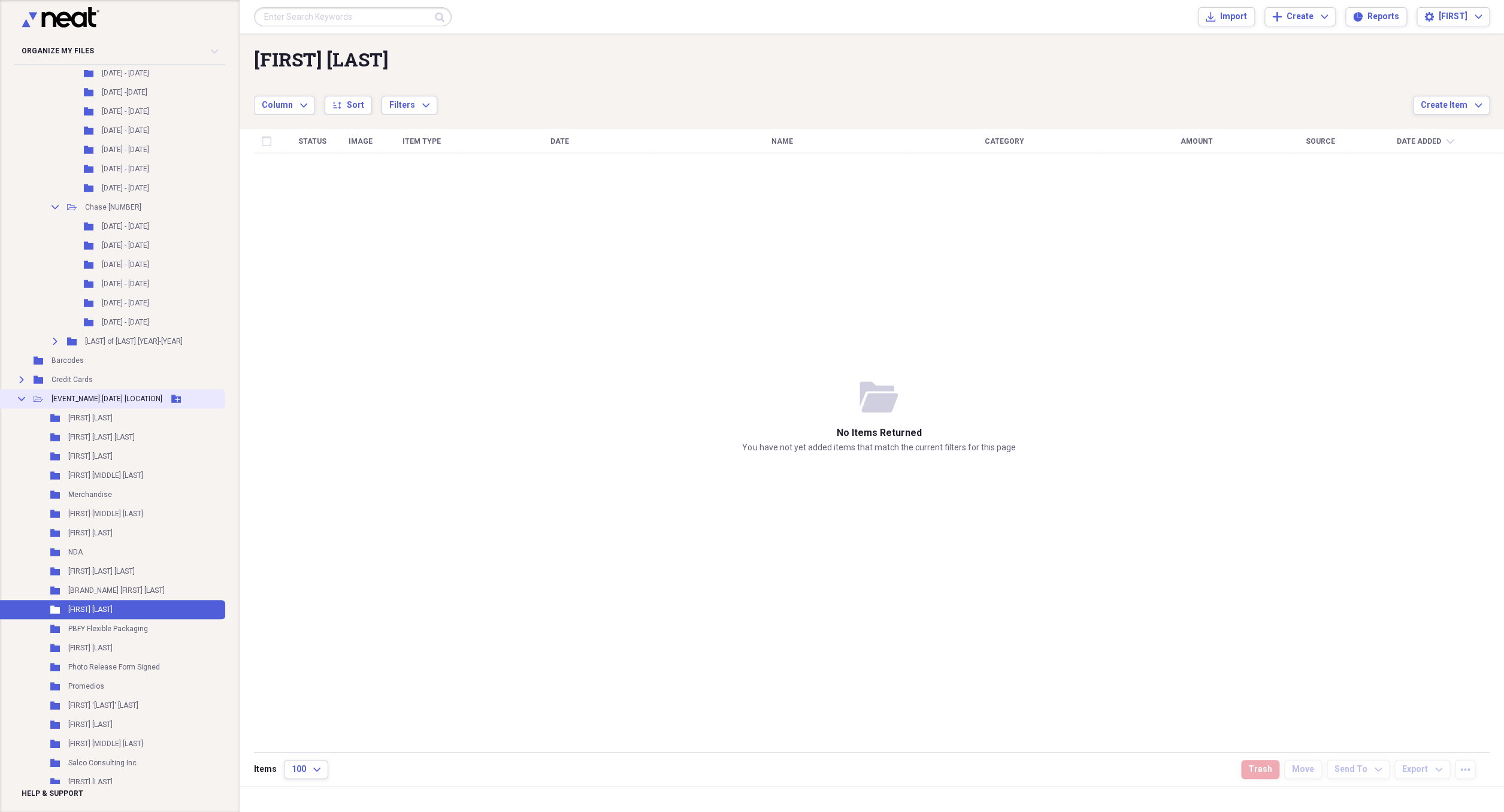 click on "Add Folder" 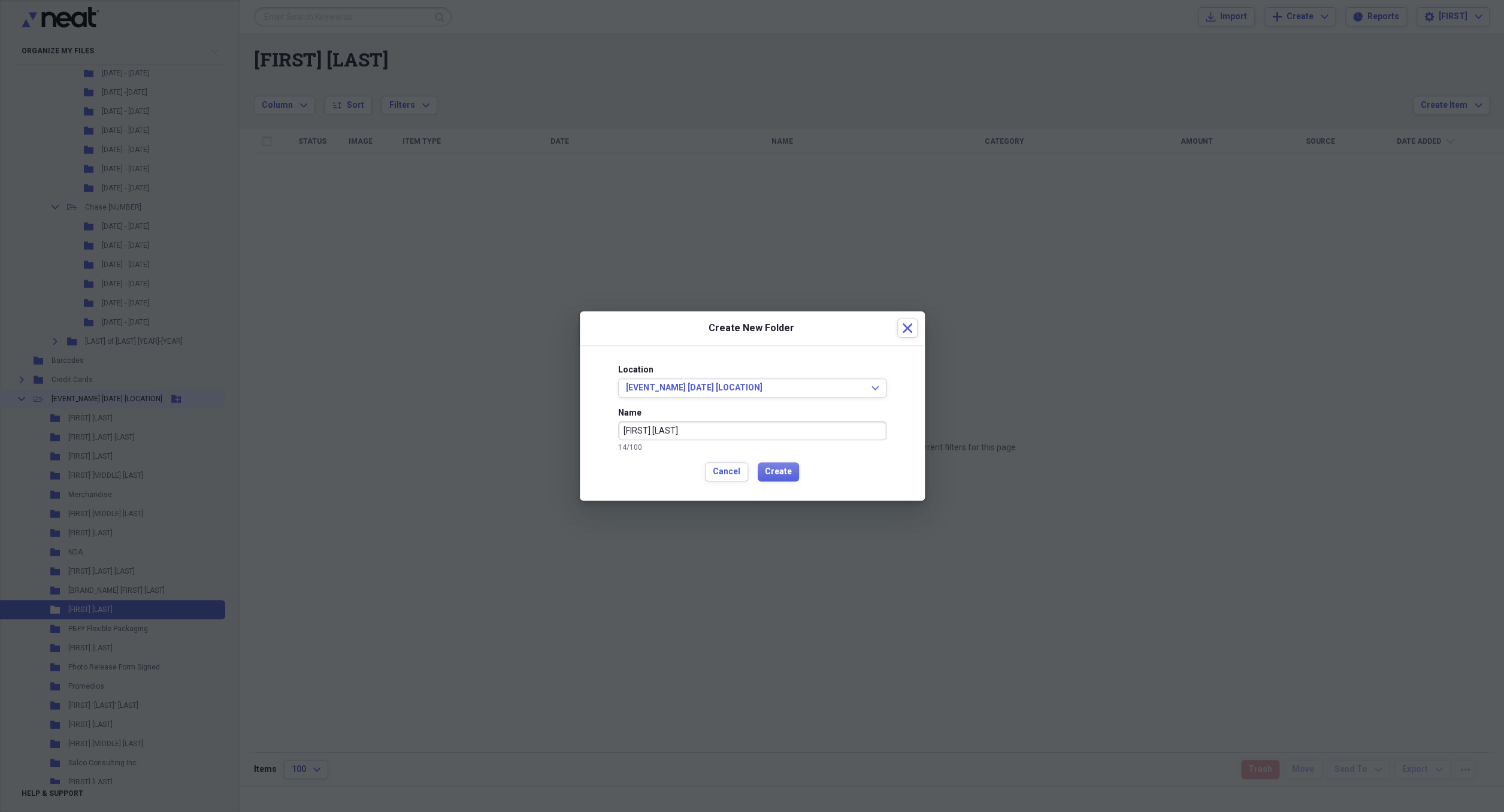type on "[FIRST] [LAST]" 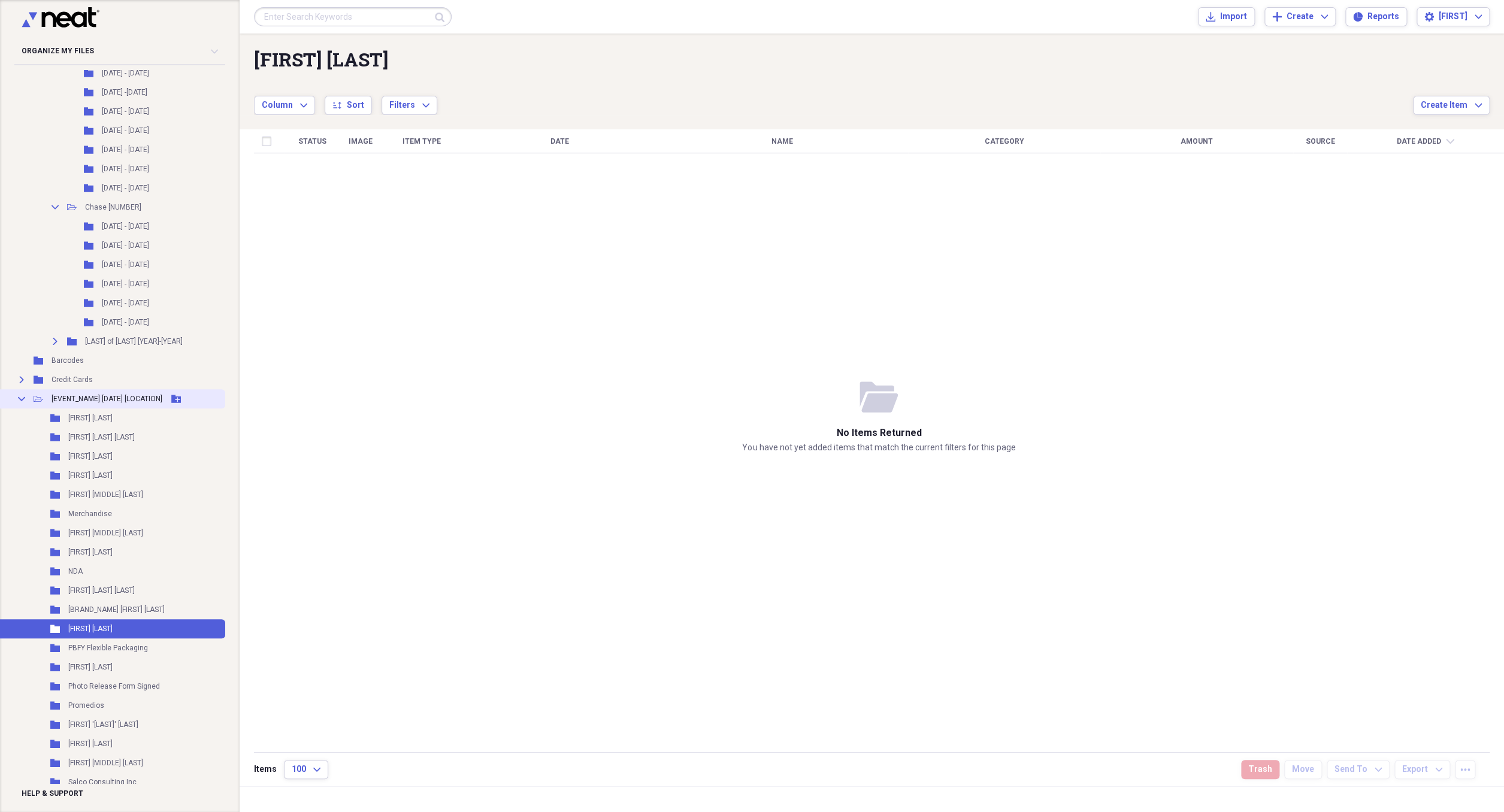 click on "Add Folder" at bounding box center (176, 399) 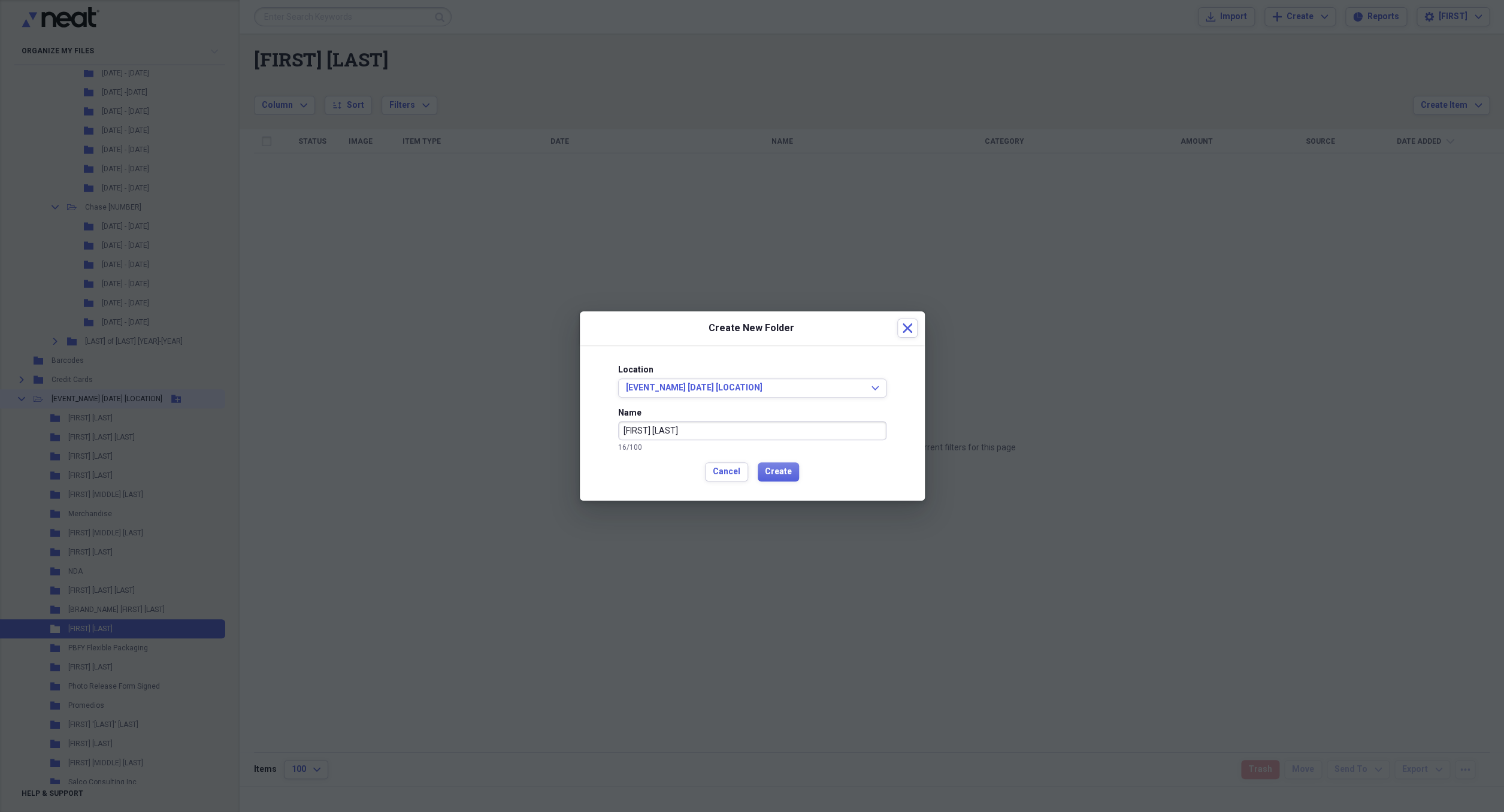 type on "[FIRST] [LAST]" 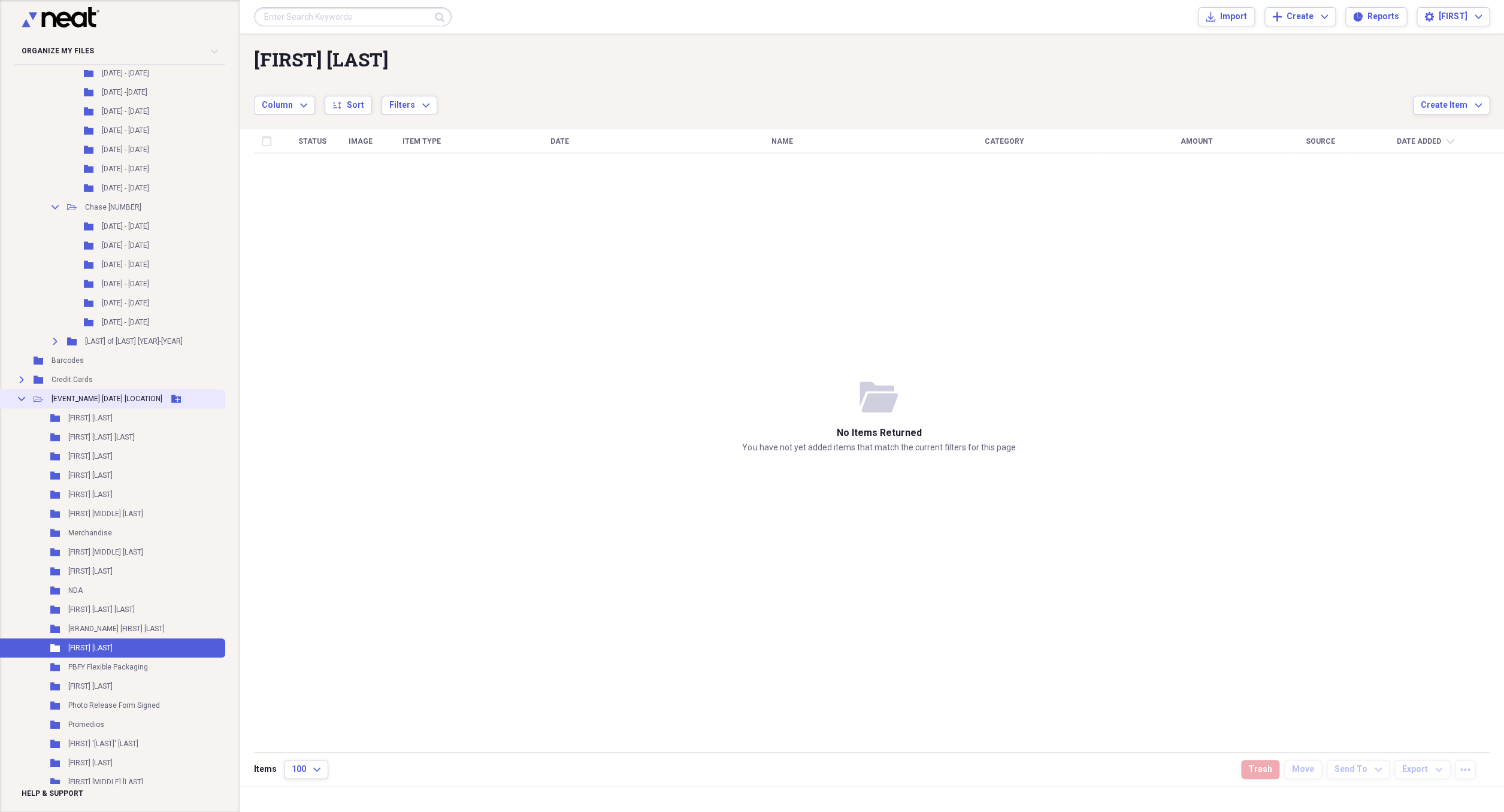 click on "Add Folder" at bounding box center (176, 399) 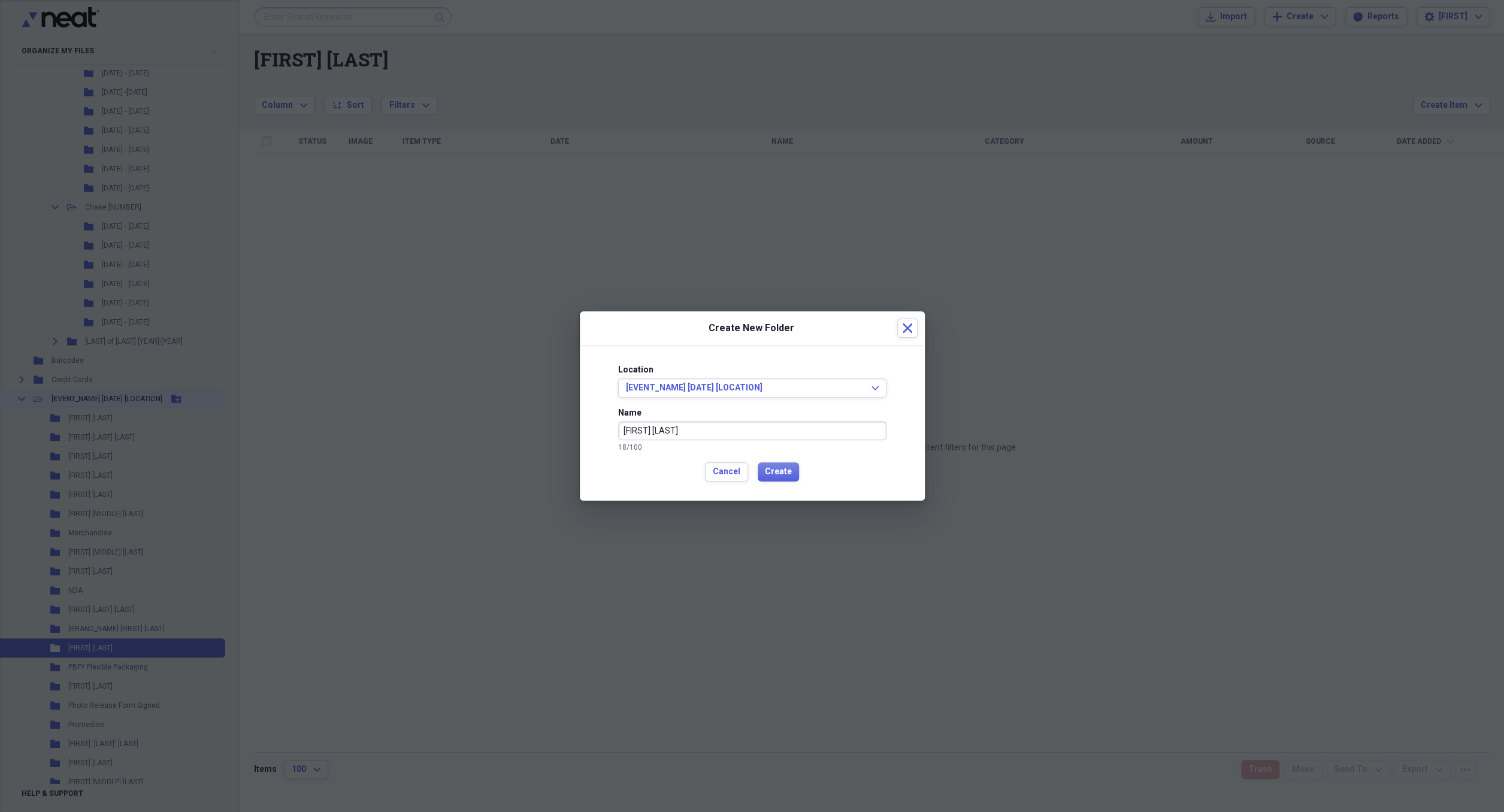 type on "[FIRST] [LAST]" 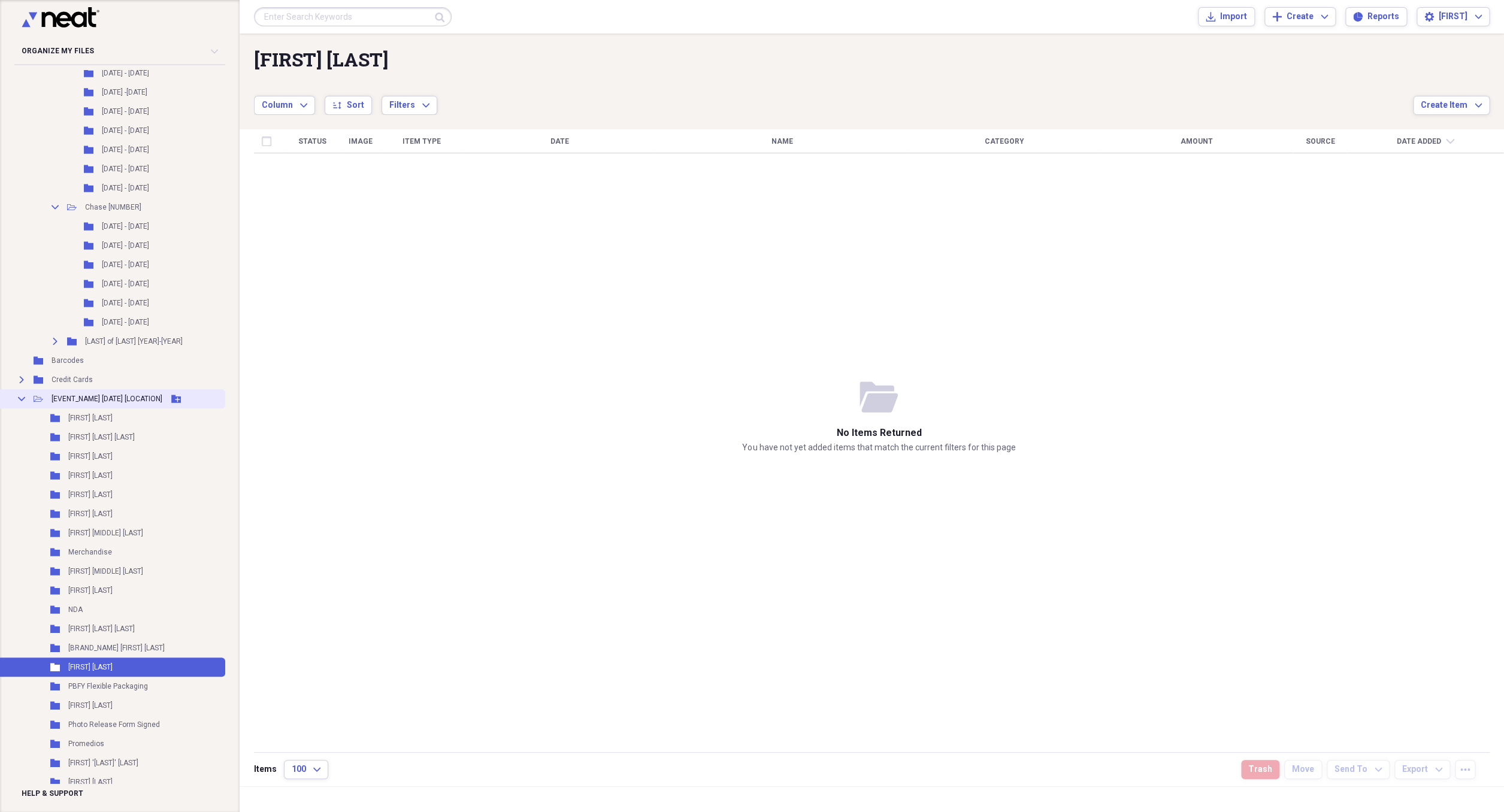 click on "Add Folder" at bounding box center (176, 399) 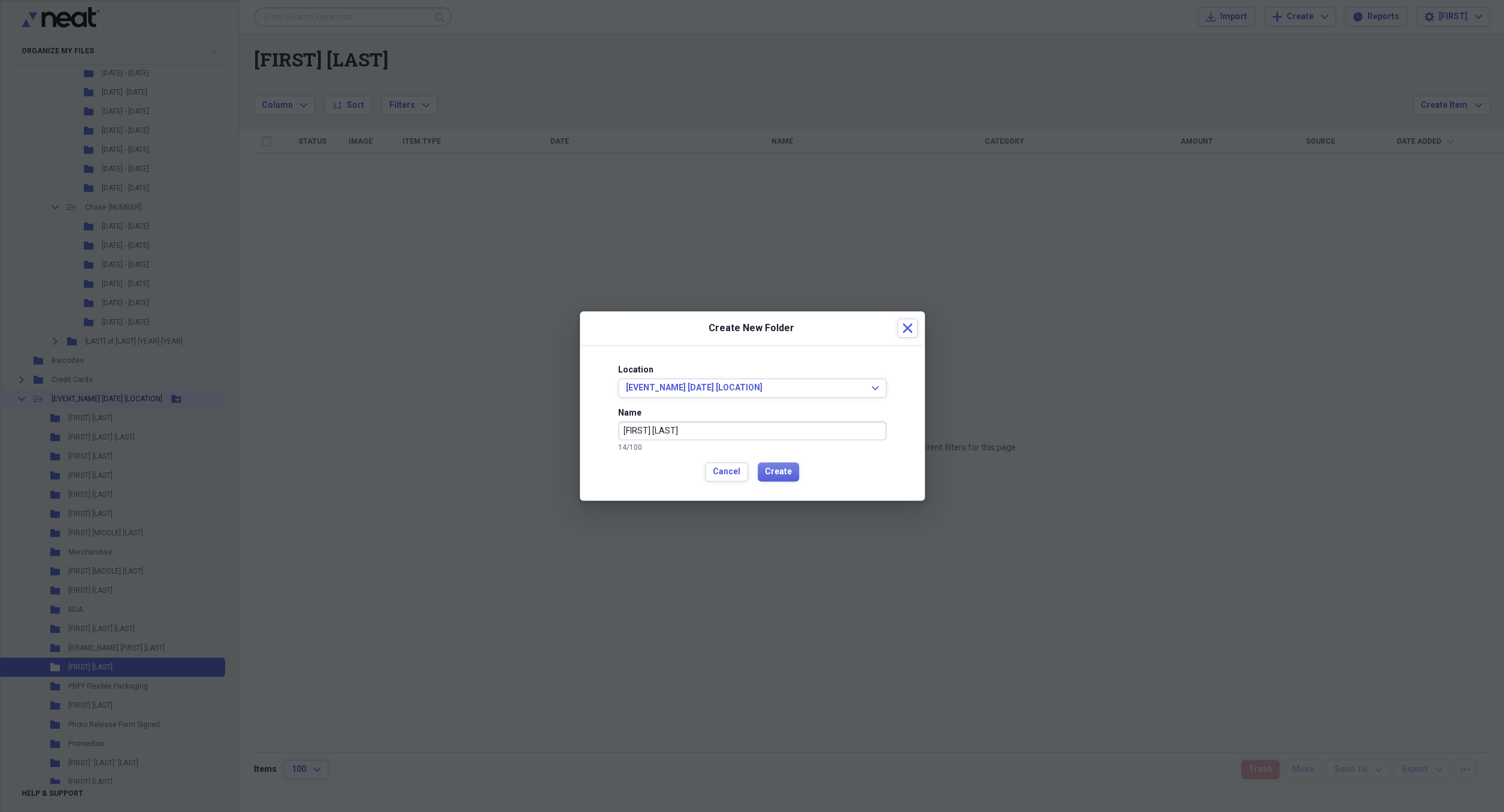 type on "[FIRST] [LAST]" 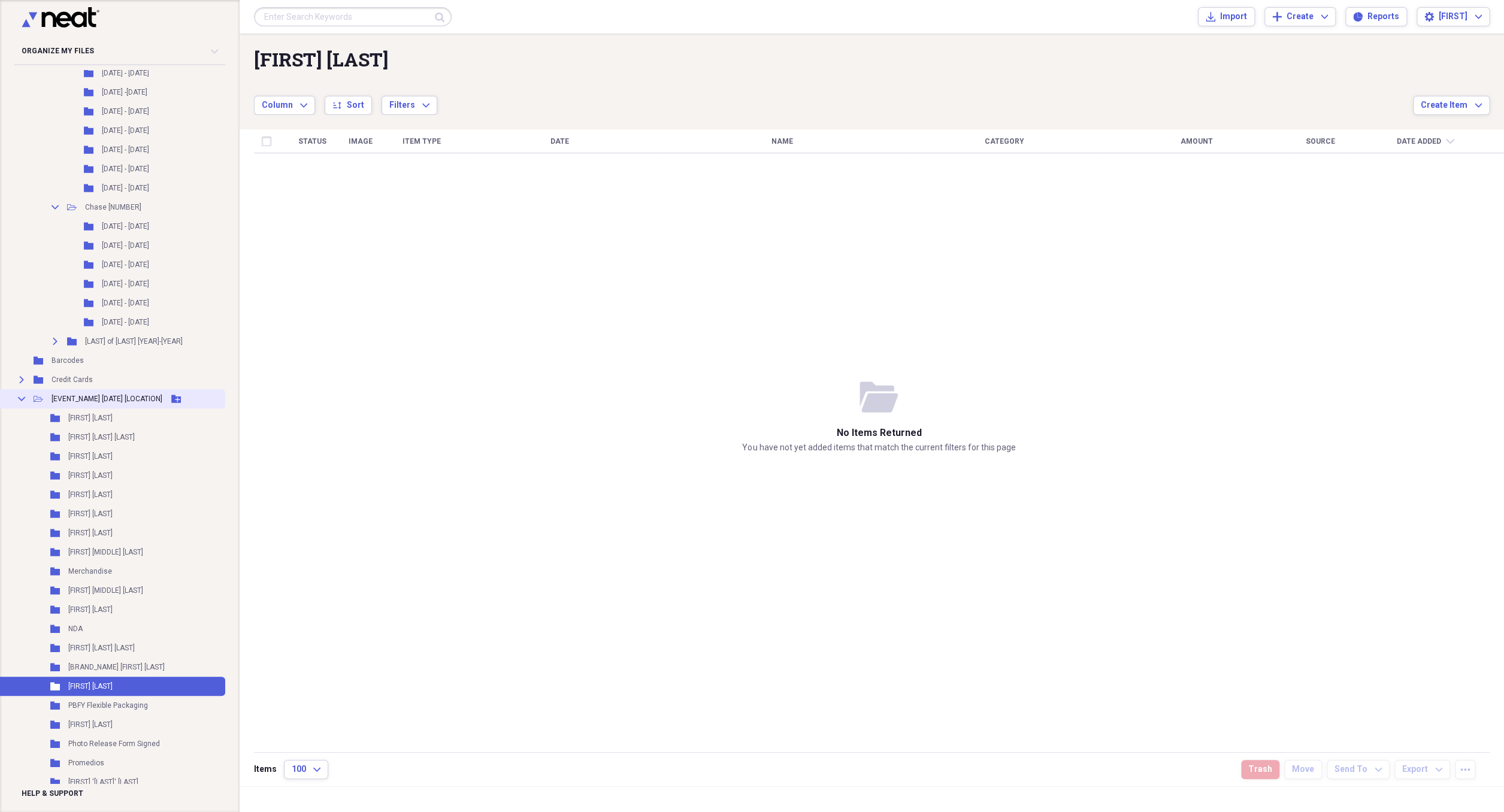 click on "Add Folder" at bounding box center (176, 399) 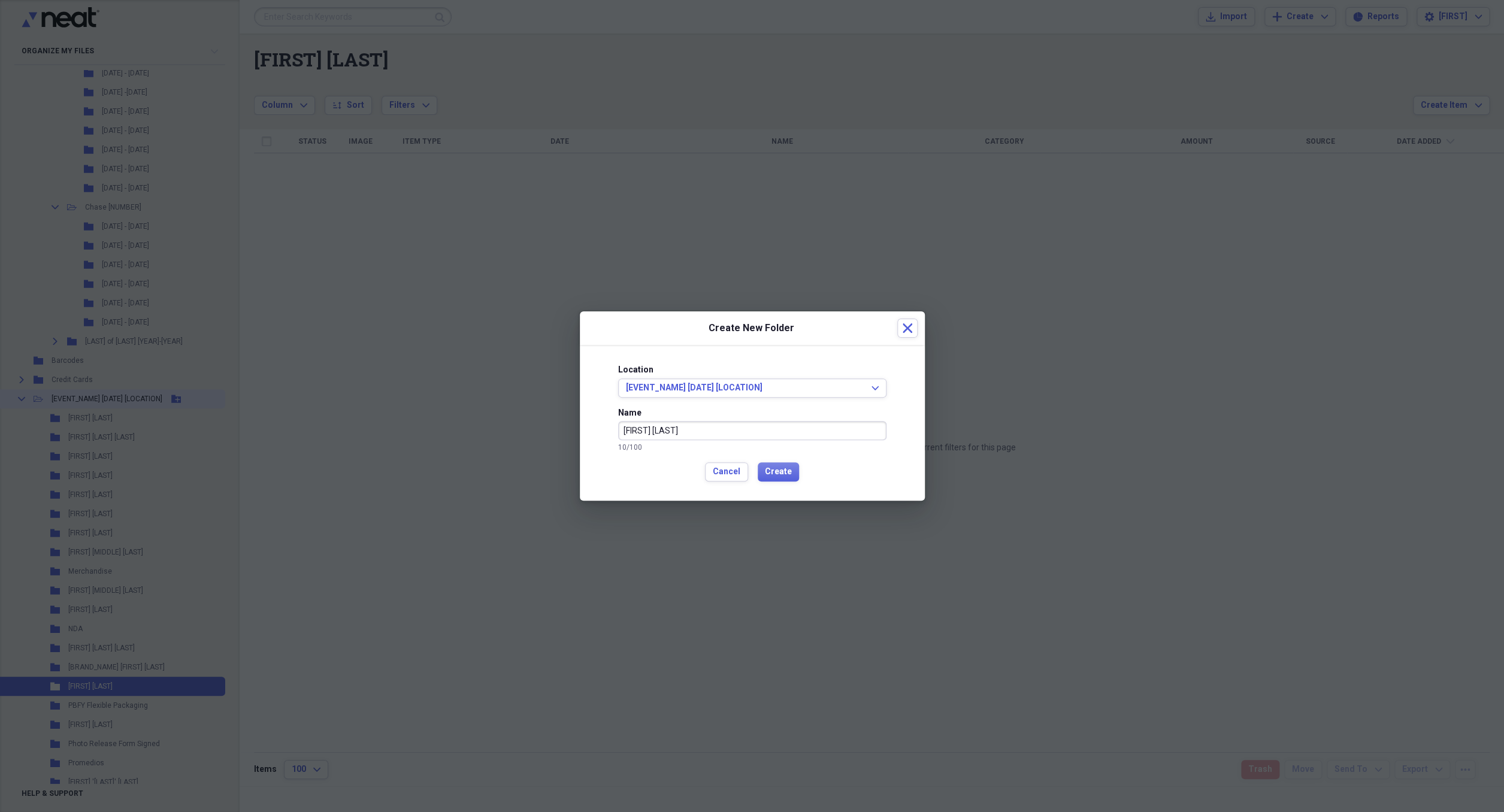 type on "[FIRST] [LAST]" 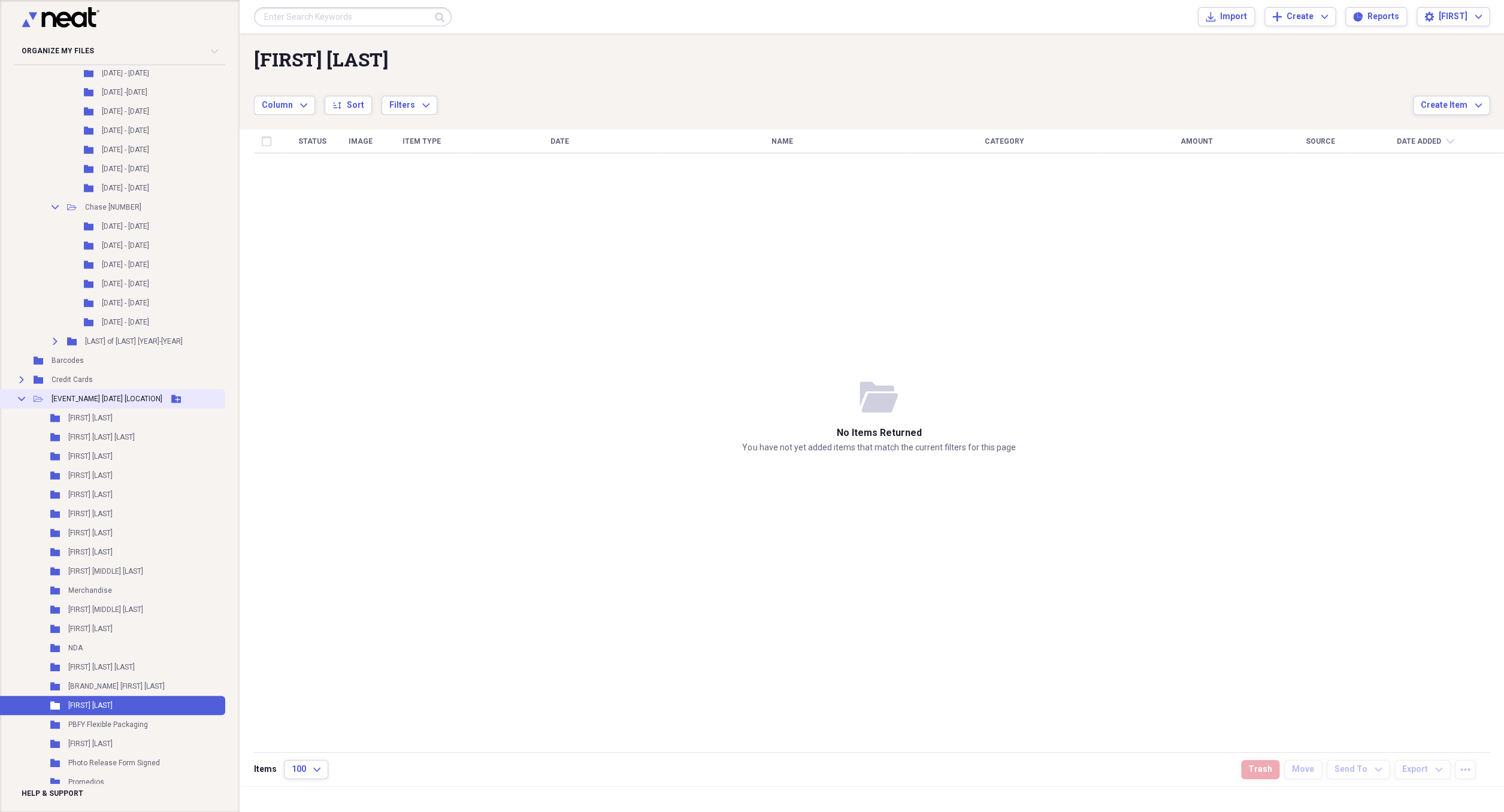 click on "Add Folder" at bounding box center (176, 399) 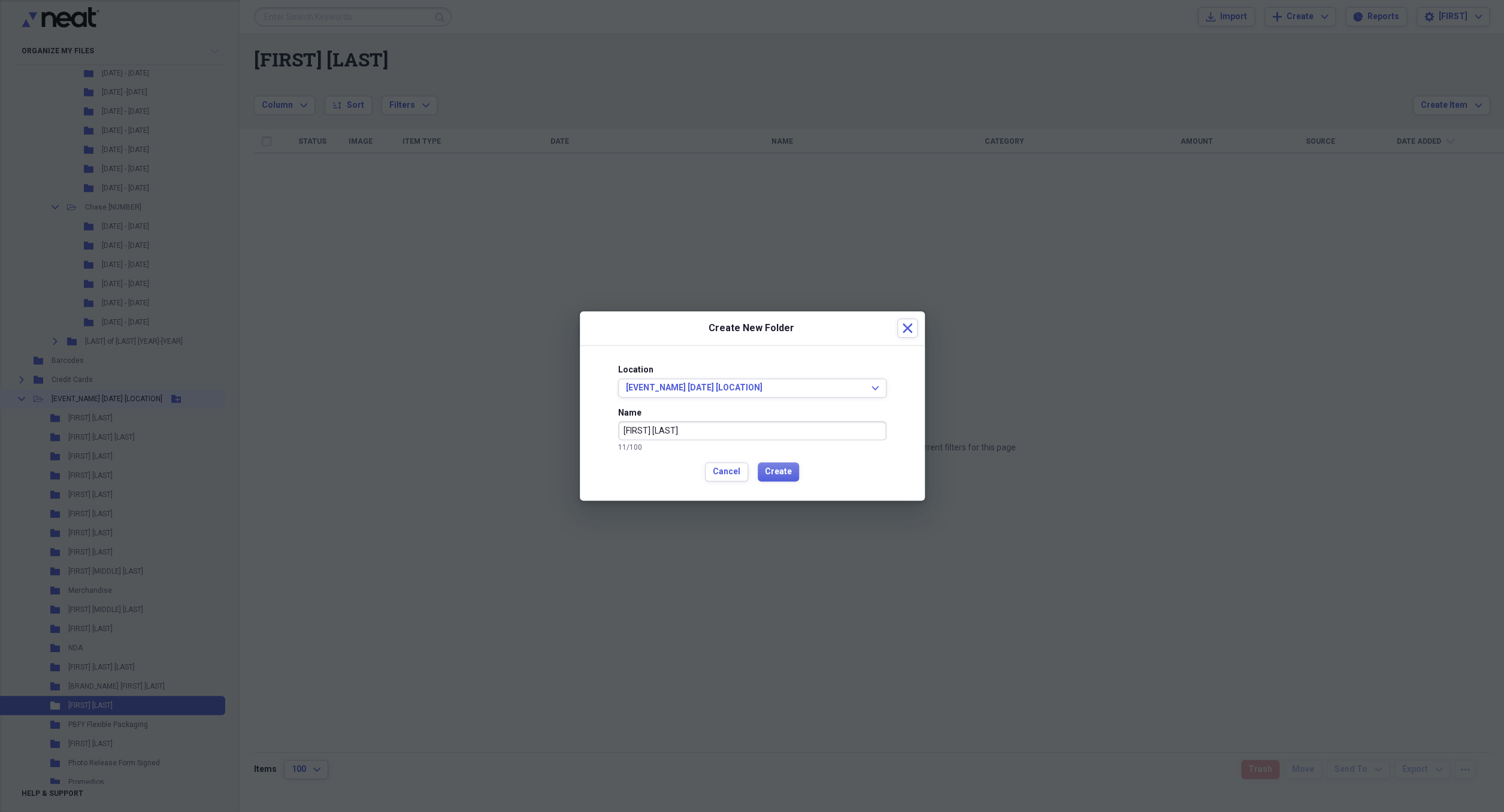 type on "[FIRST] [LAST]" 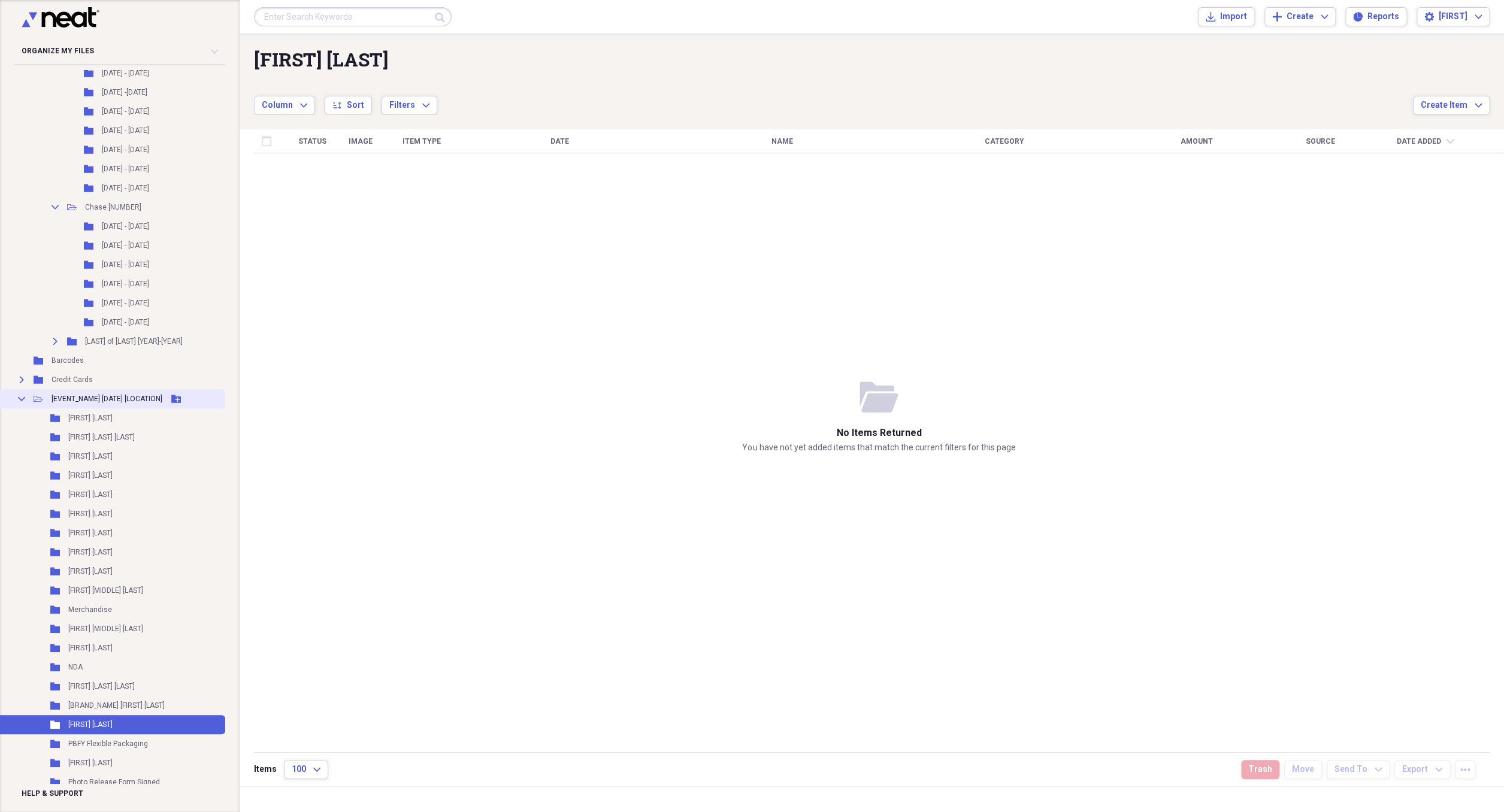 click on "Add Folder" at bounding box center (176, 399) 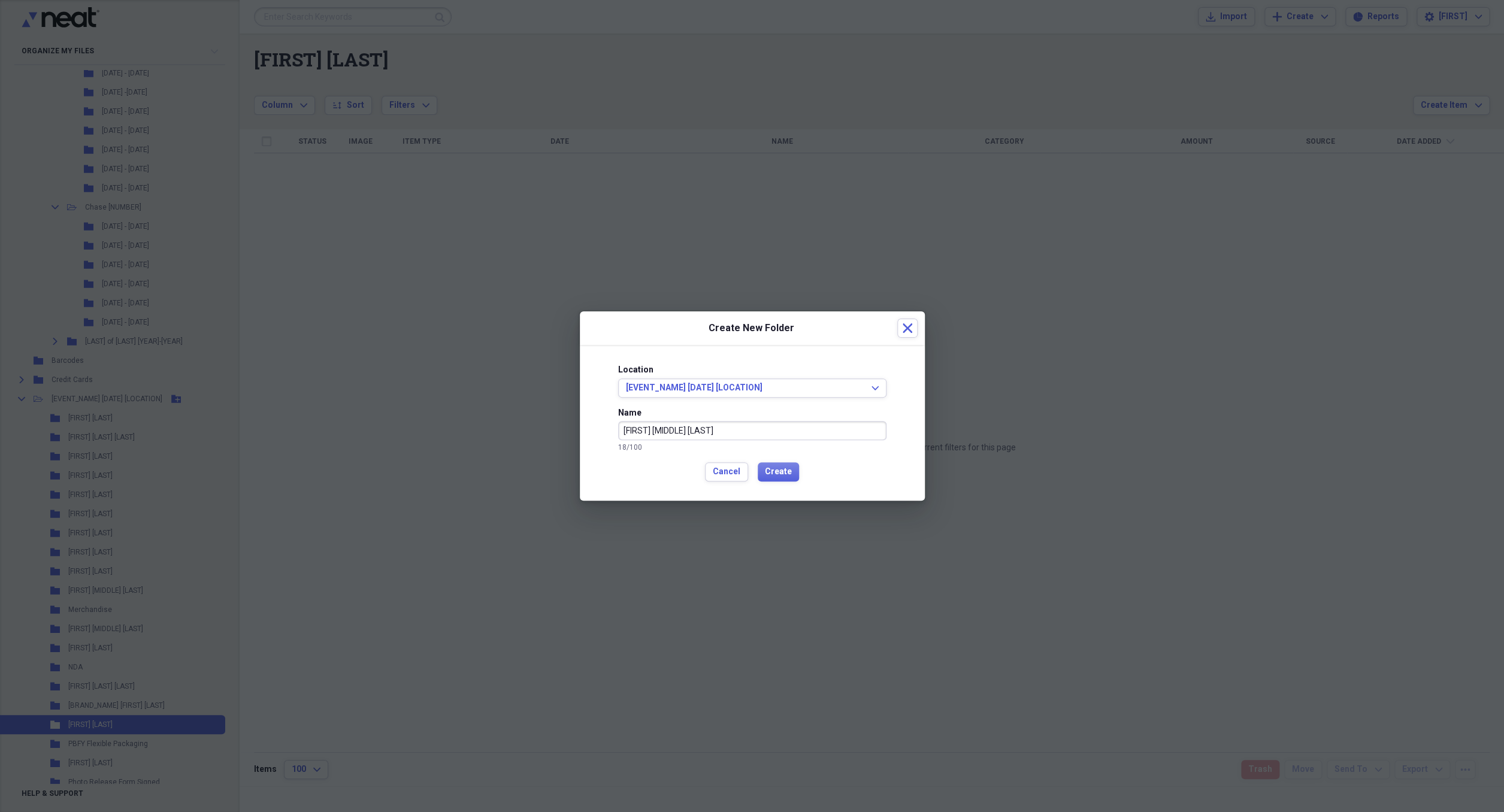 type on "[FIRST] [MIDDLE] [LAST]" 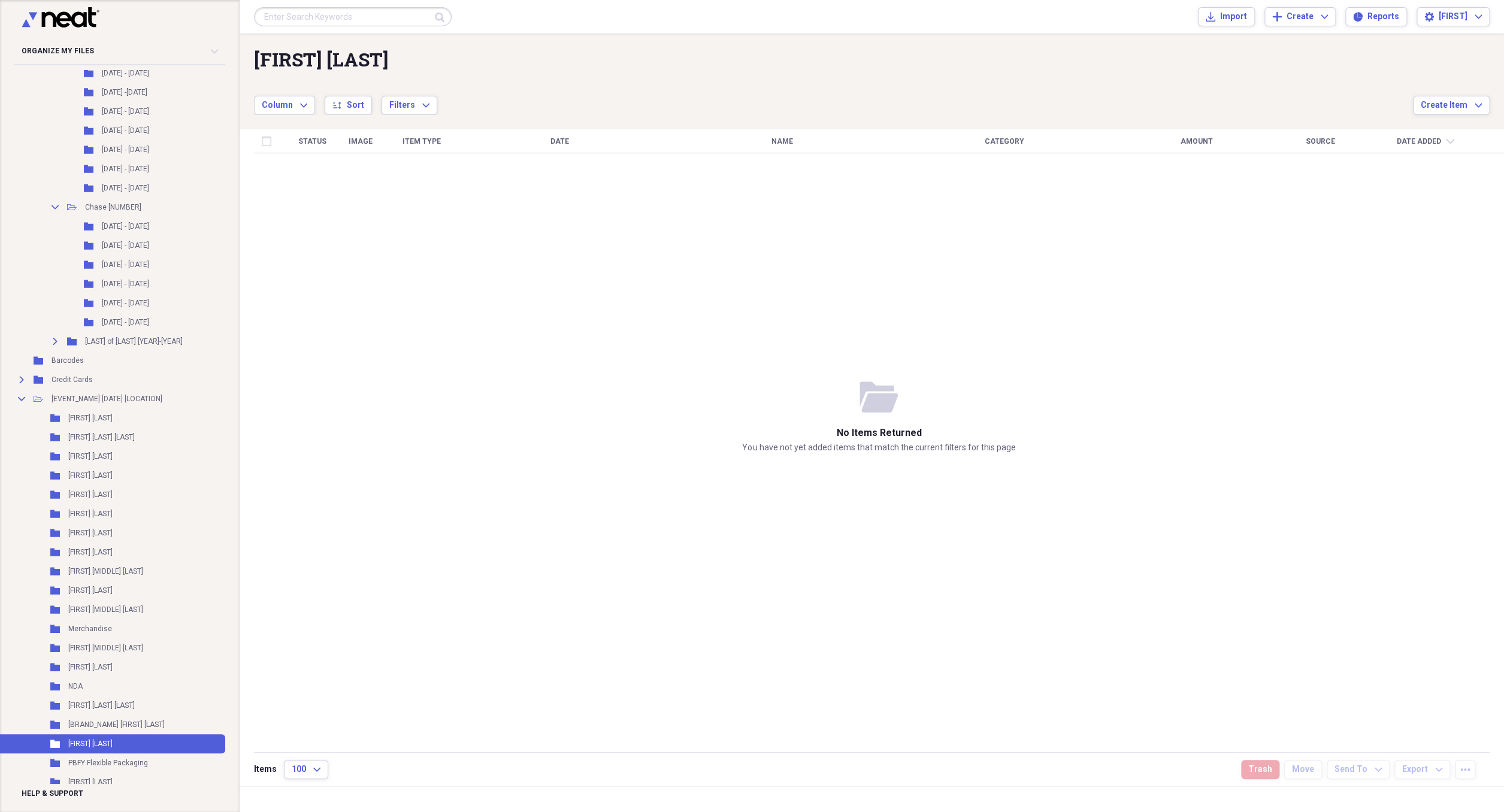 click on "Status Image Item Type Date Name Category Amount Source Date Added chevron-down" at bounding box center [879, 440] 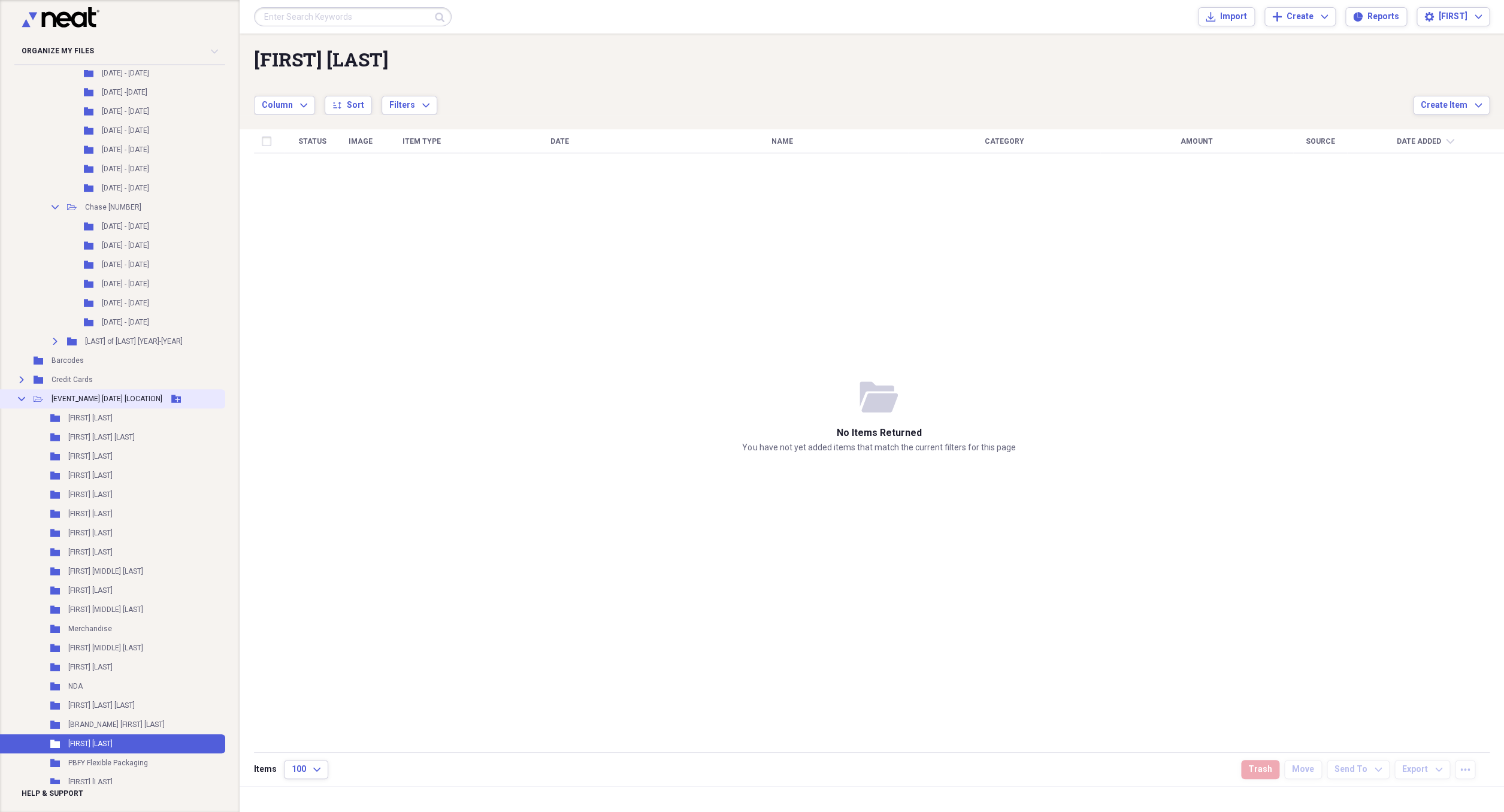 click on "Add Folder" 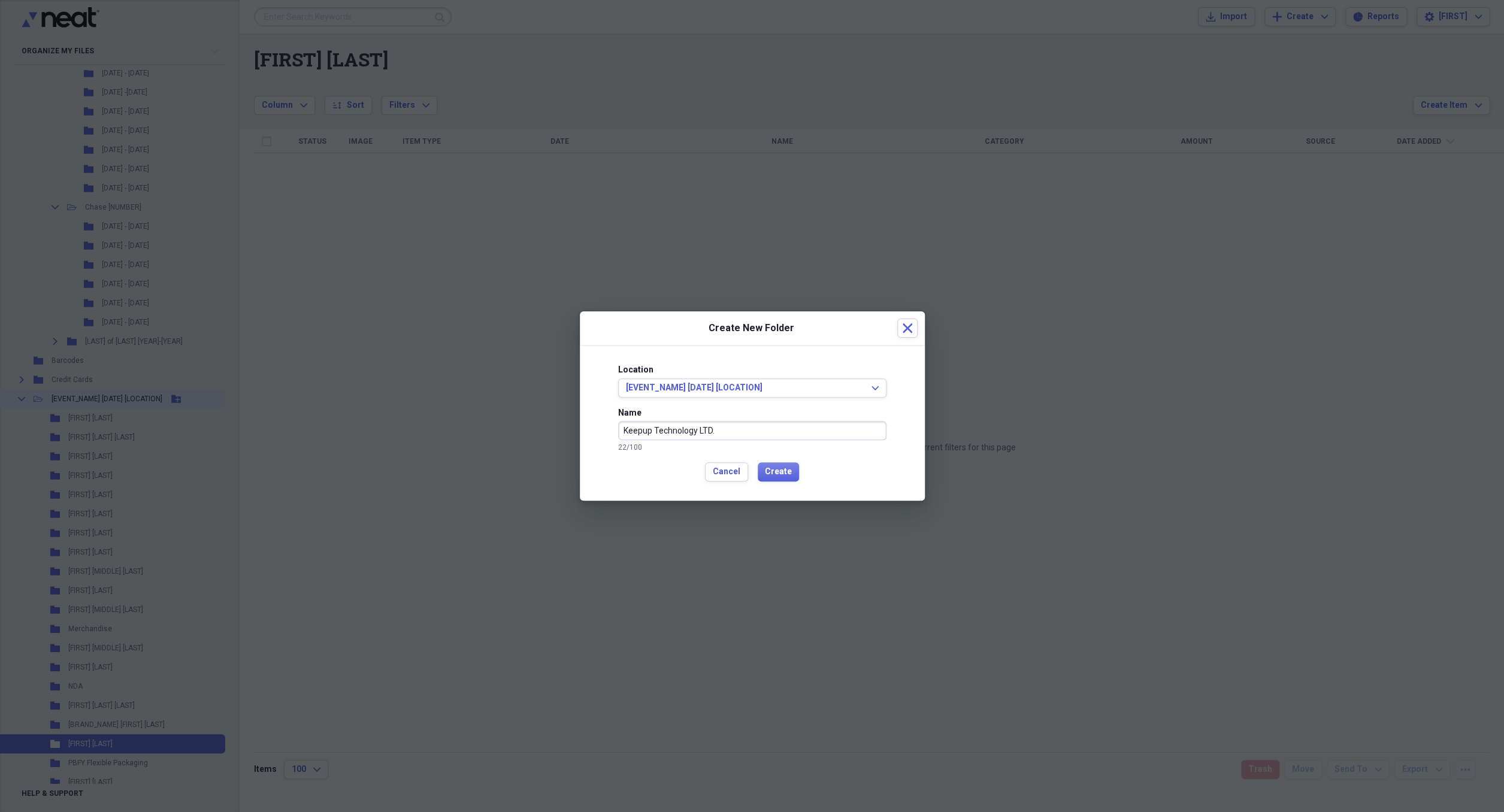 type on "Keepup Technology LTD." 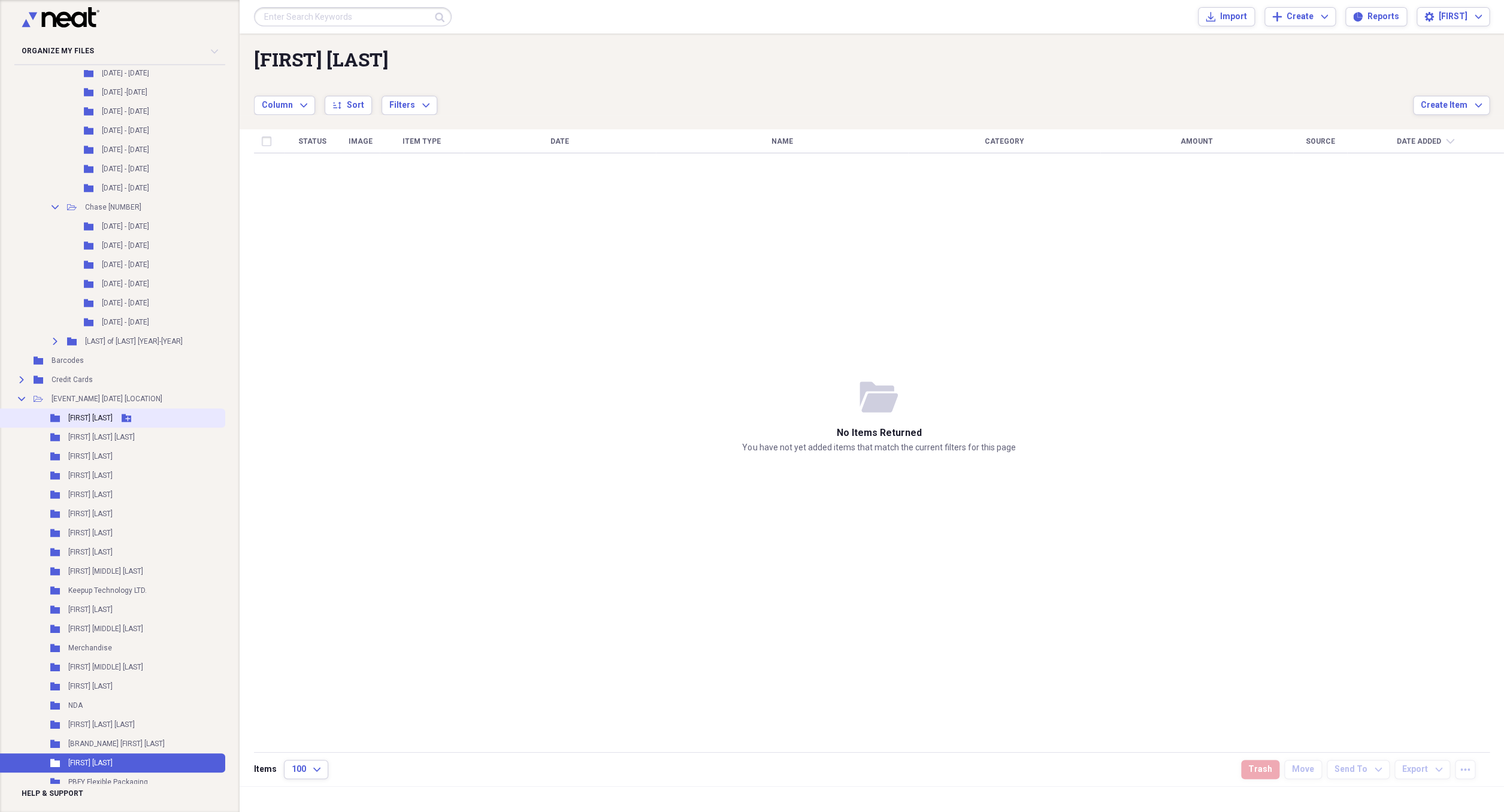 click on "Collapse Open Folder HOLL Second Event  [DATE] Citizens Business Bank Arena Add Folder" at bounding box center [101, 399] 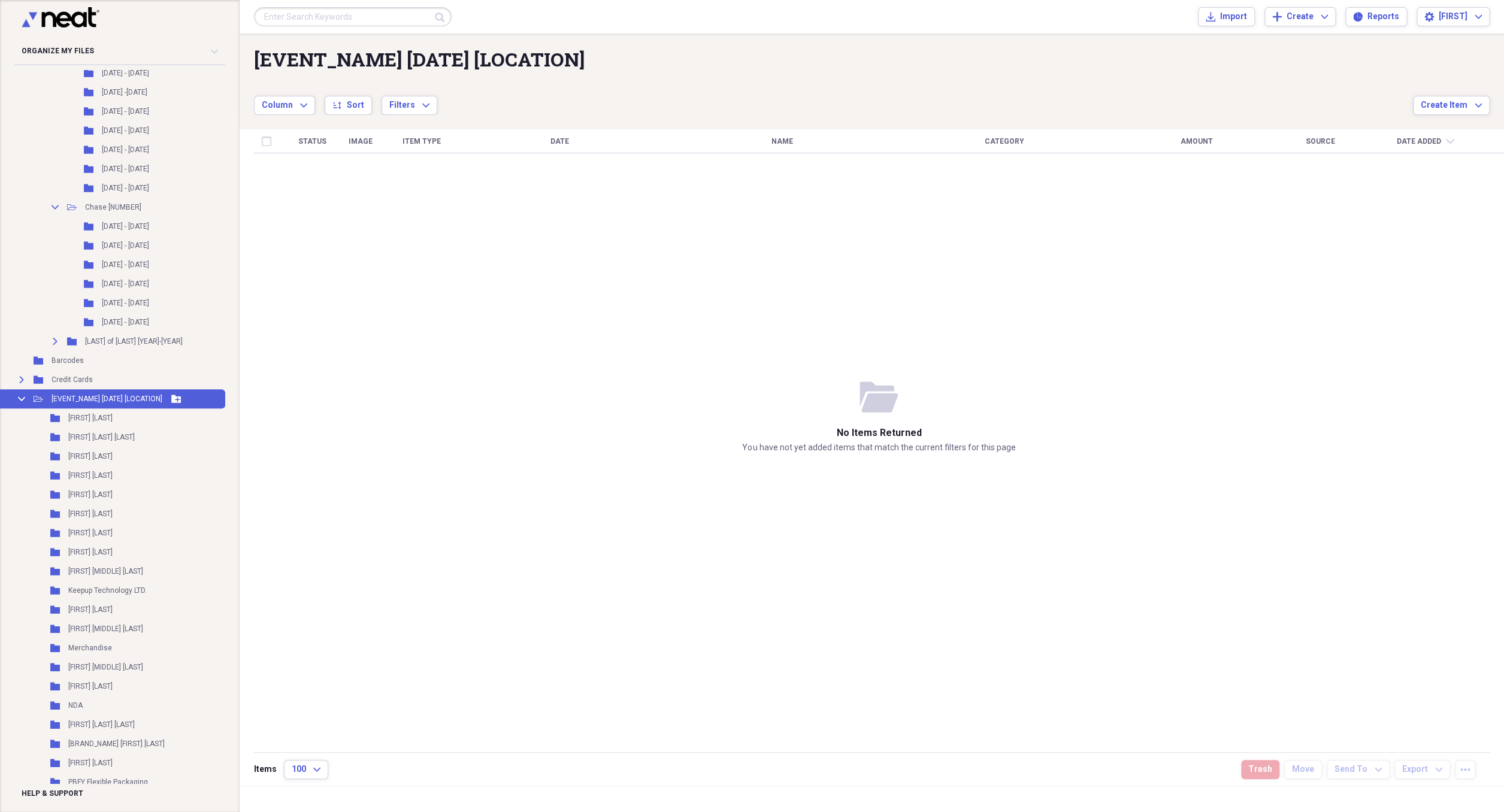click on "Add Folder" 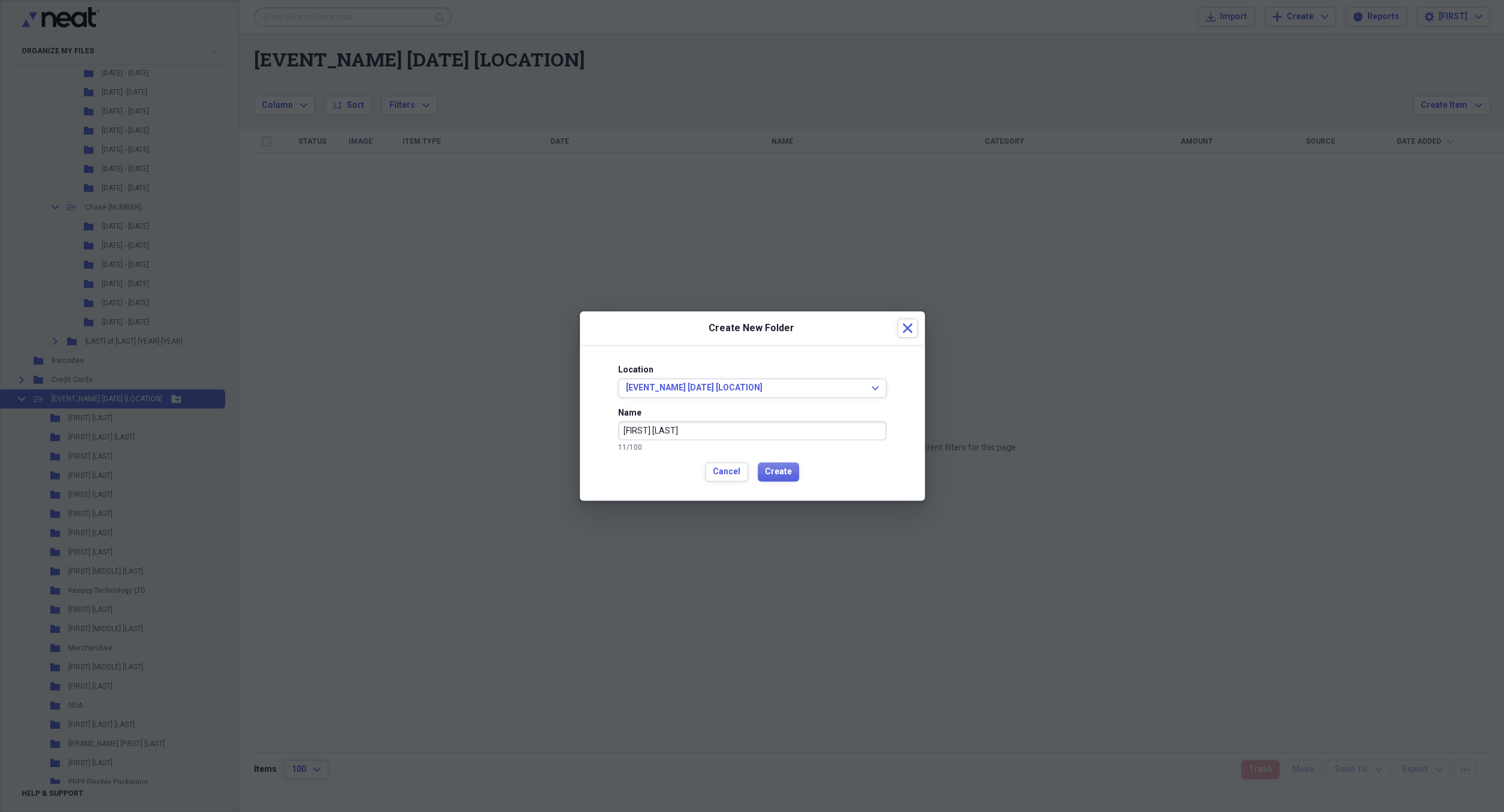 type on "[FIRST] [LAST]" 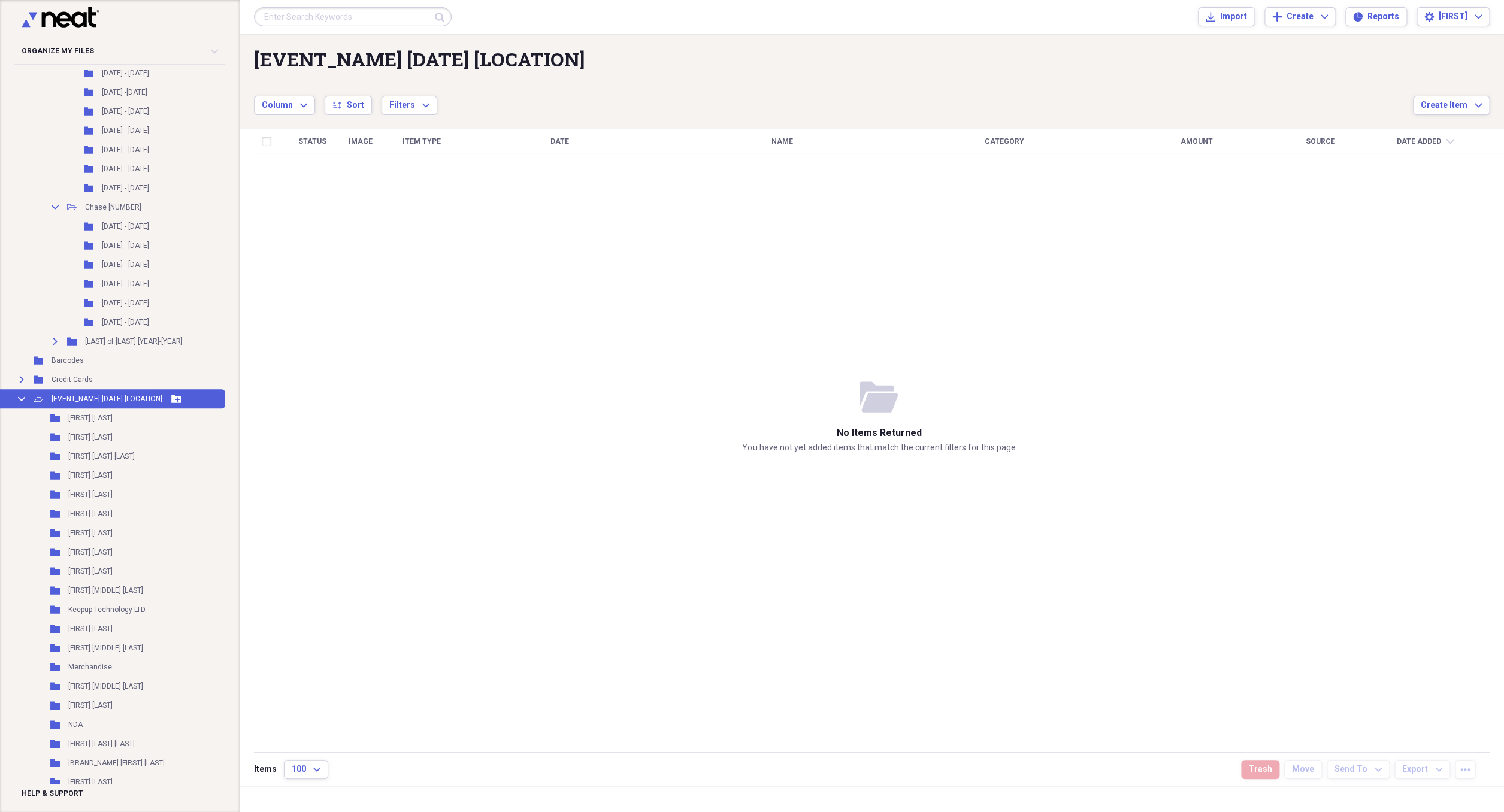click on "Add Folder" at bounding box center [176, 399] 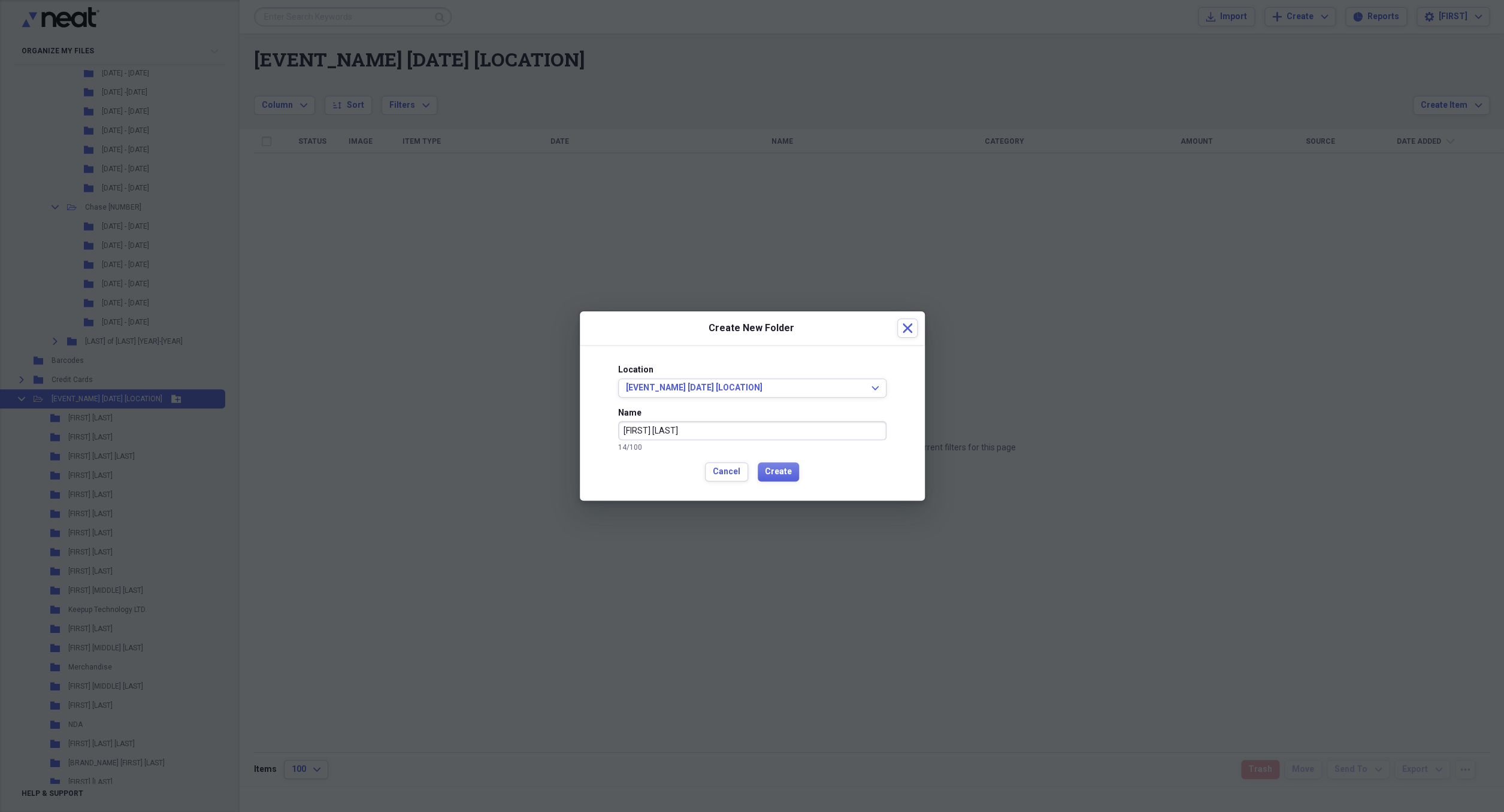 type on "[FIRST] [LAST]" 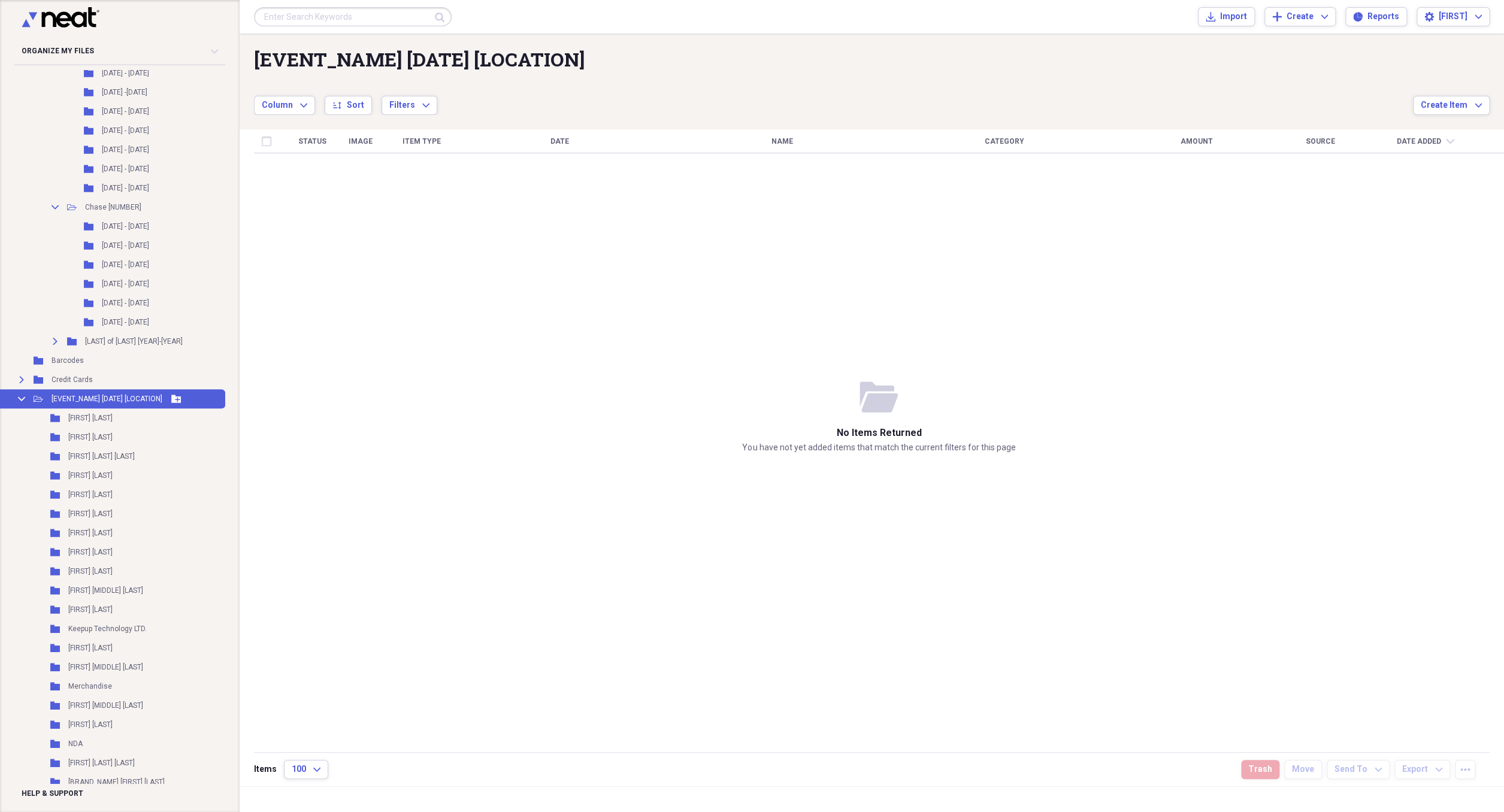 click on "Collapse Open Folder HOLL Second Event  [DATE] Citizens Business Bank Arena Add Folder" at bounding box center [101, 399] 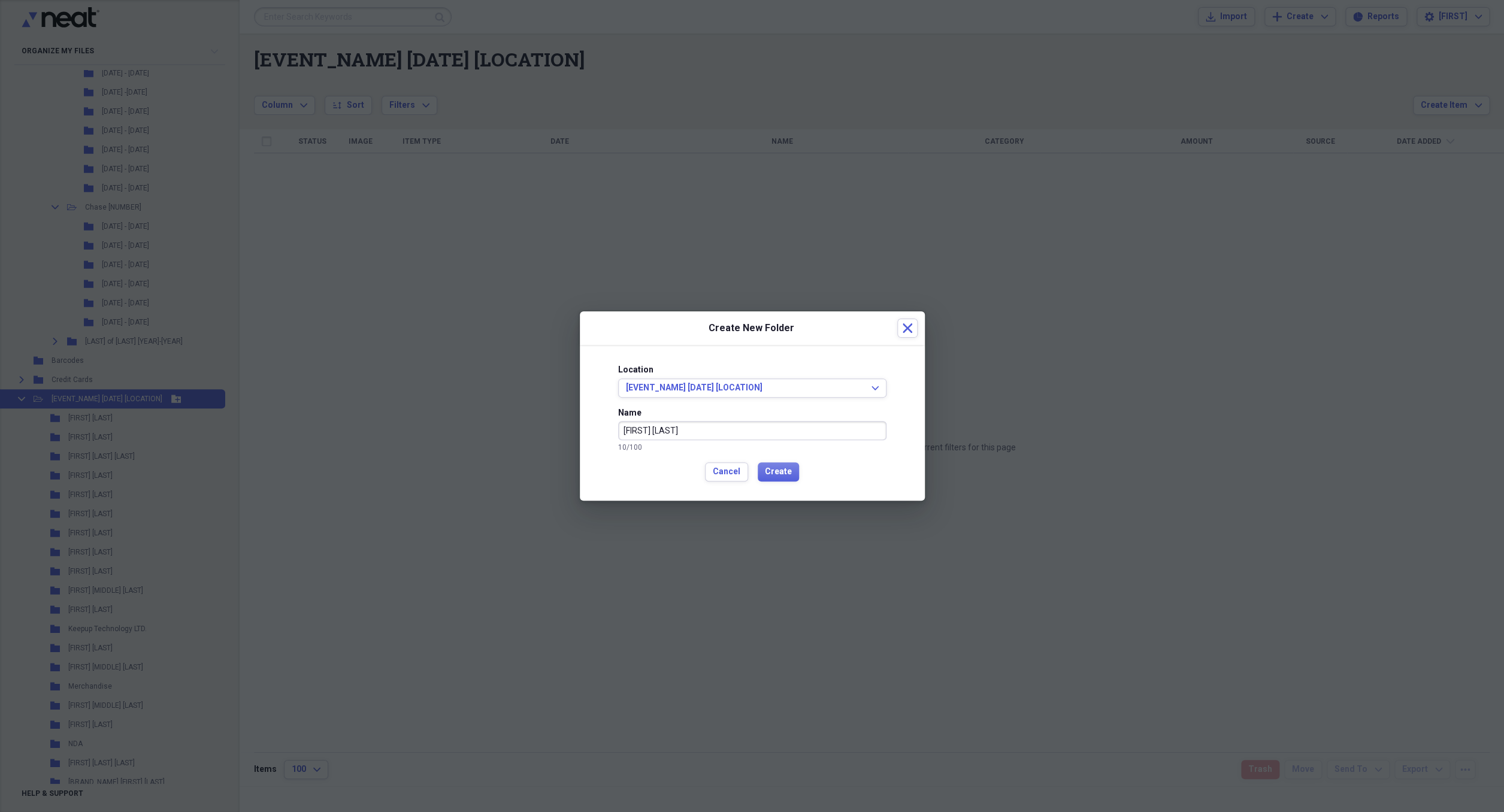 type on "[FIRST] [LAST]" 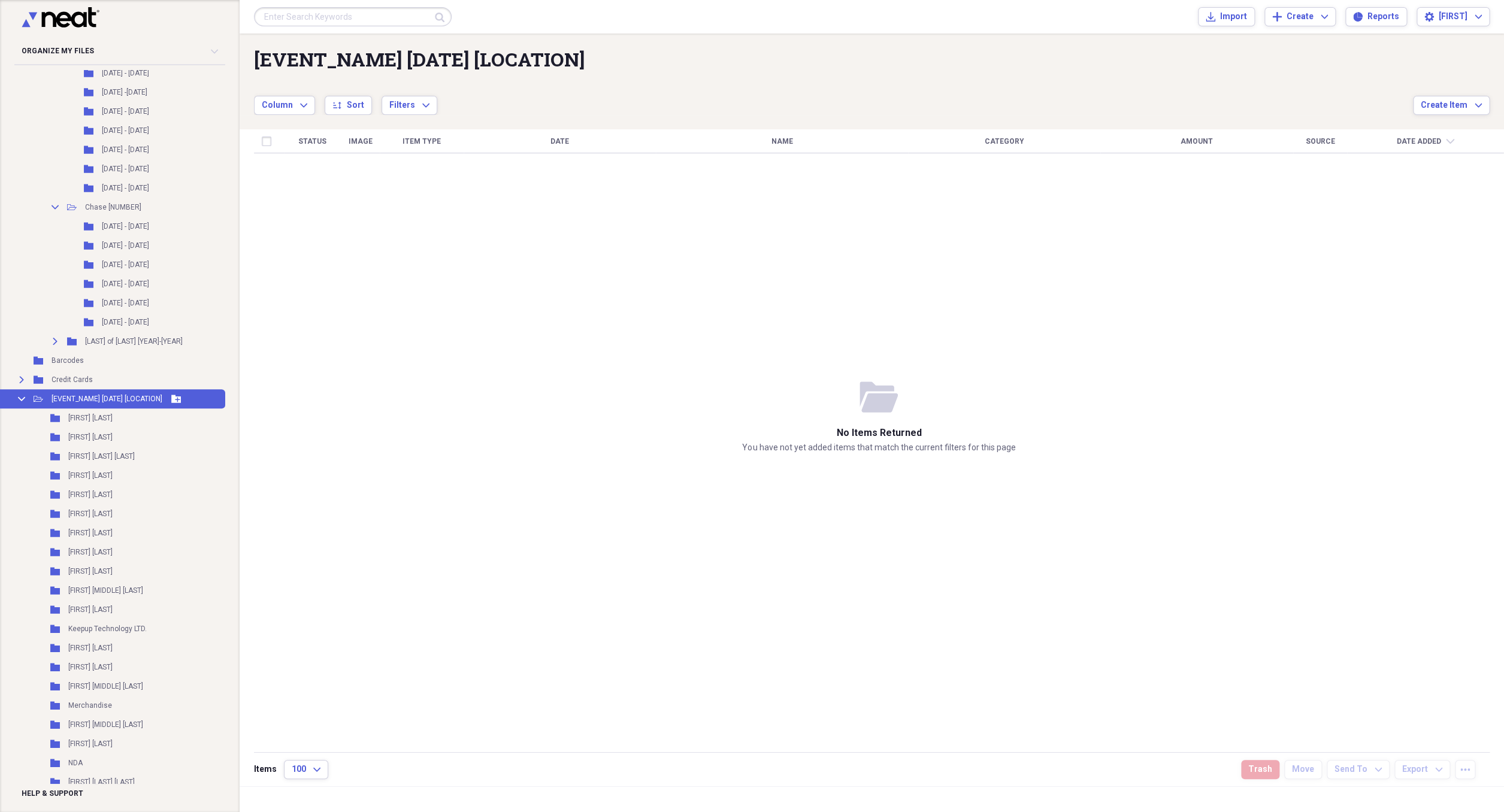 click on "Add Folder" at bounding box center [176, 399] 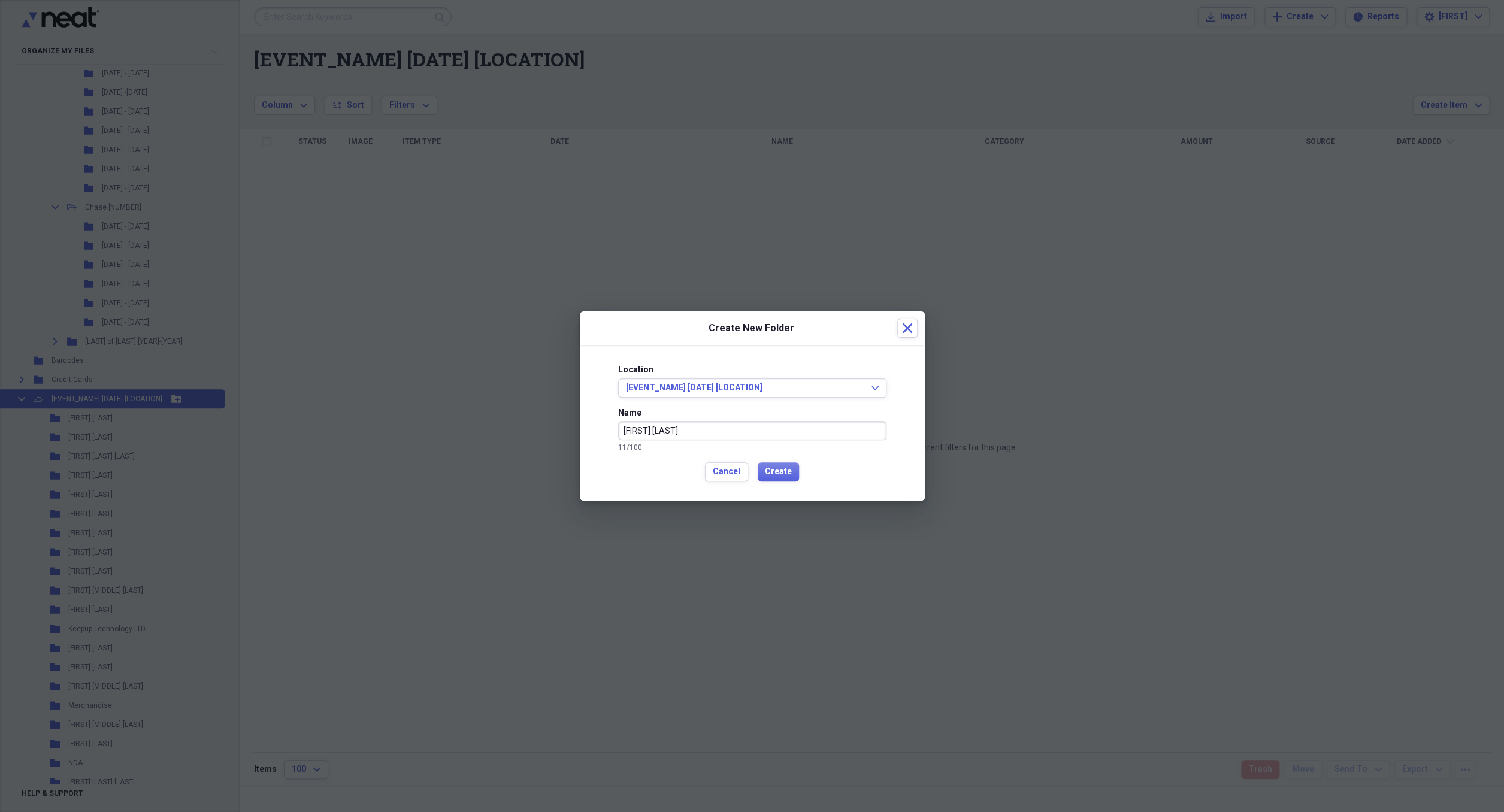 type on "[FIRST] [LAST]" 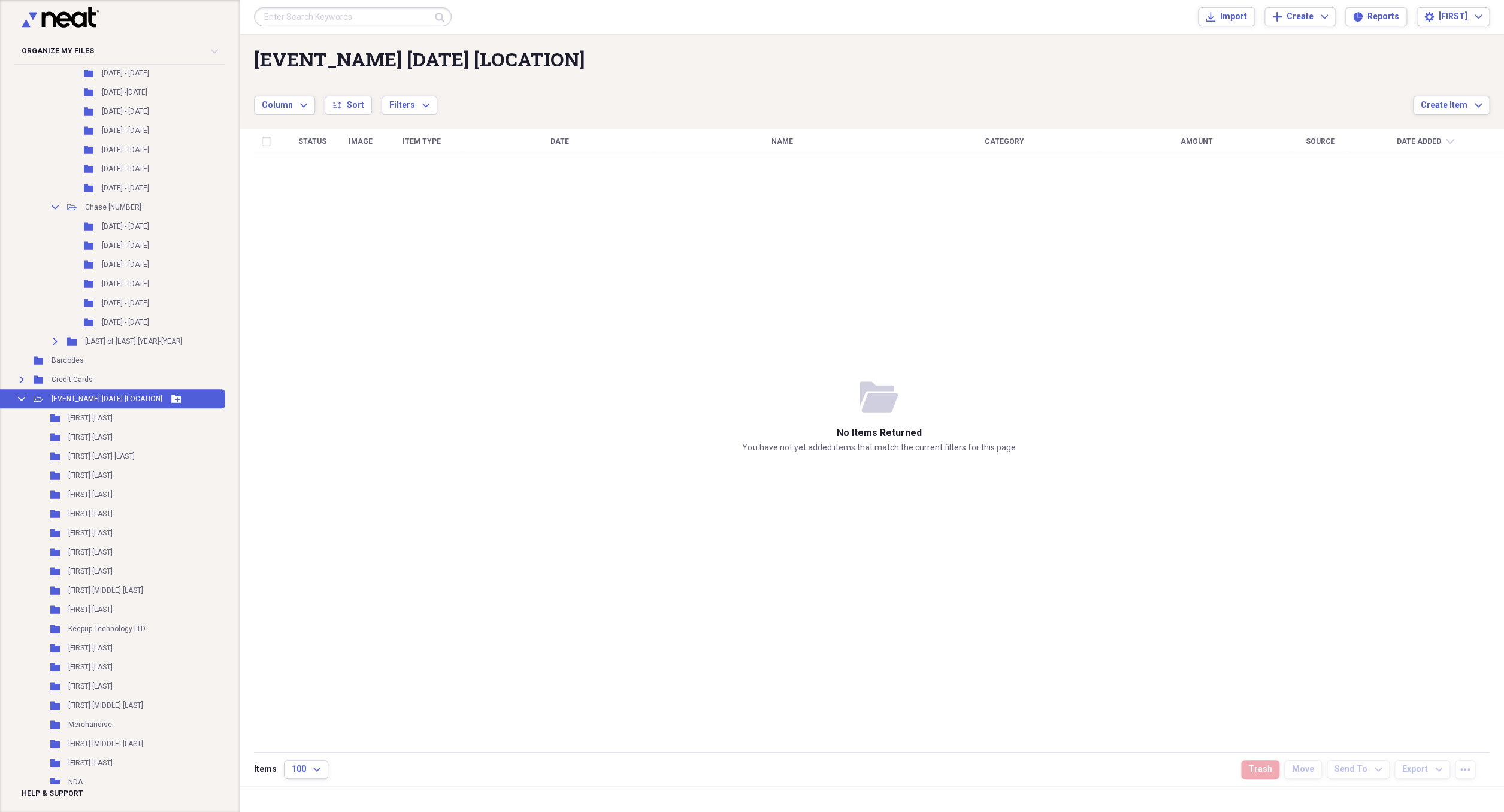 click on "Add Folder" 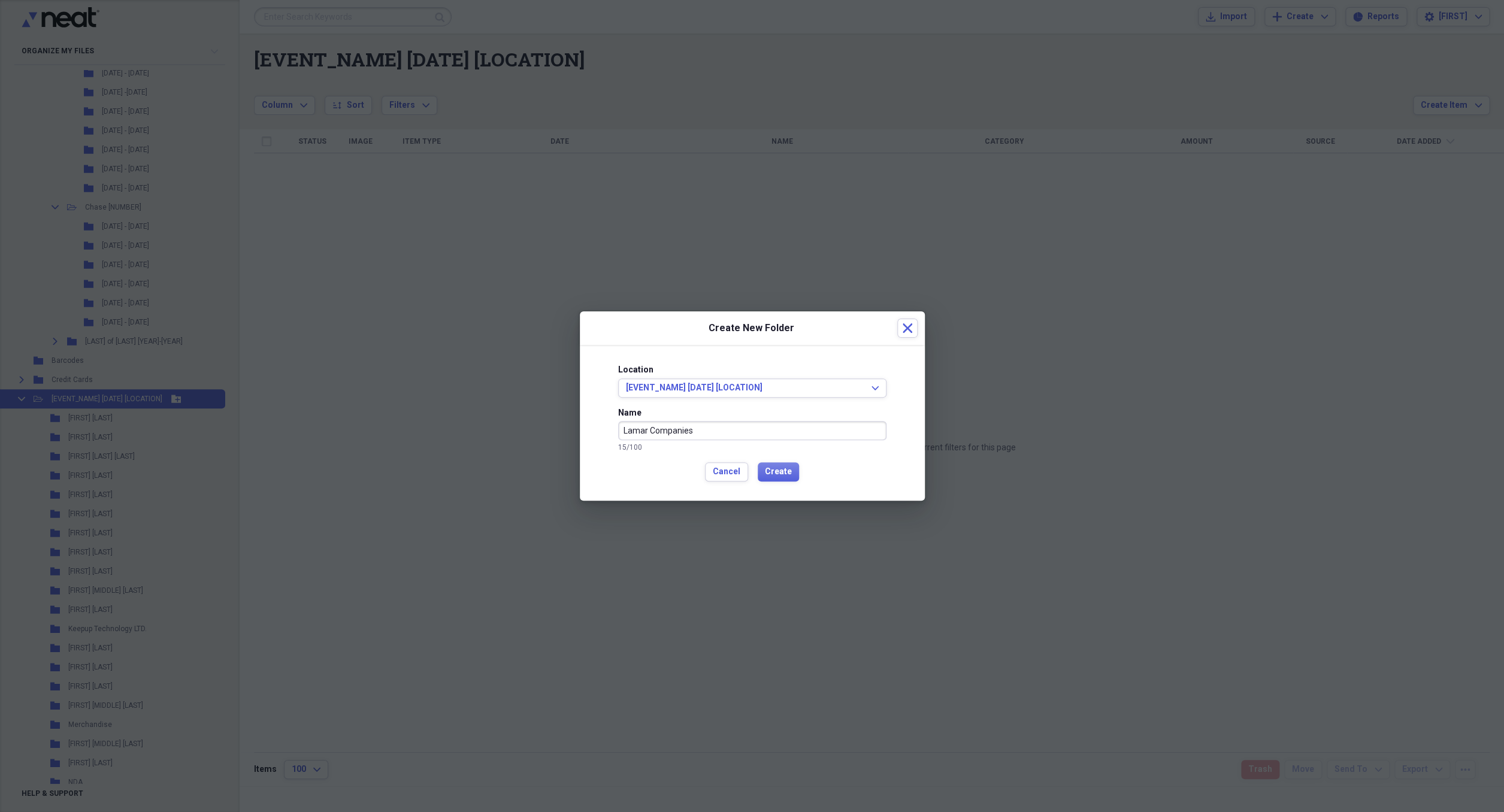 type on "Lamar Companies" 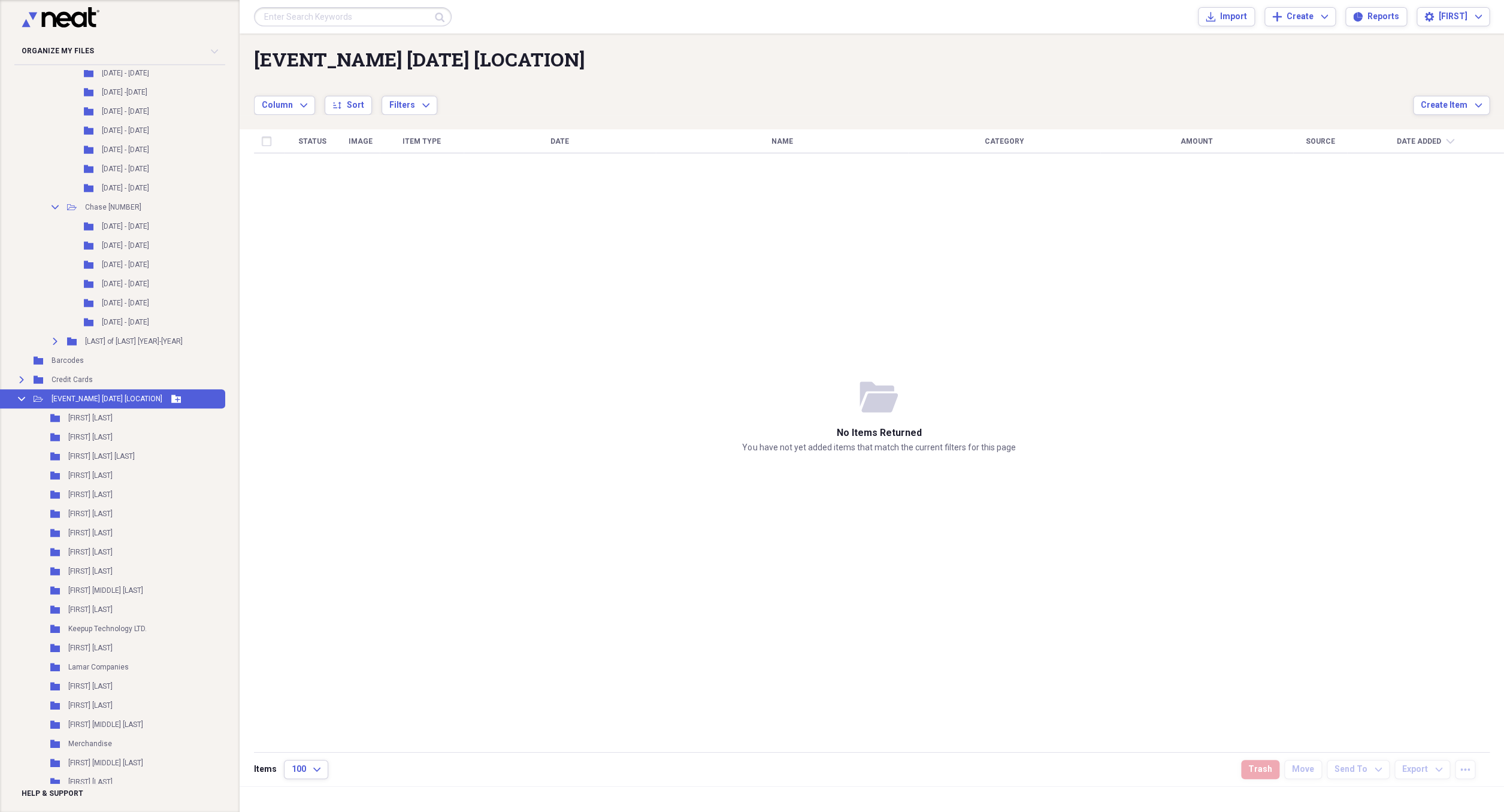 click on "Add Folder" 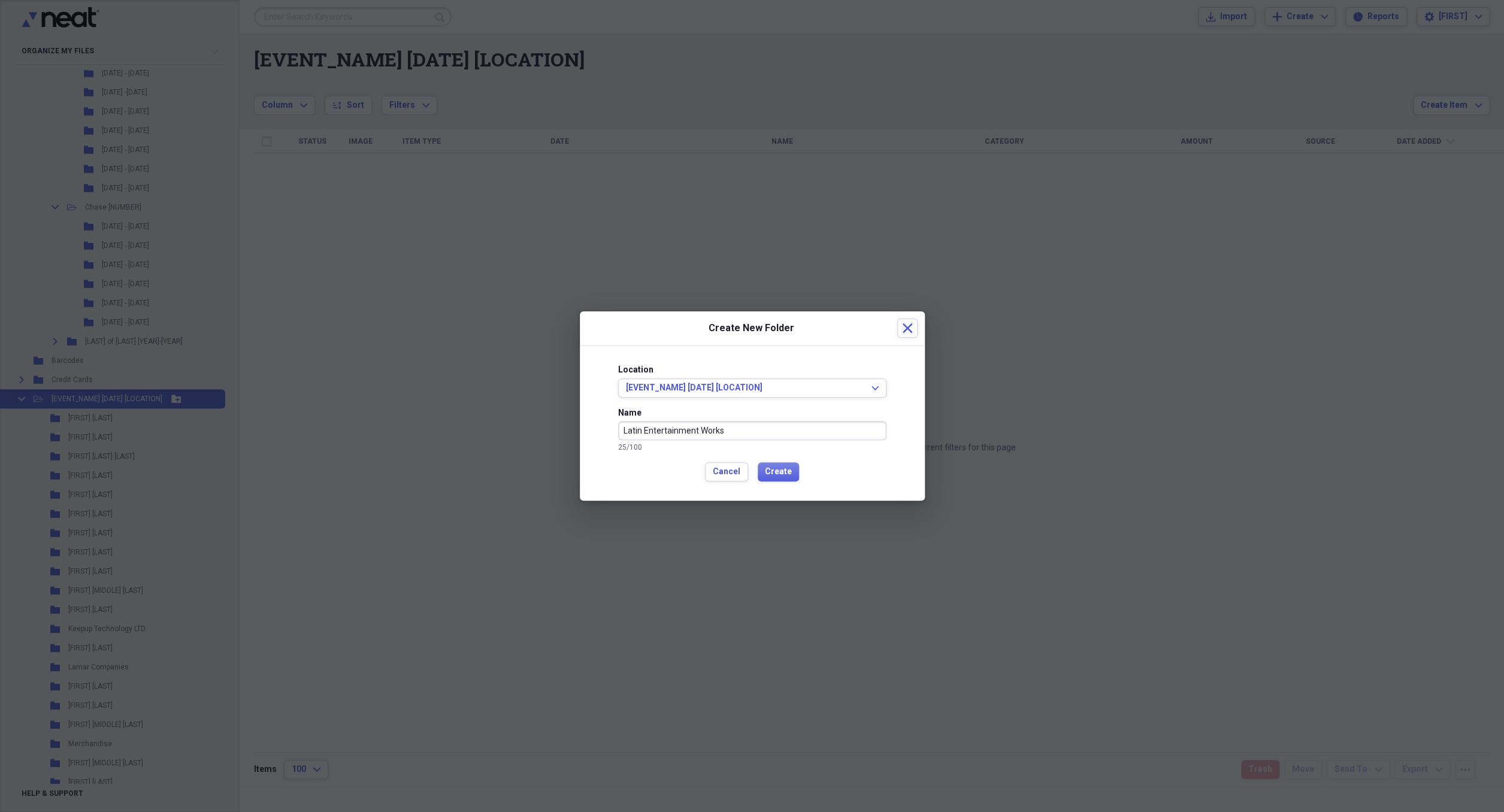 type on "Latin Entertainment Works" 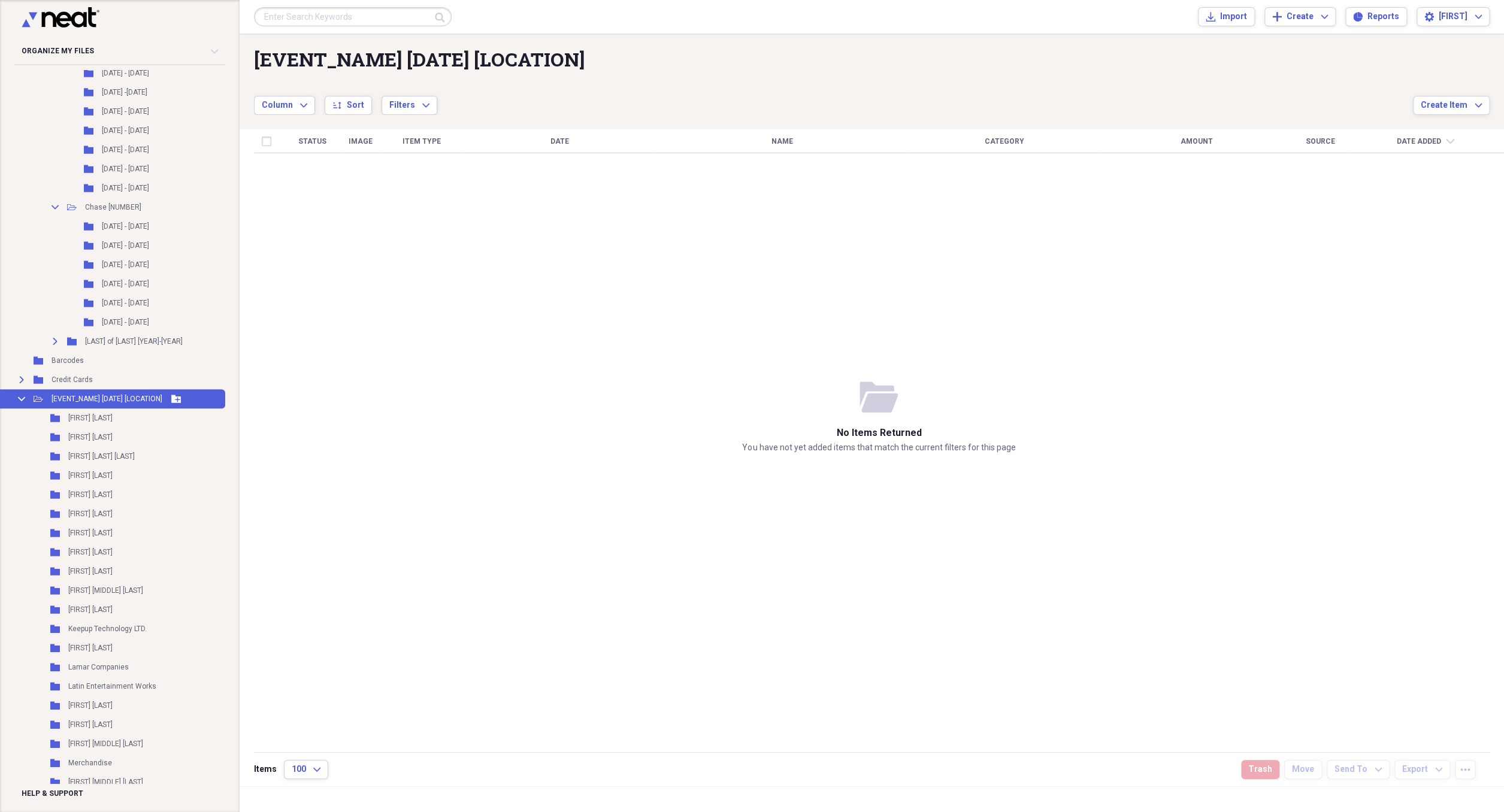 click 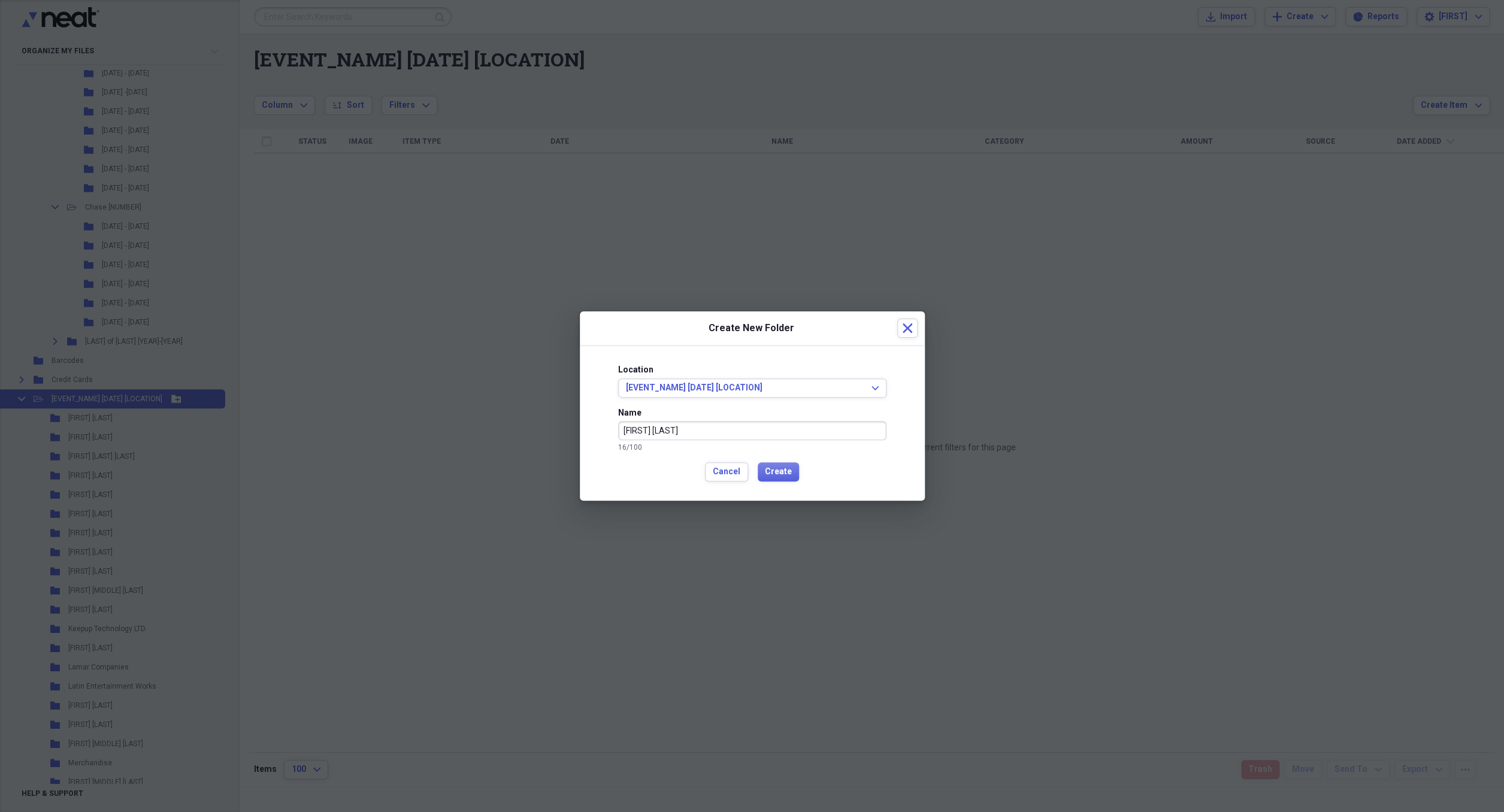 type on "[FIRST] [LAST]" 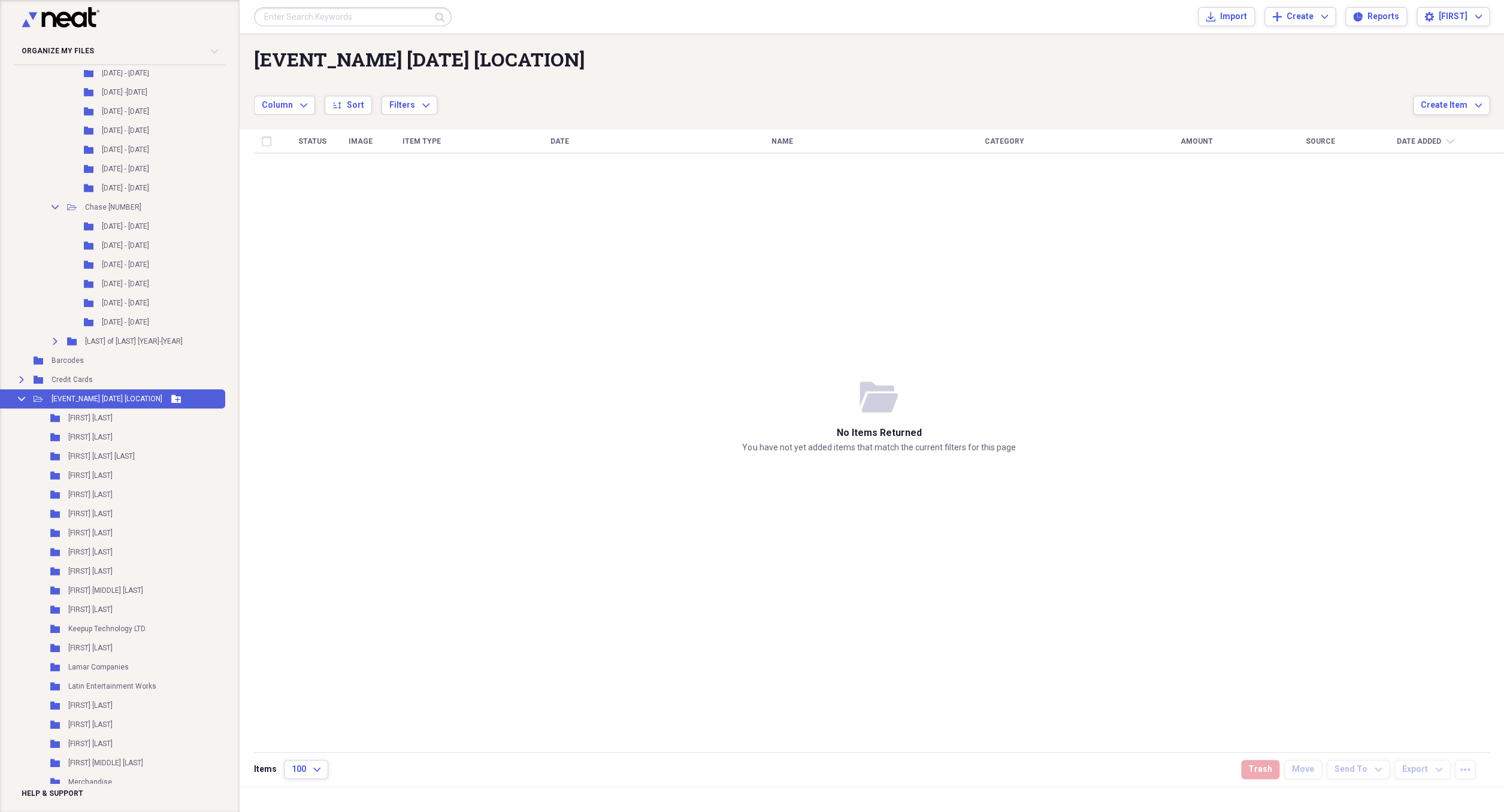 click 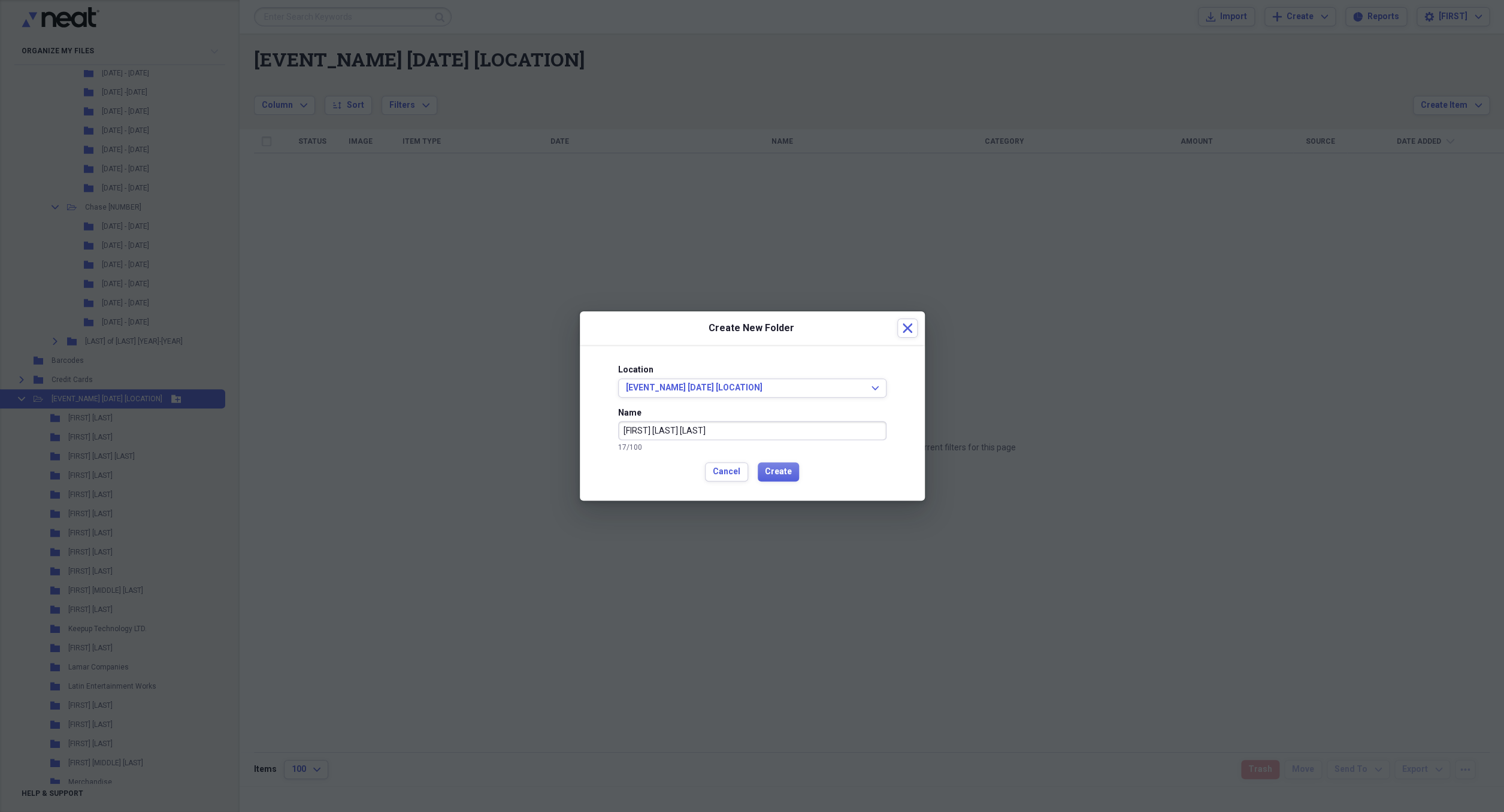type on "[FIRST] [LAST] [LAST]" 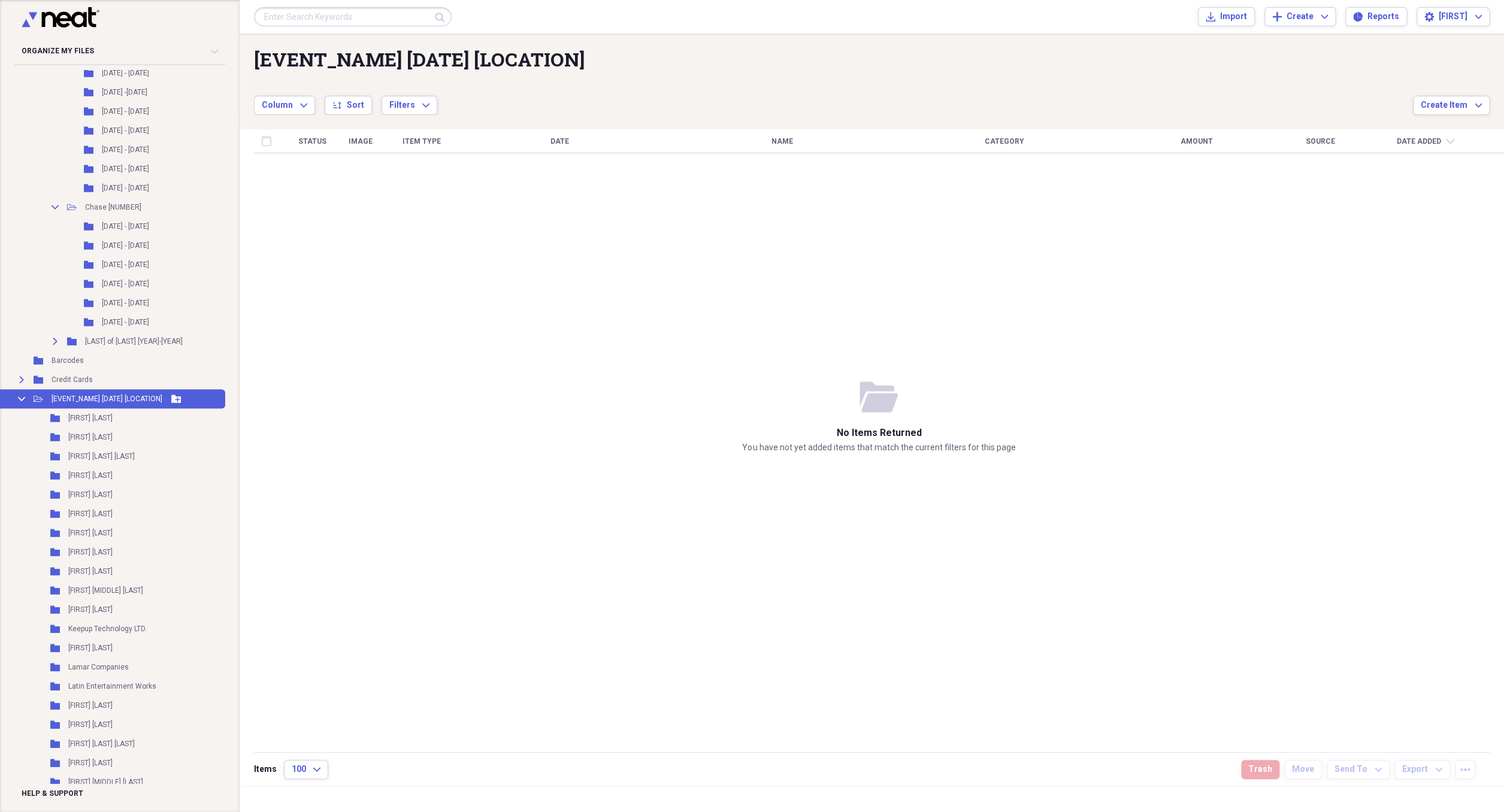 click 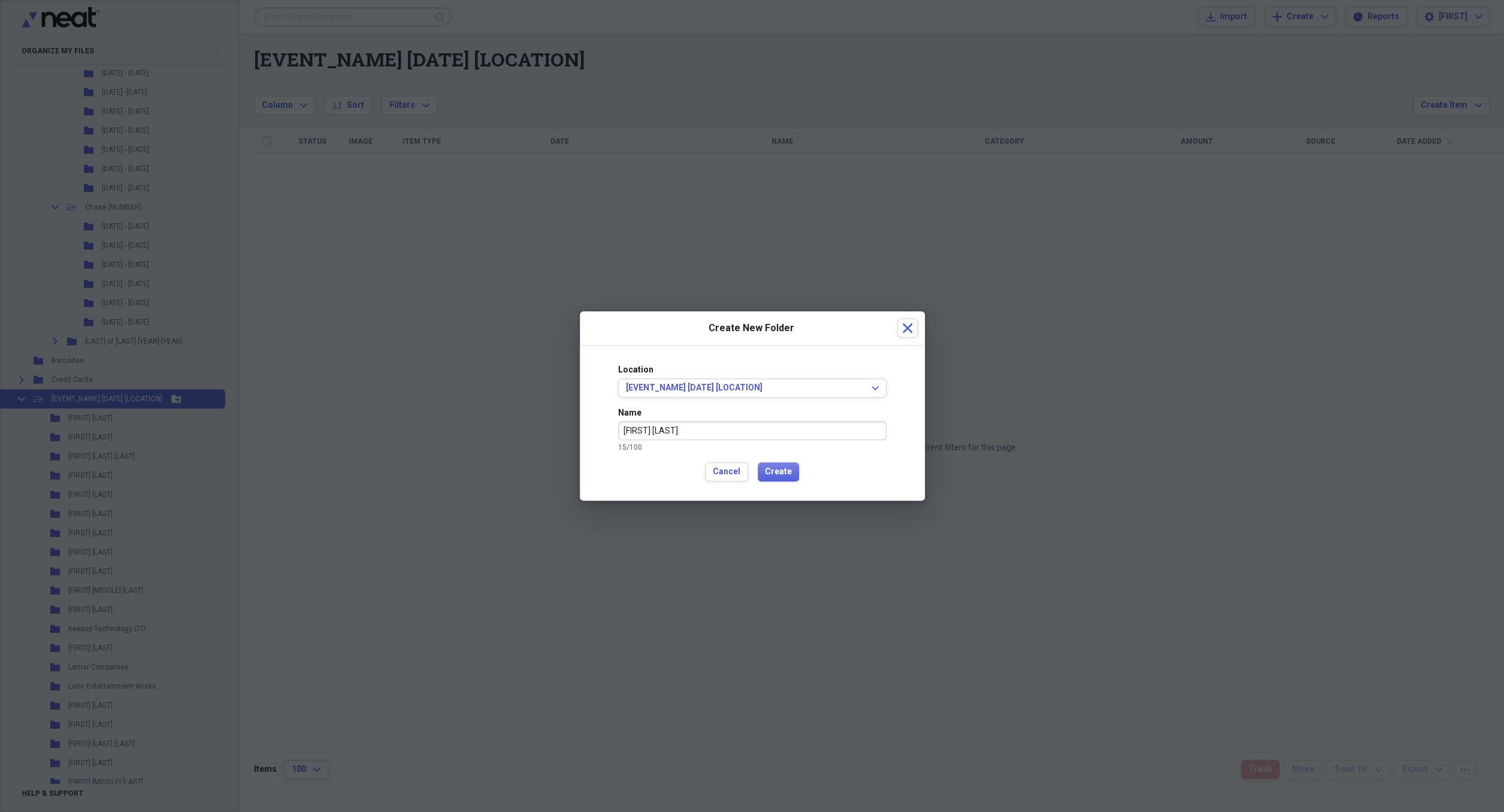 type on "[FIRST] [LAST]" 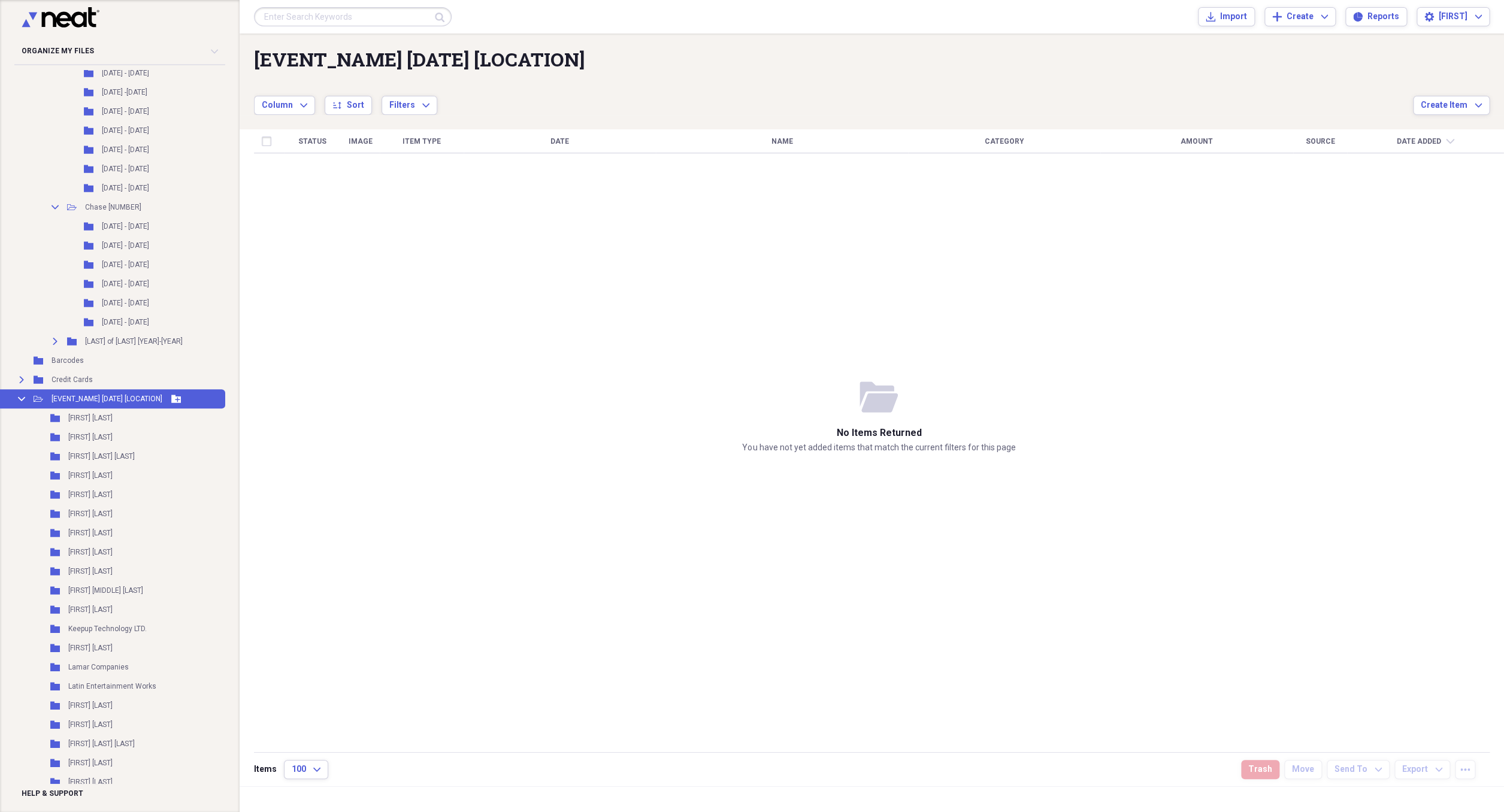 click 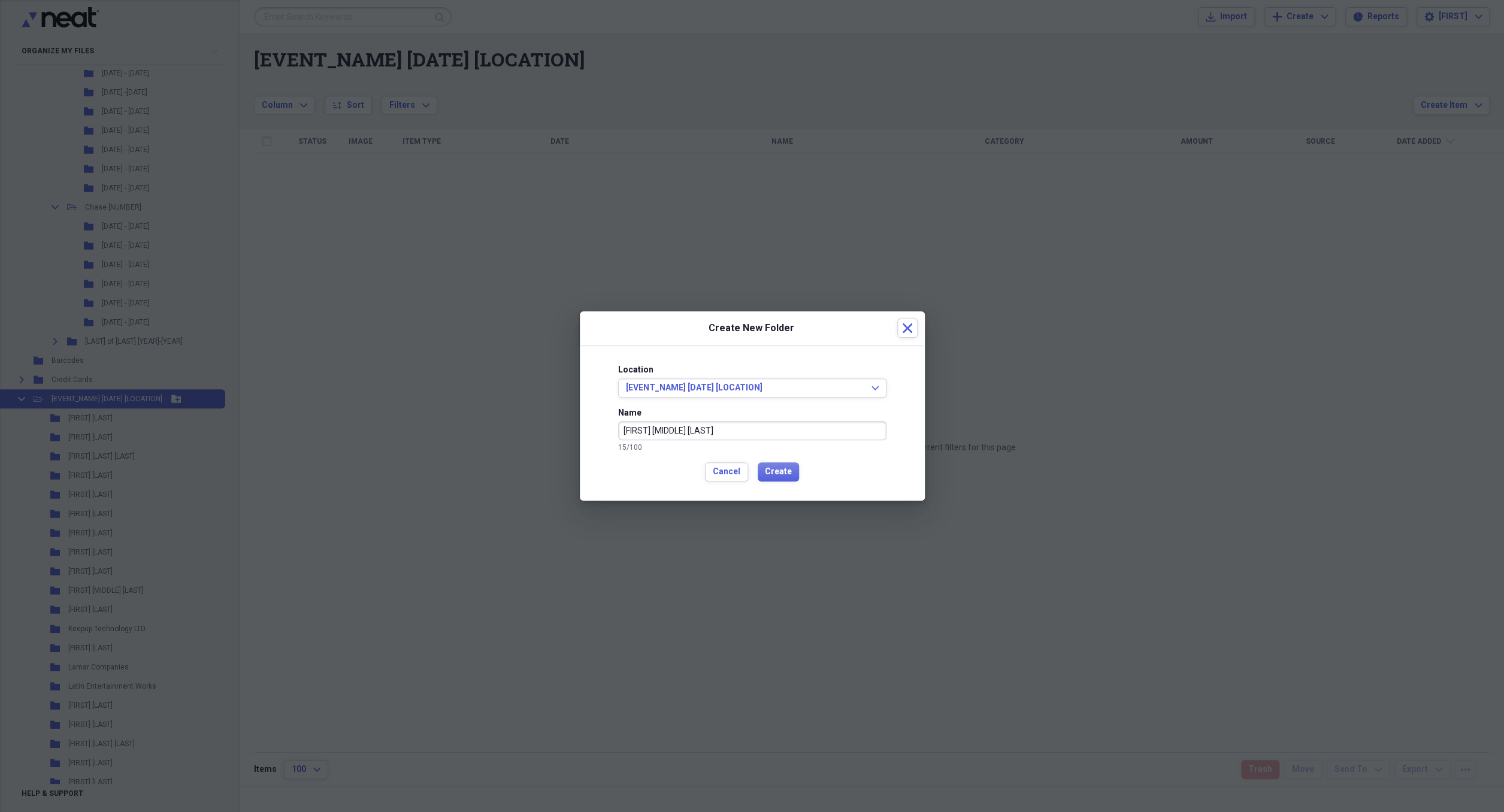 type on "[FIRST] [MIDDLE] [LAST]" 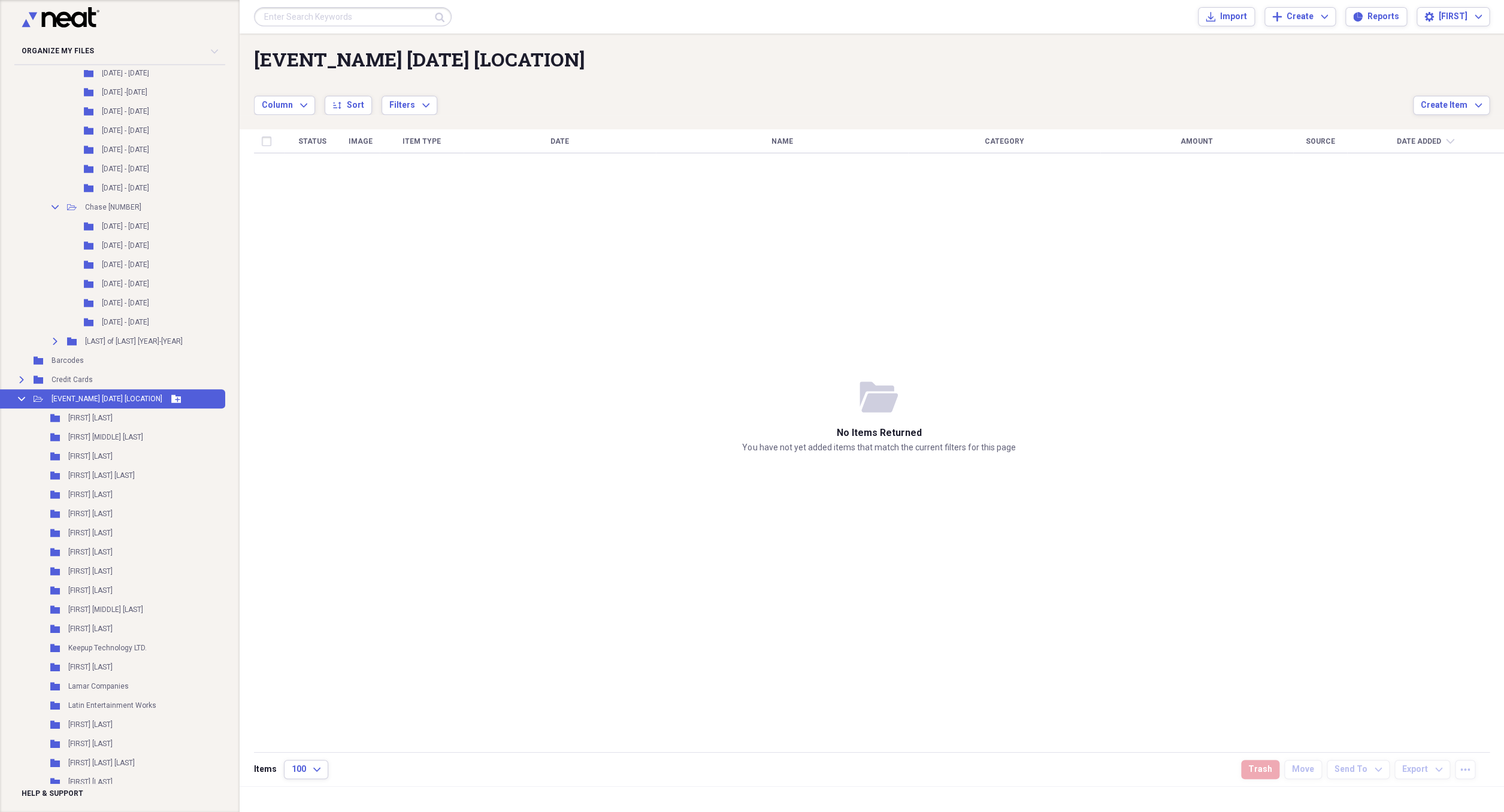 click 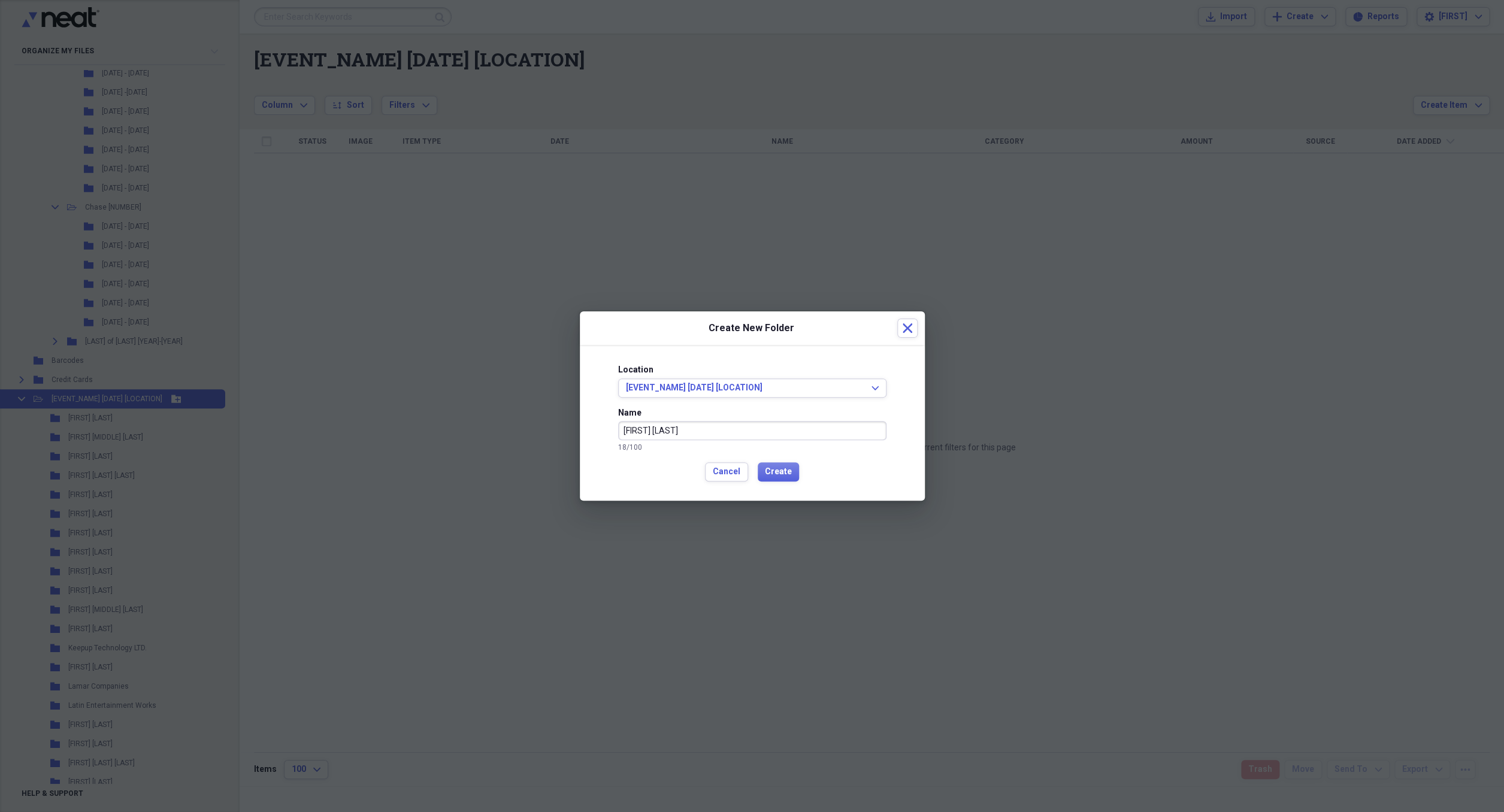 type on "[FIRST] [LAST]" 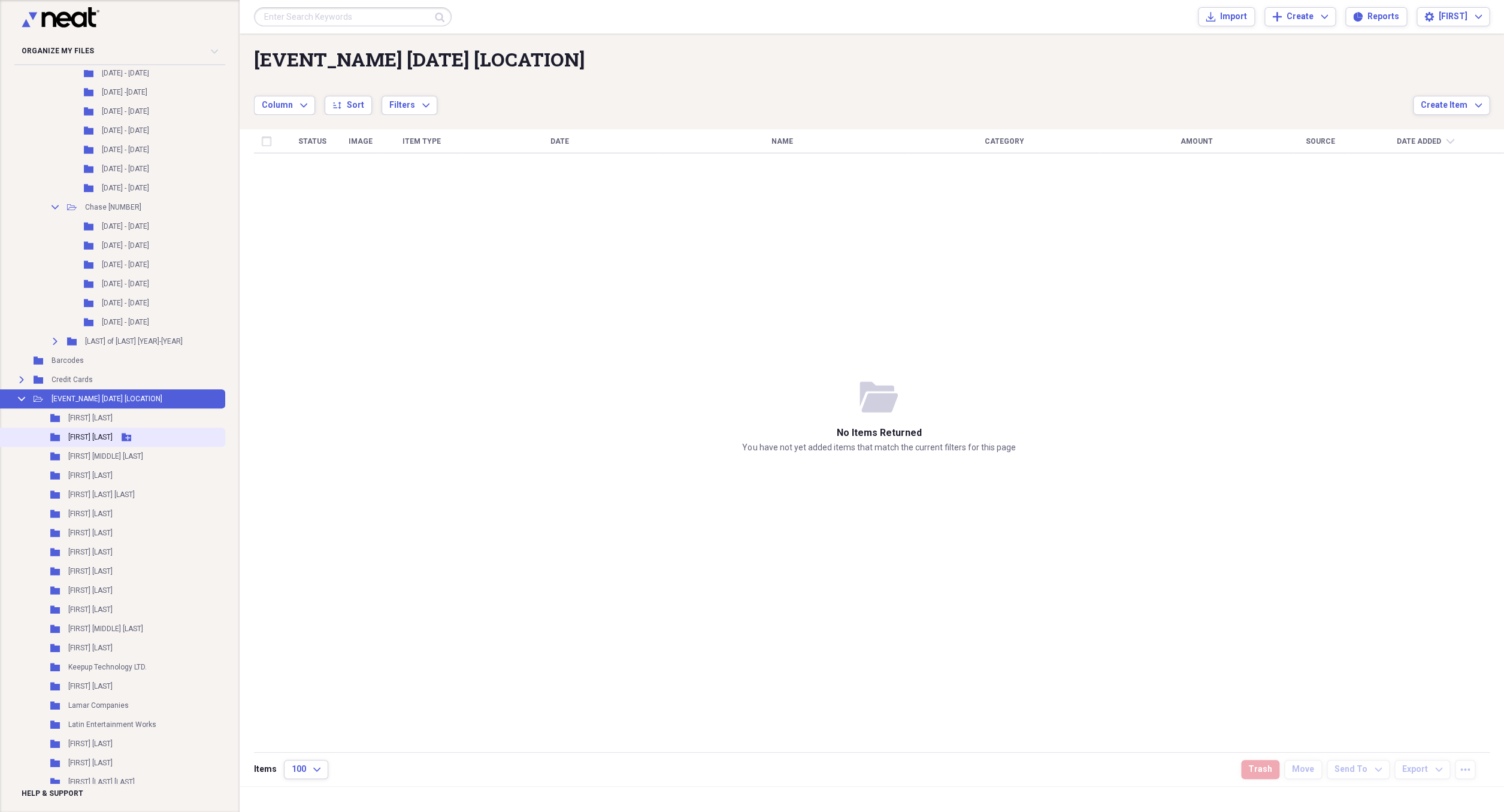 click on "[FIRST] [LAST]" at bounding box center (90, 437) 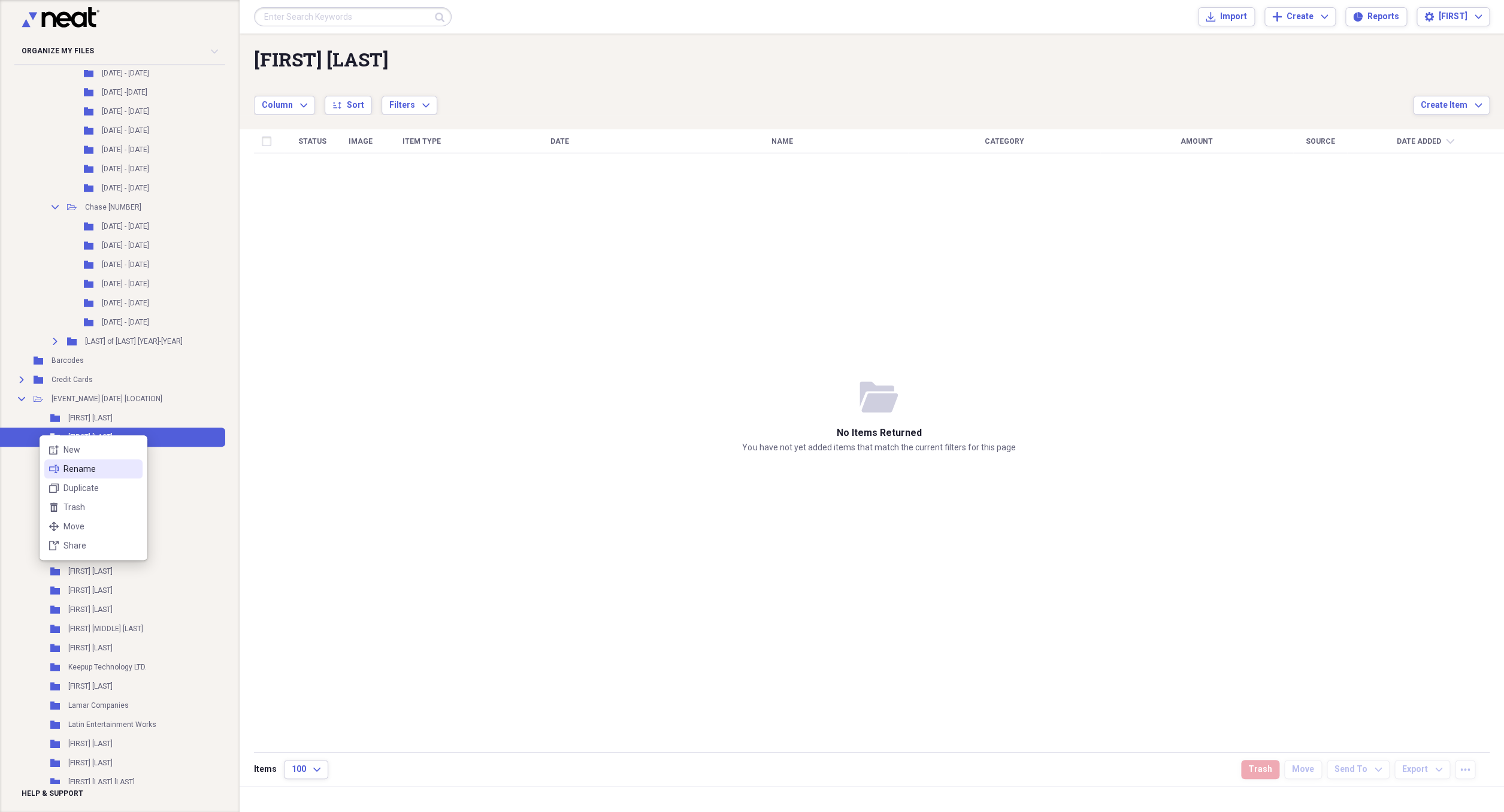 click on "Rename" at bounding box center (101, 469) 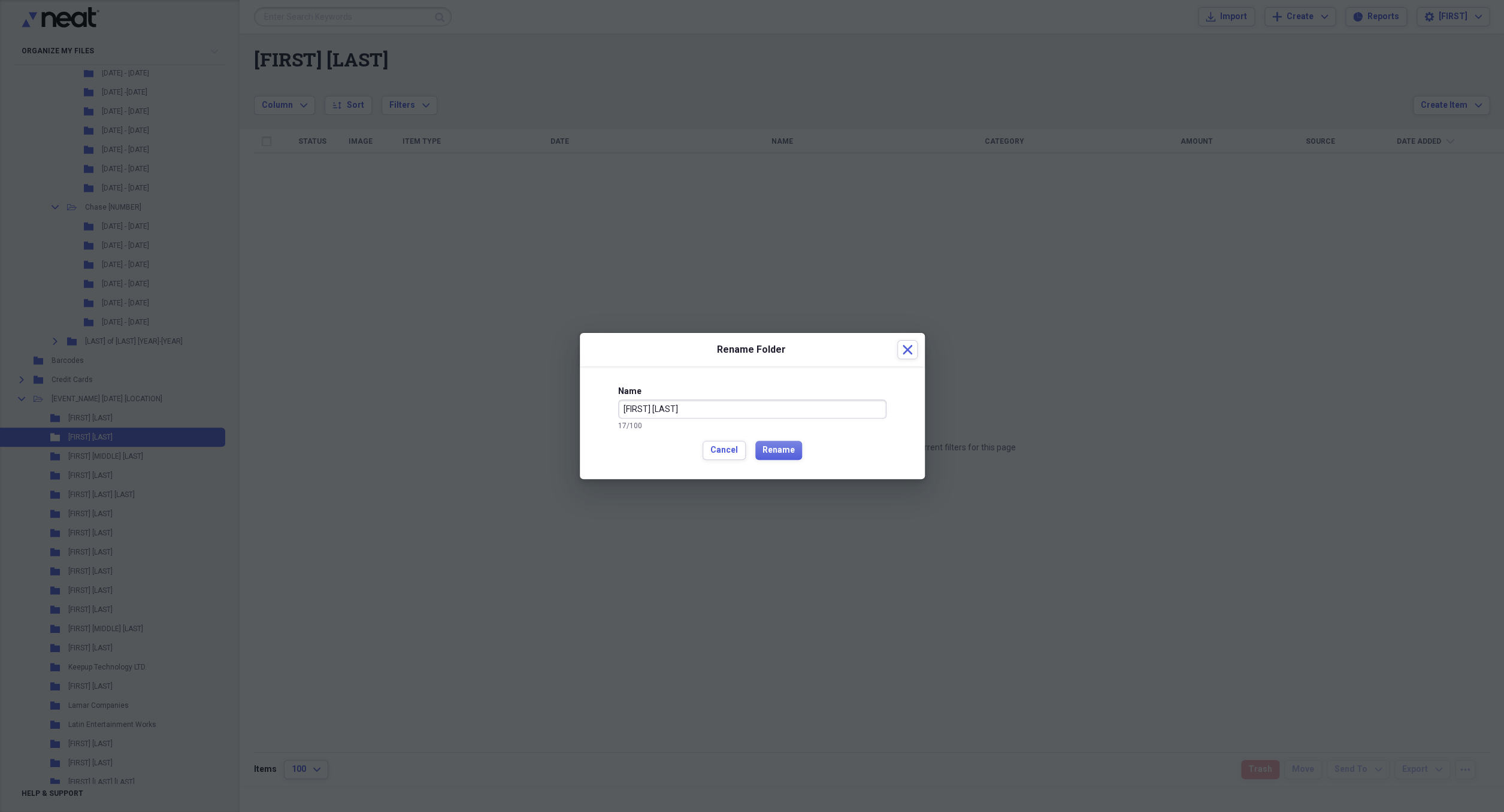 type on "[FIRST] [LAST]" 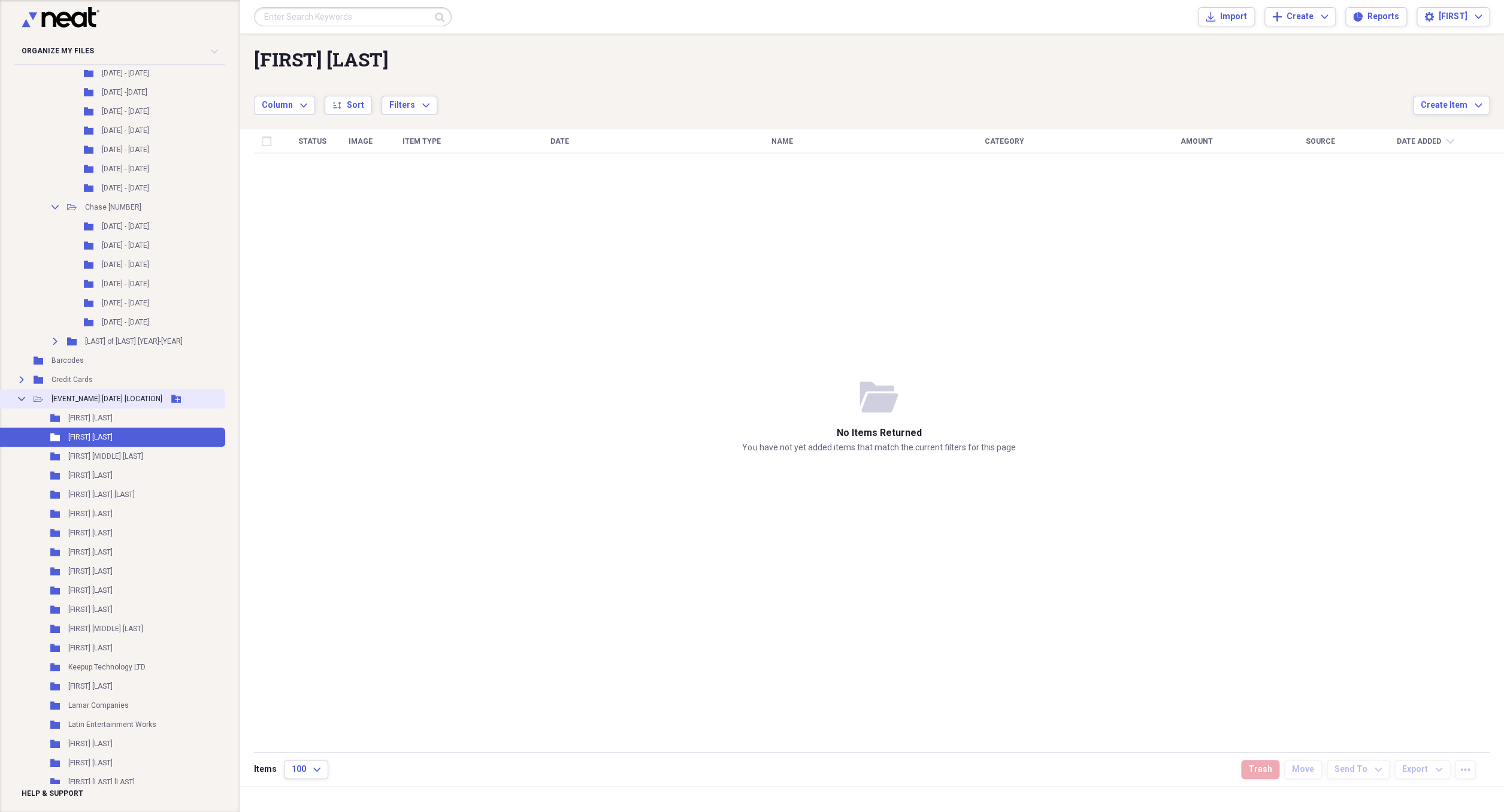 click 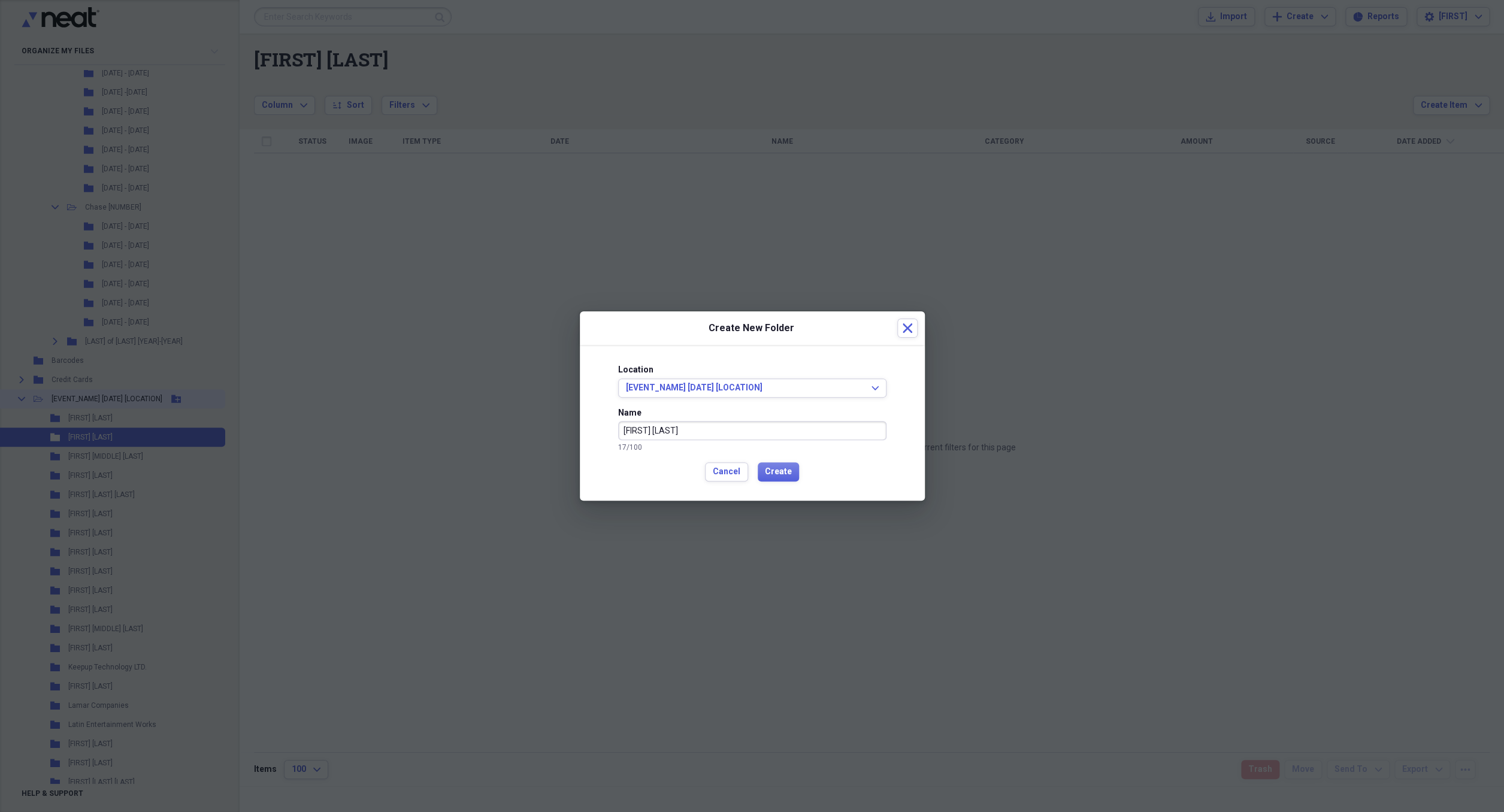 type on "[FIRST] [LAST]" 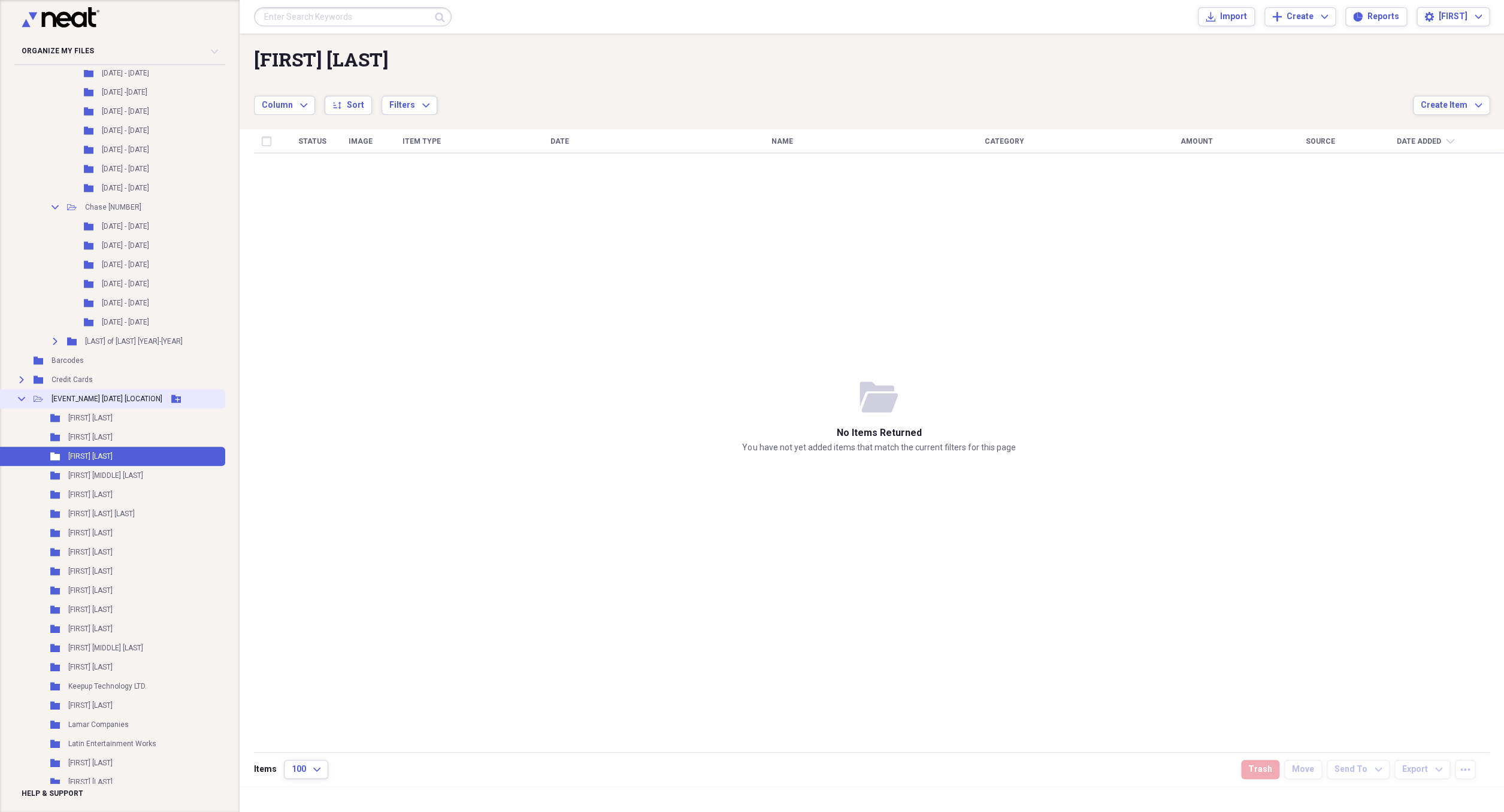 click 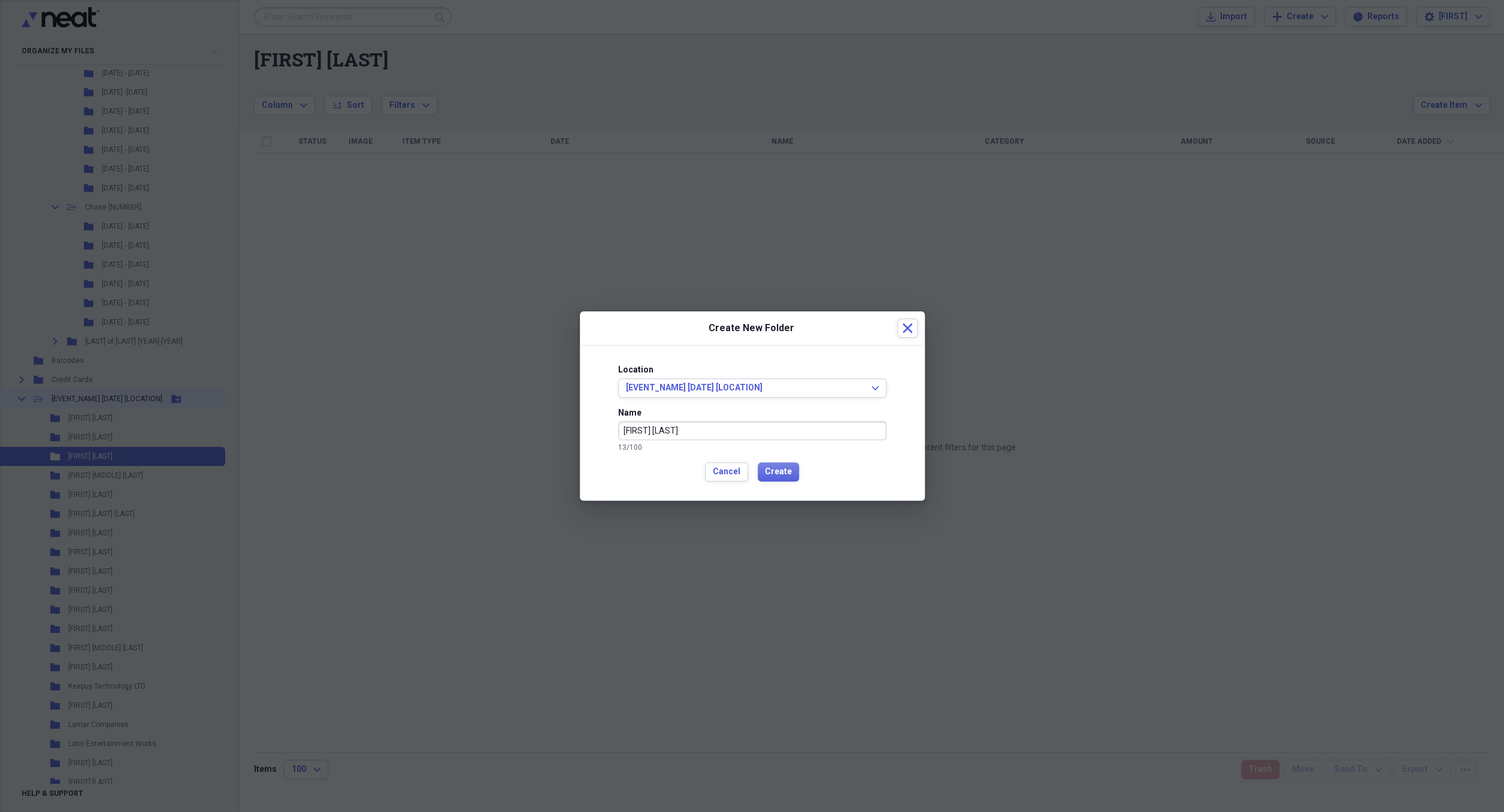 type on "[FIRST] [LAST]" 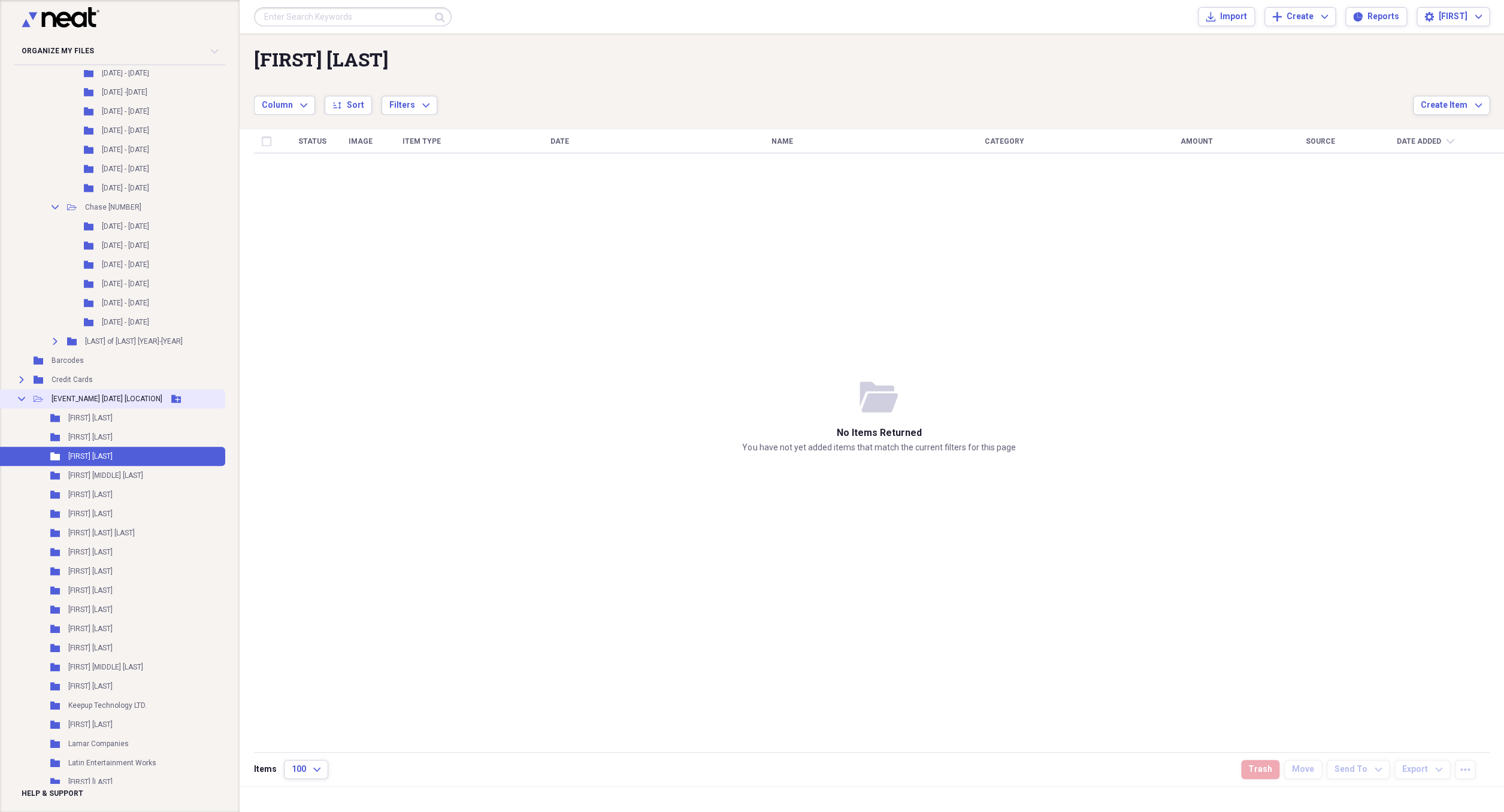 click 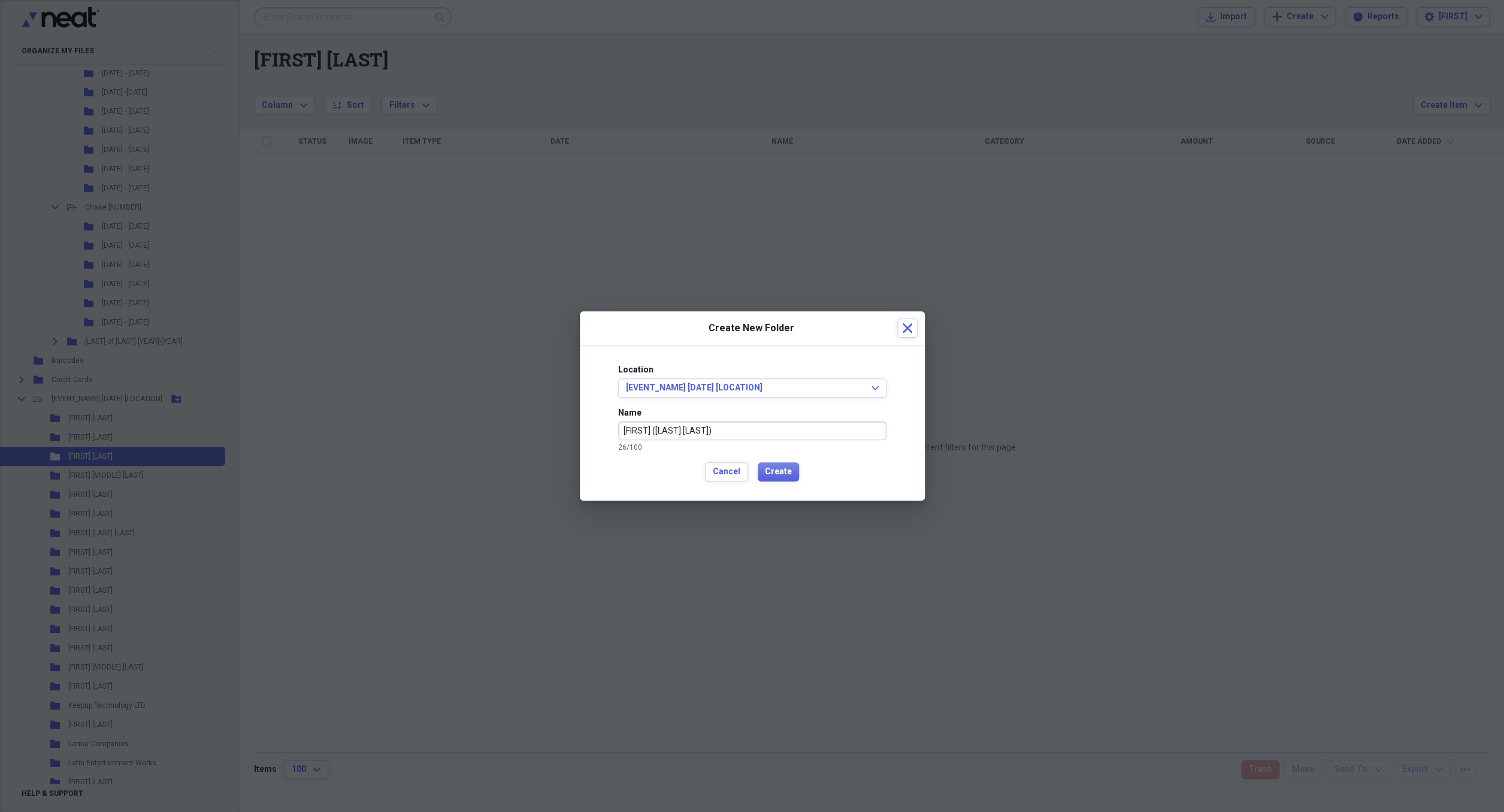 type on "[FIRST] ([LAST] [LAST])" 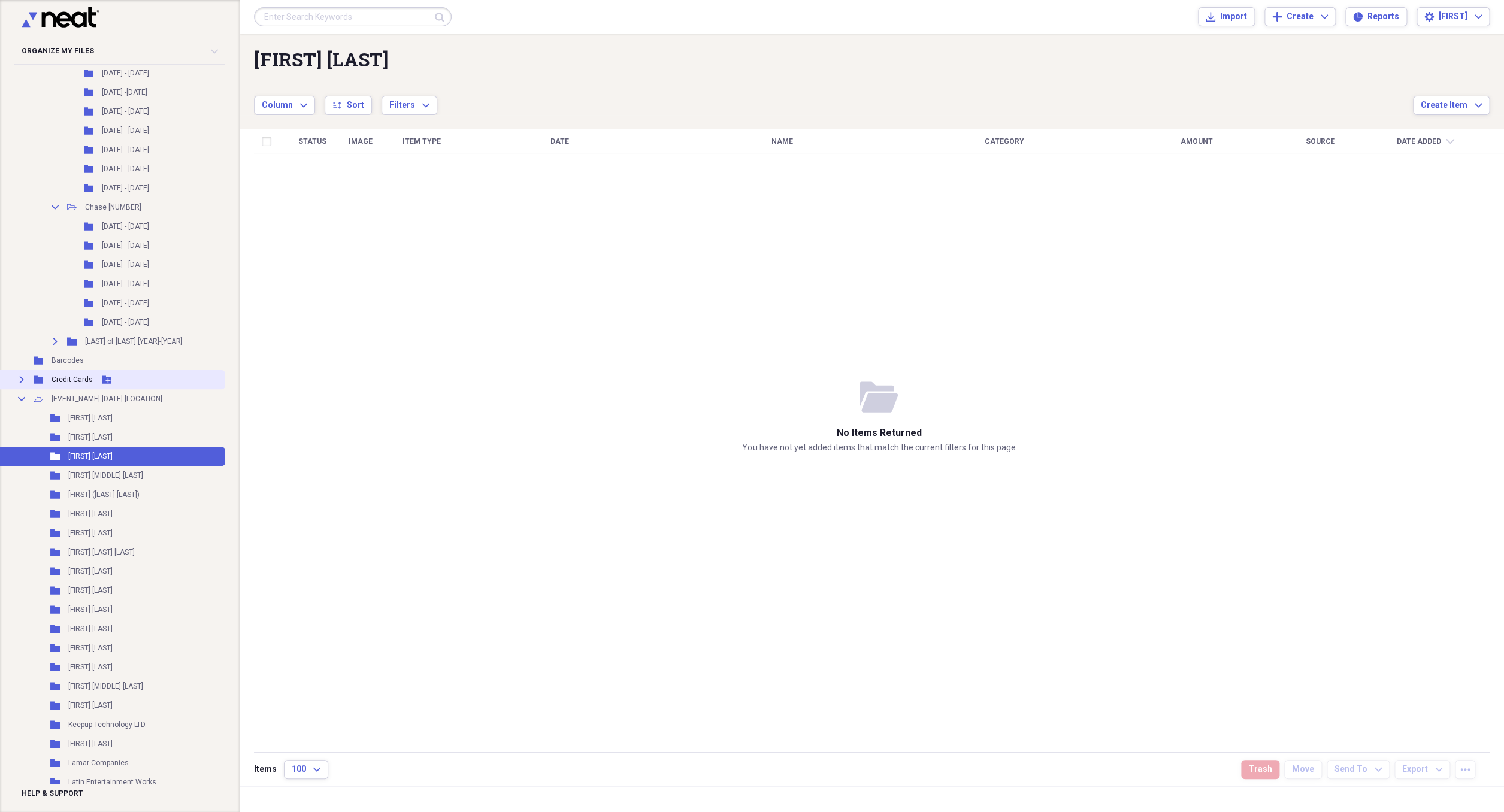 click on "Expand Folder Credit Cards Add Folder" at bounding box center [101, 380] 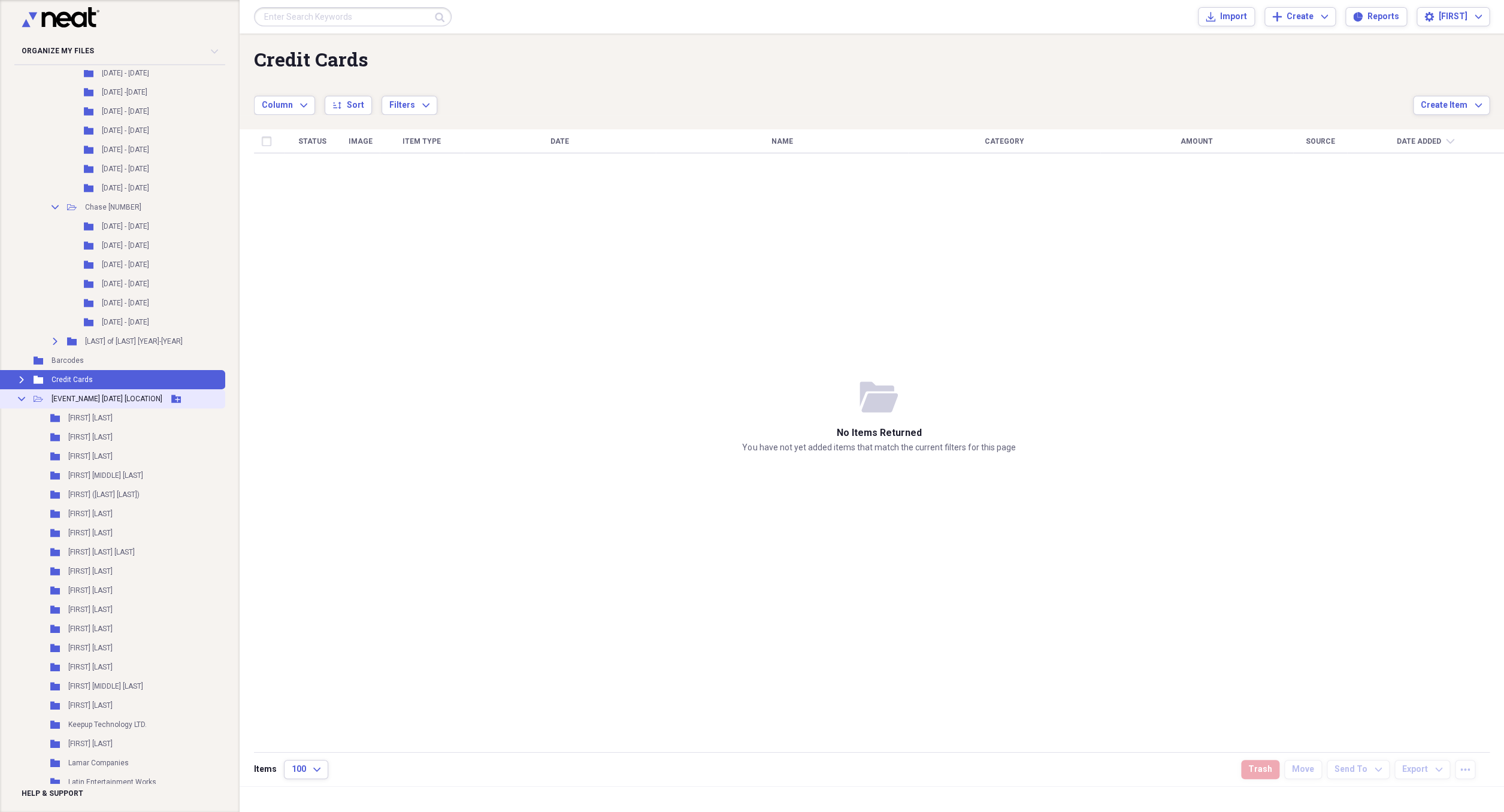 click on "Add Folder" at bounding box center [176, 399] 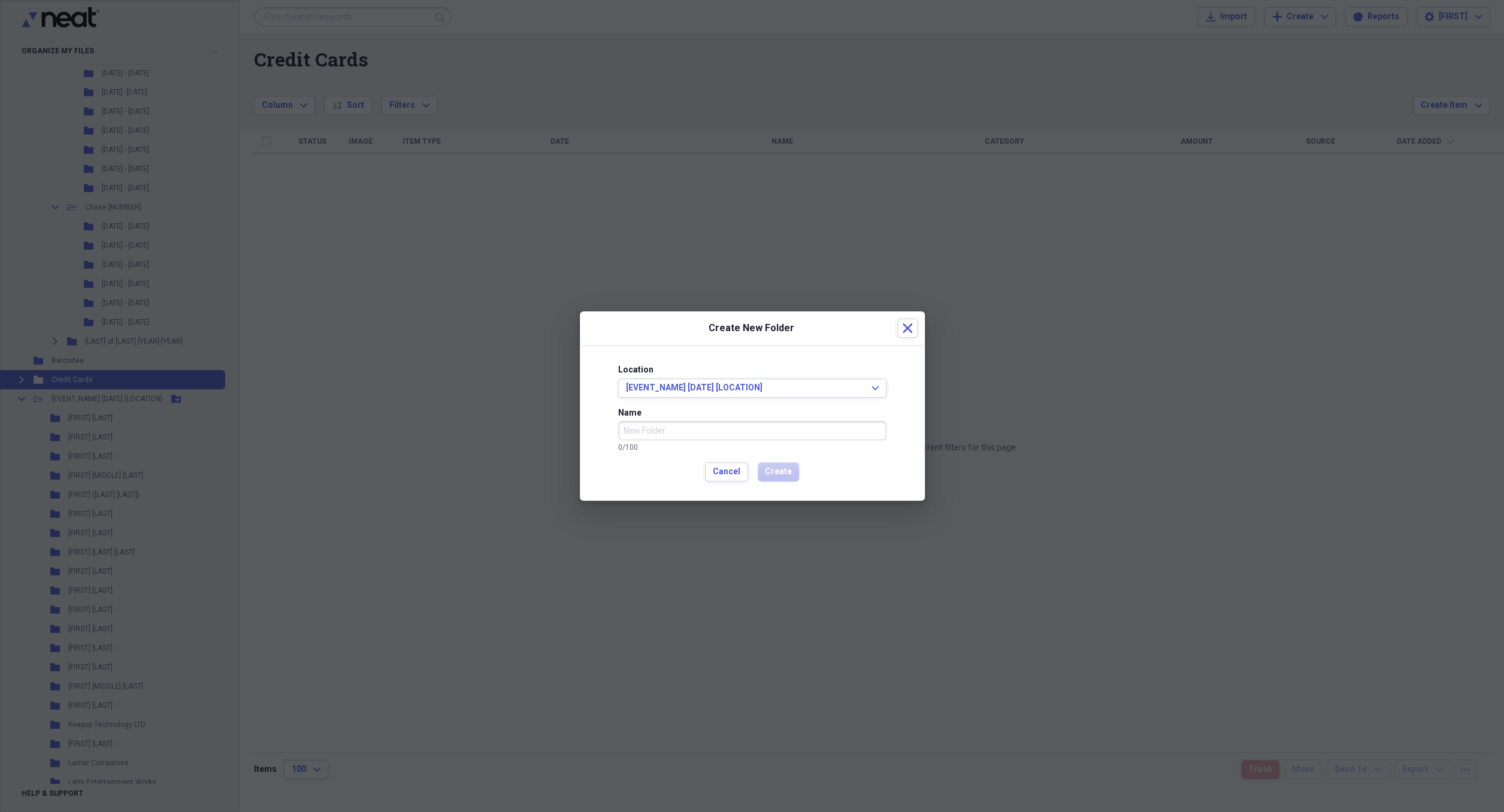 click on "Name" at bounding box center [752, 431] 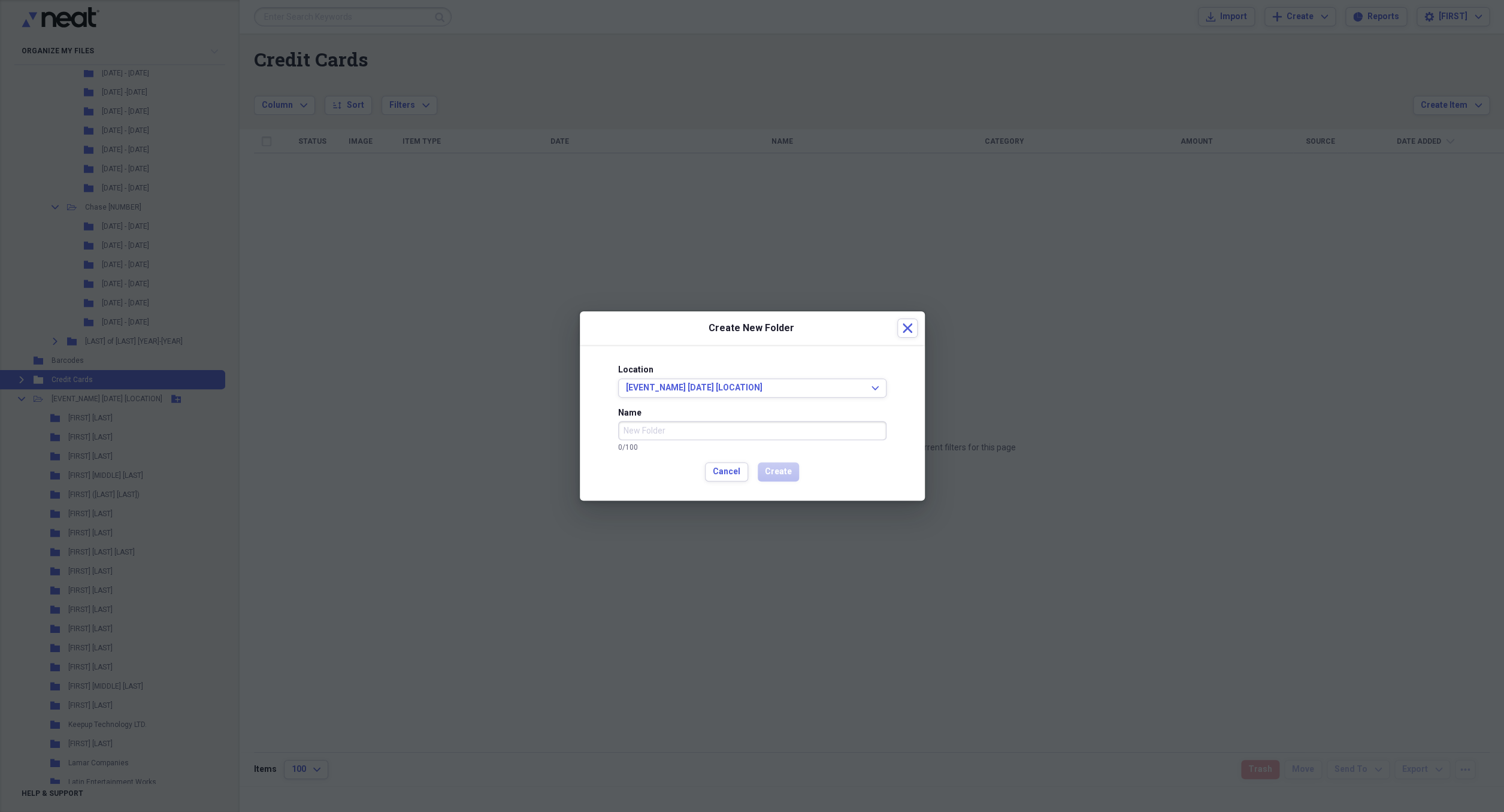 click at bounding box center [752, 406] 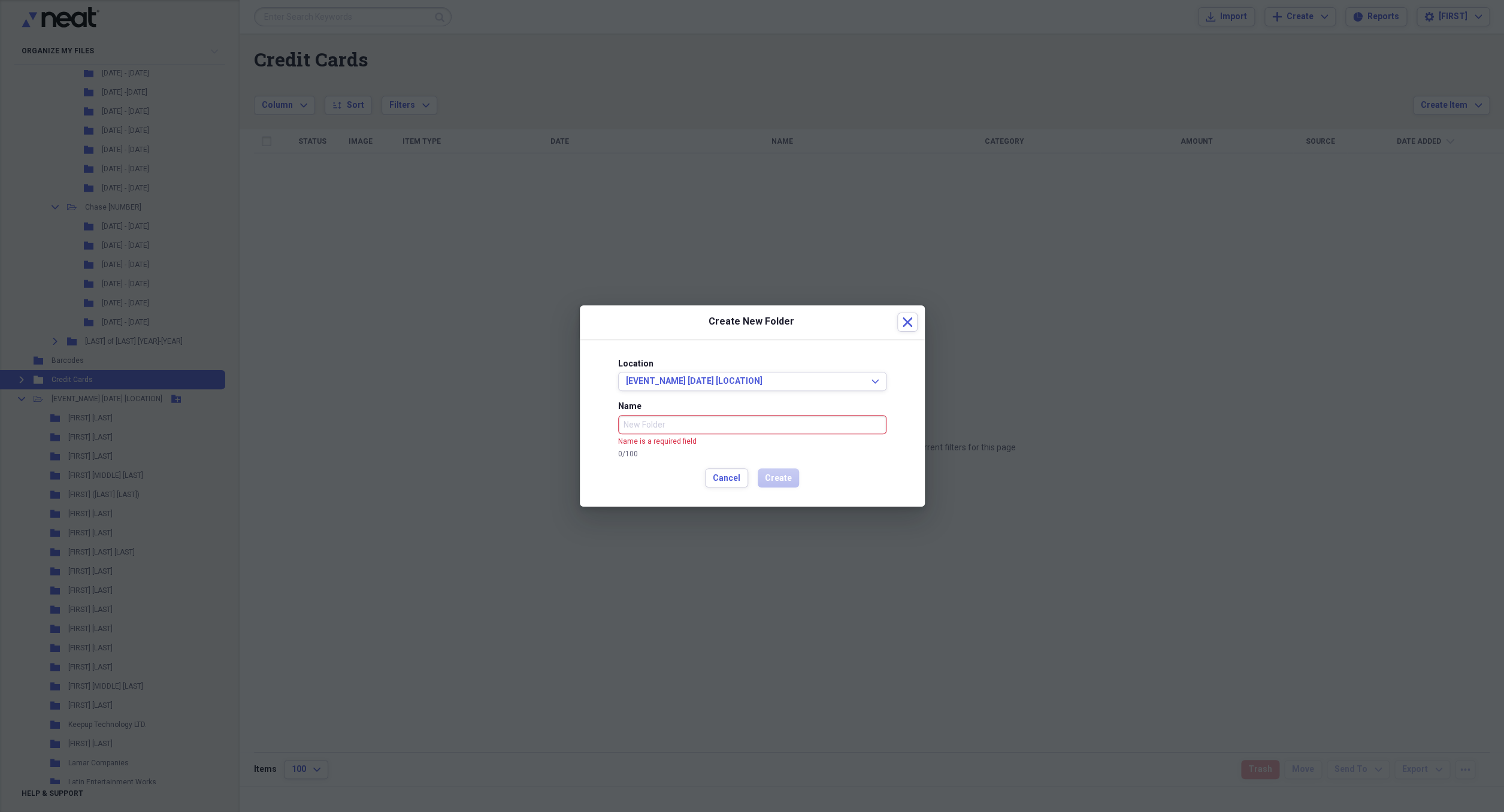 click on "Name" at bounding box center (752, 425) 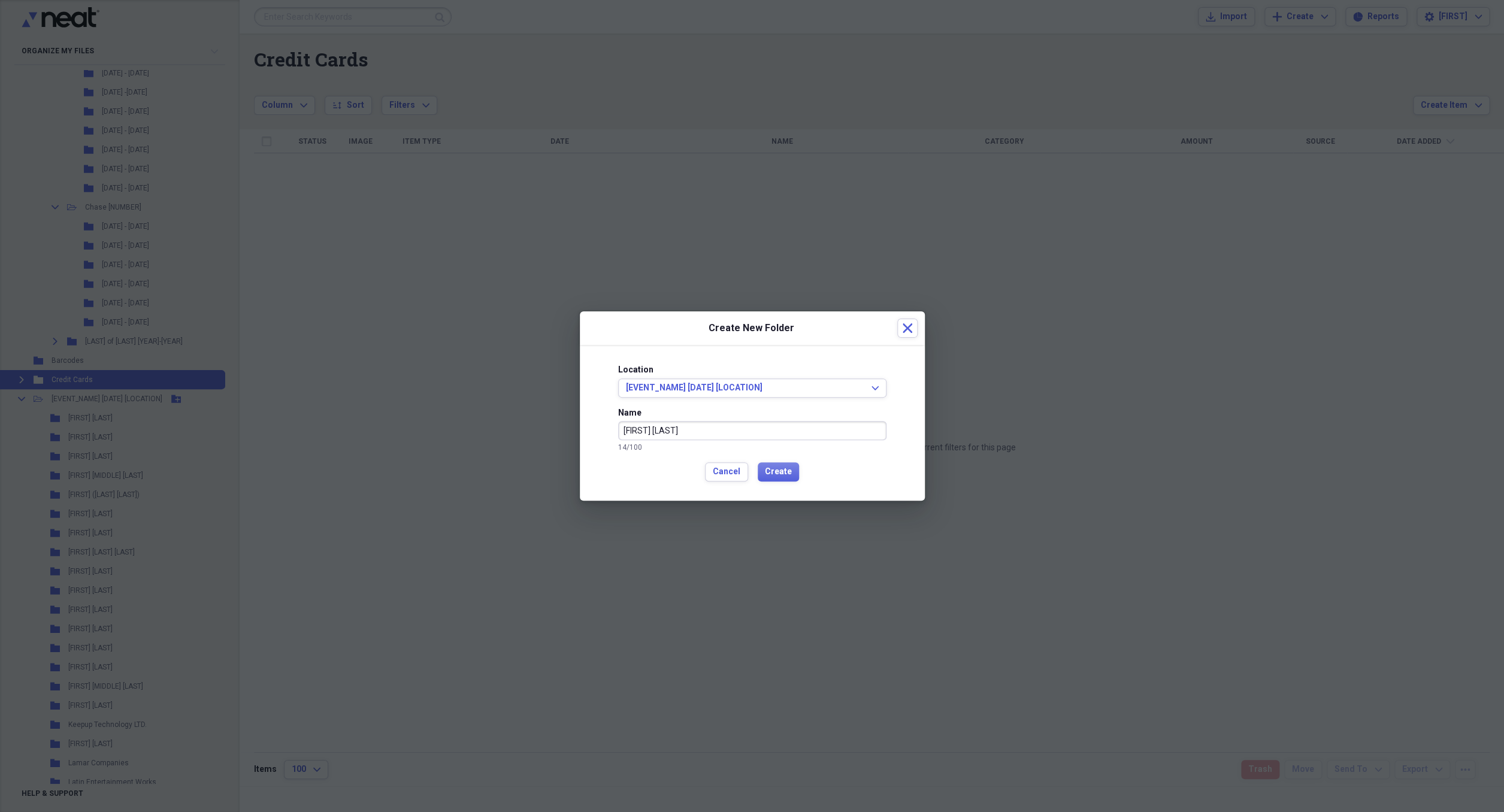 type on "[FIRST] [LAST]" 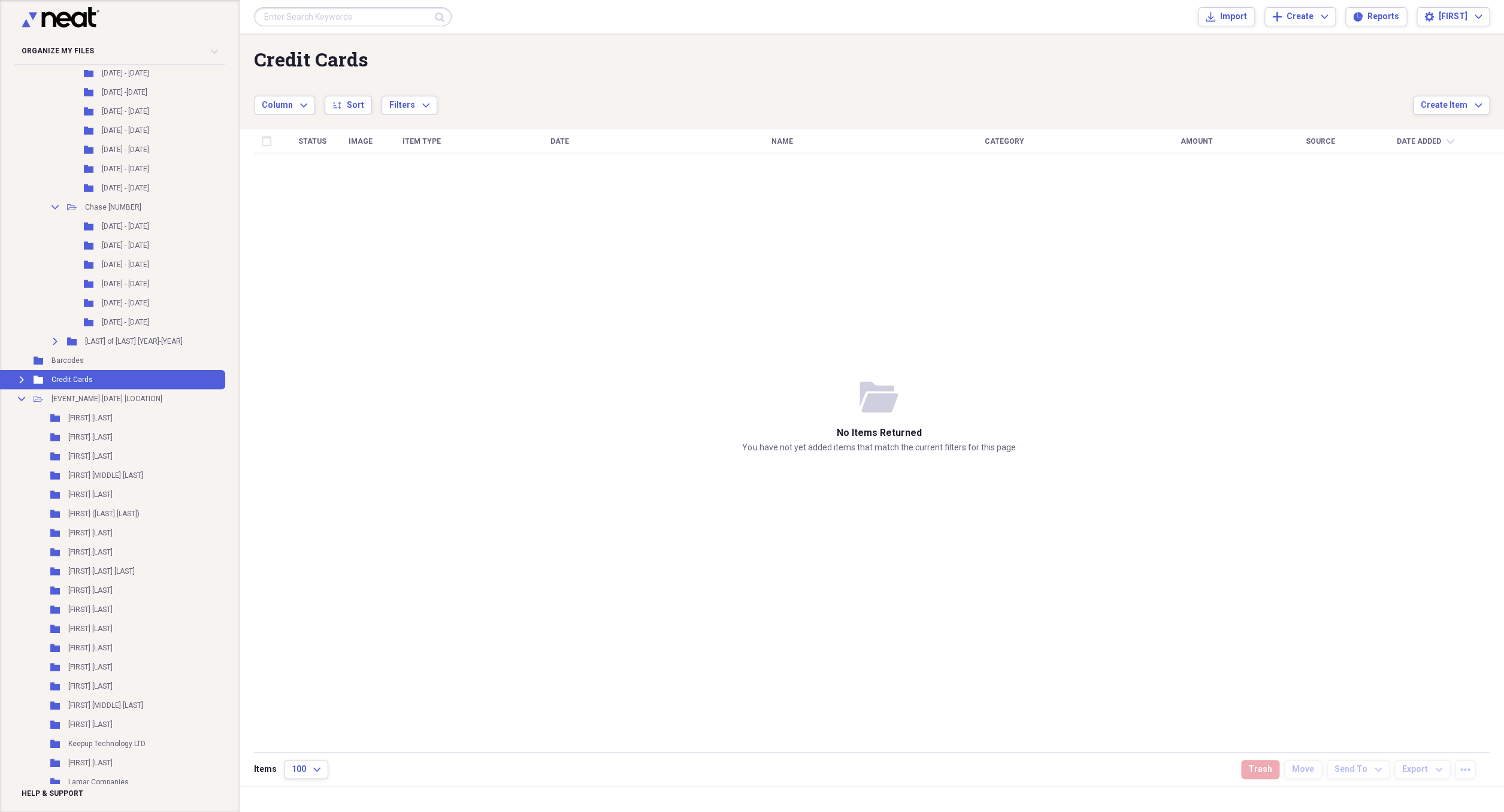 click on "Add Folder" 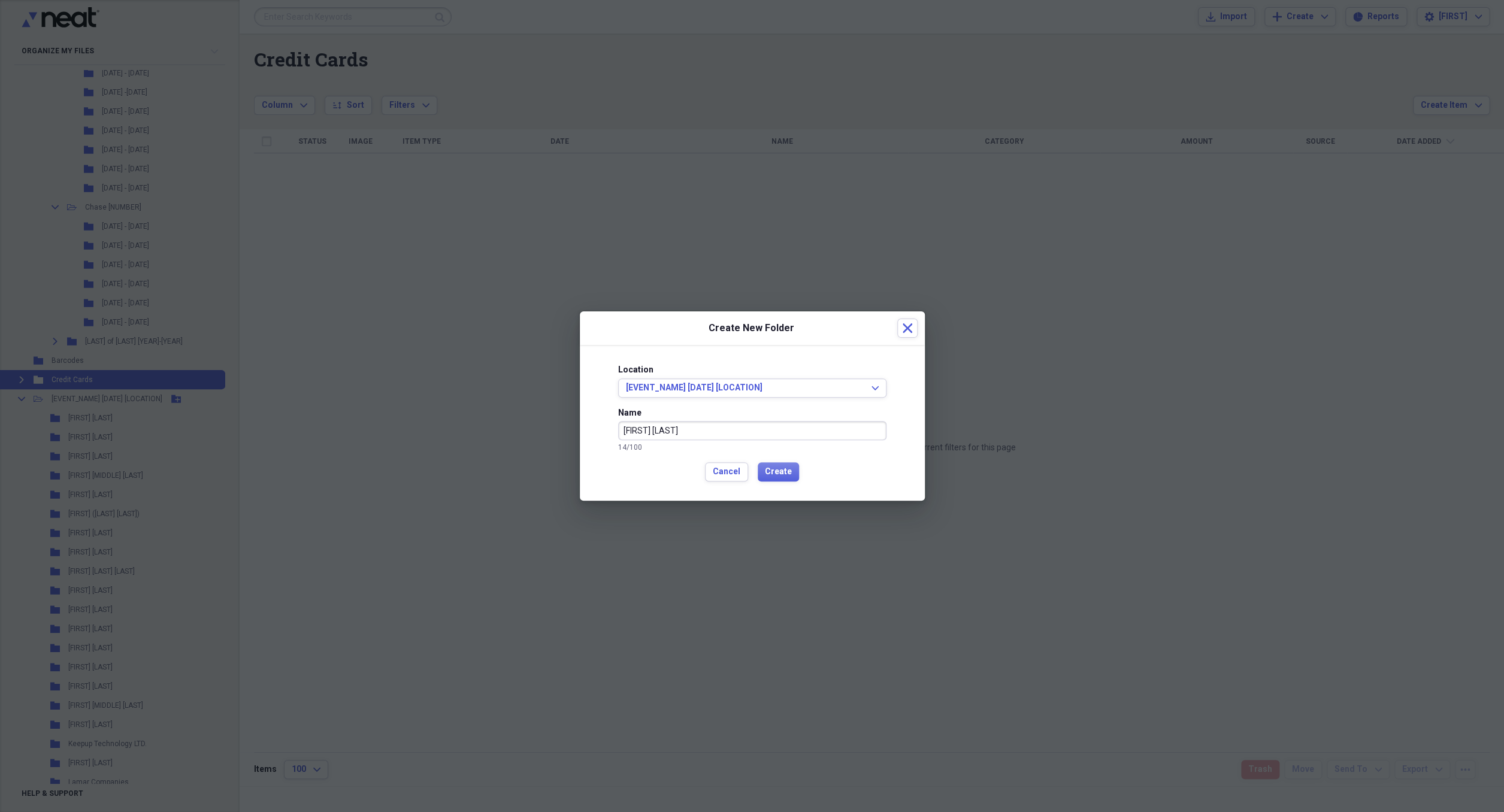 type on "[FIRST] [LAST]" 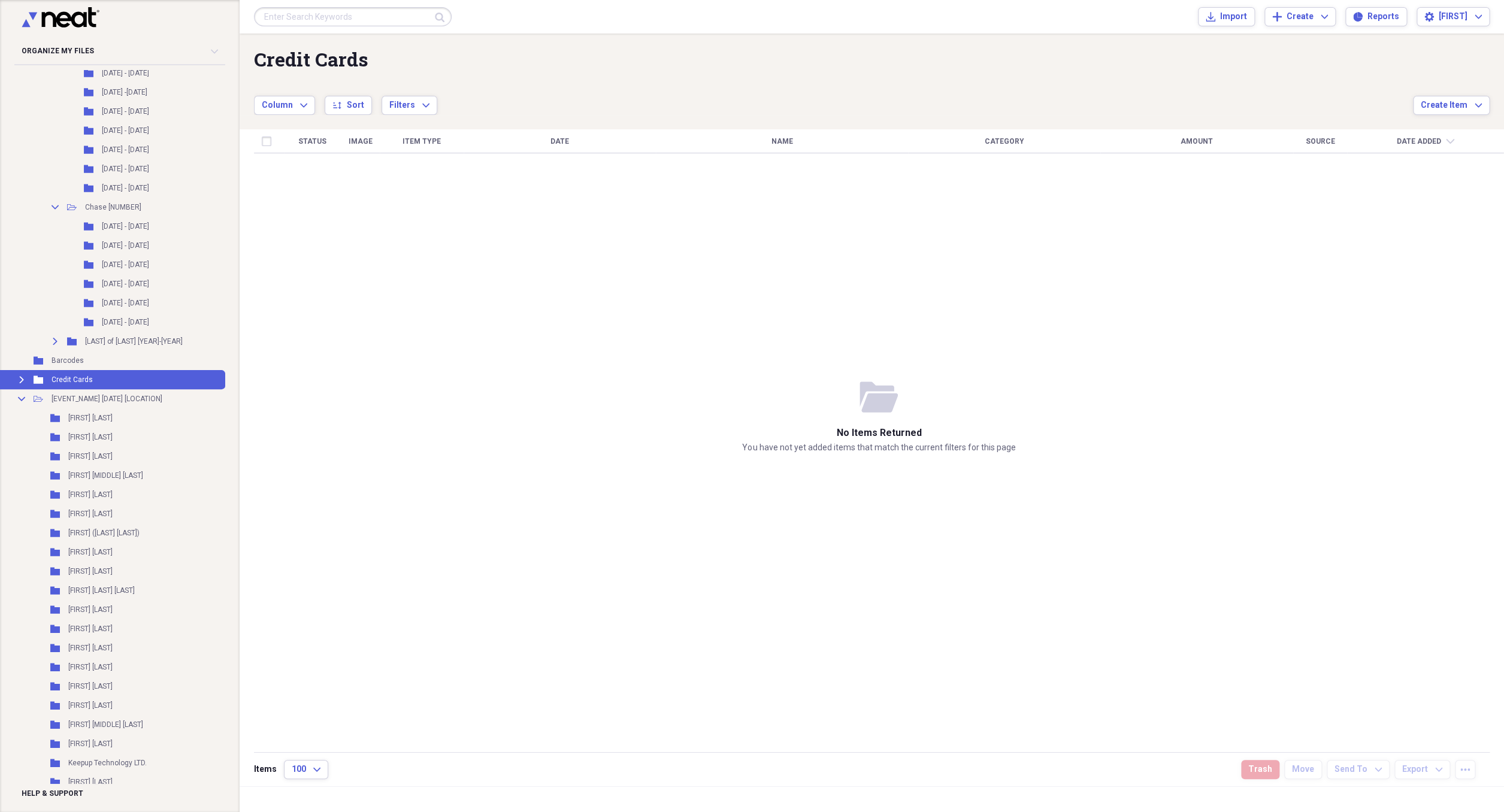 click 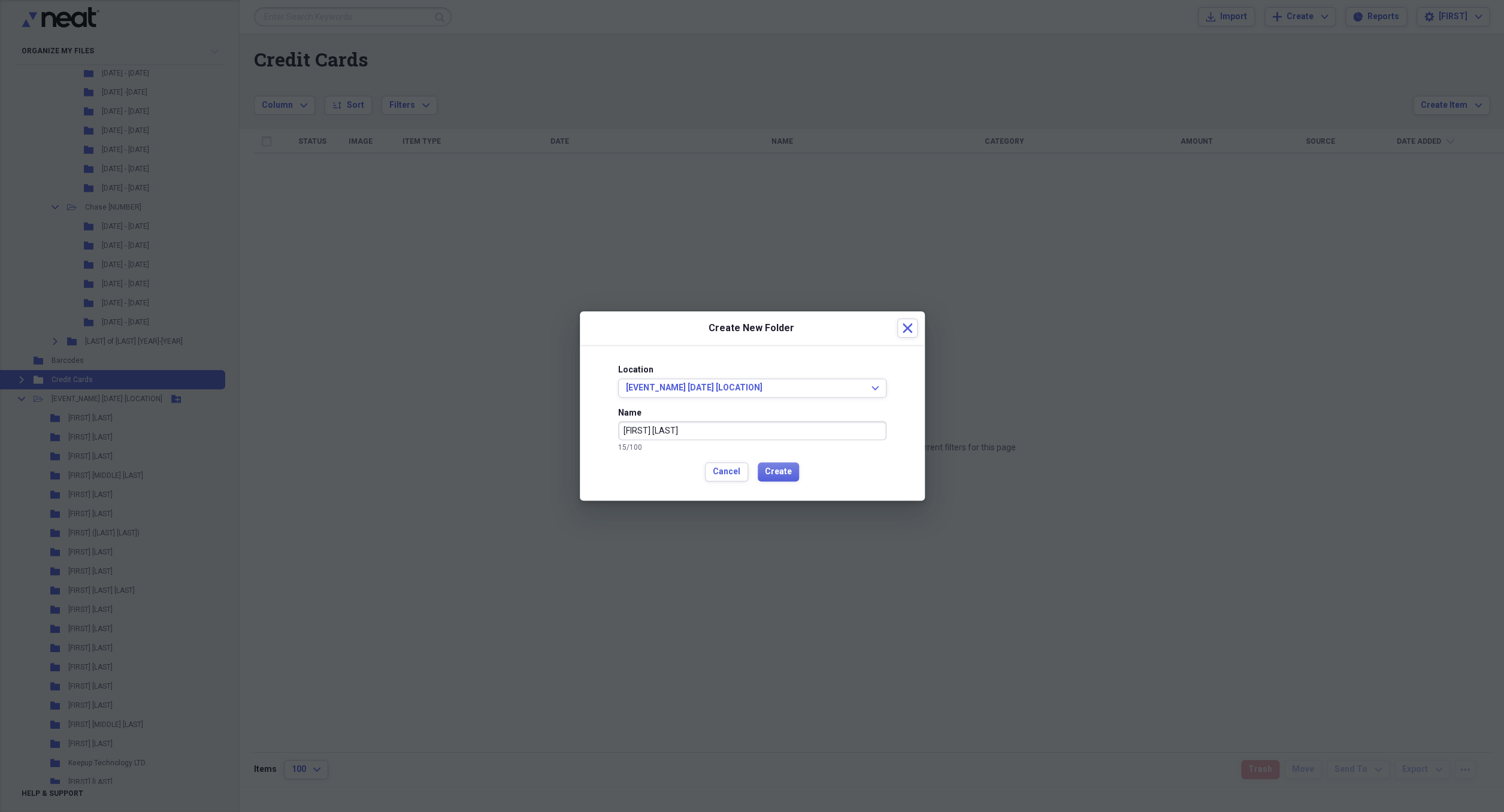 type on "[FIRST] [LAST]" 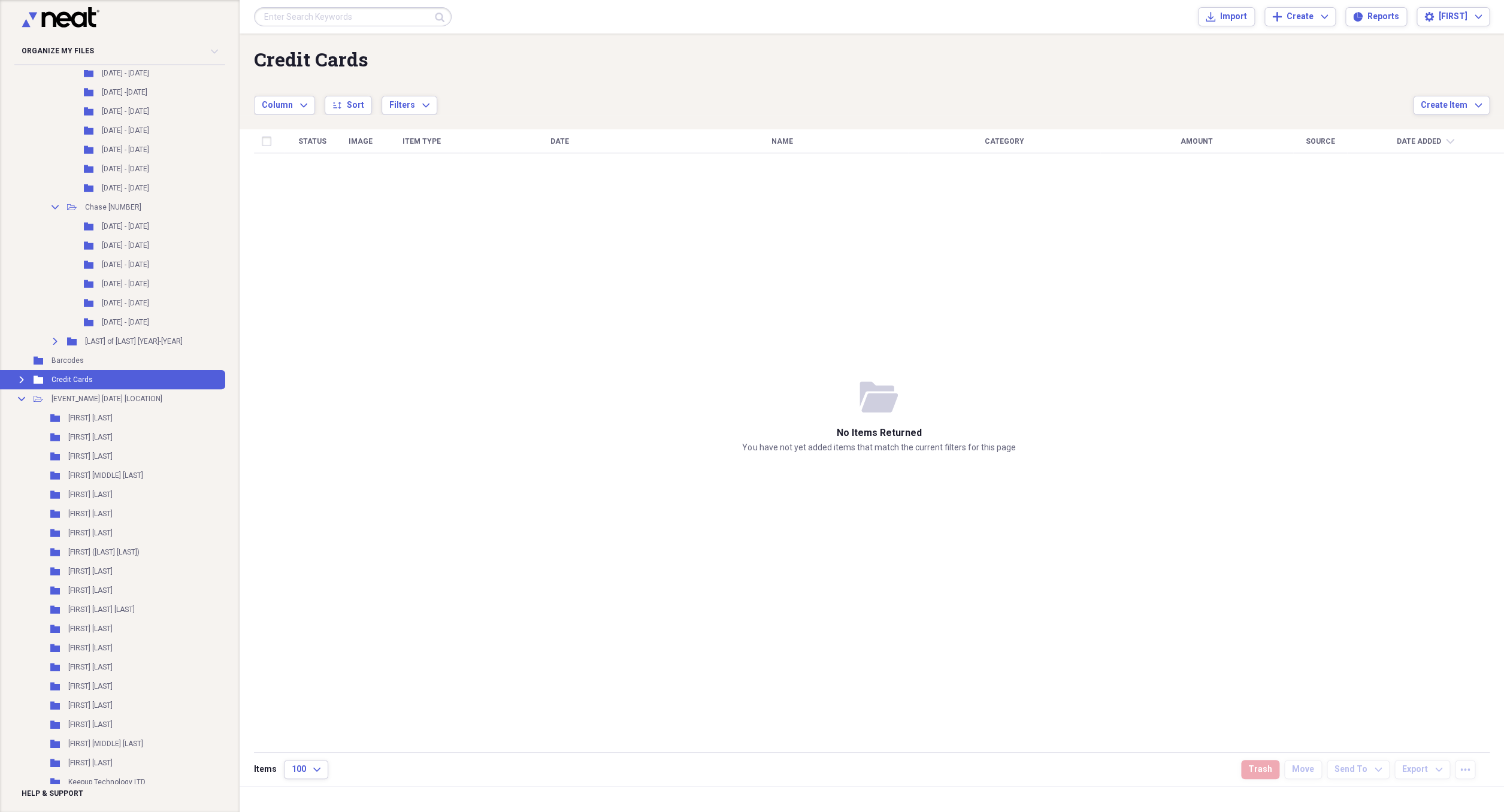 click 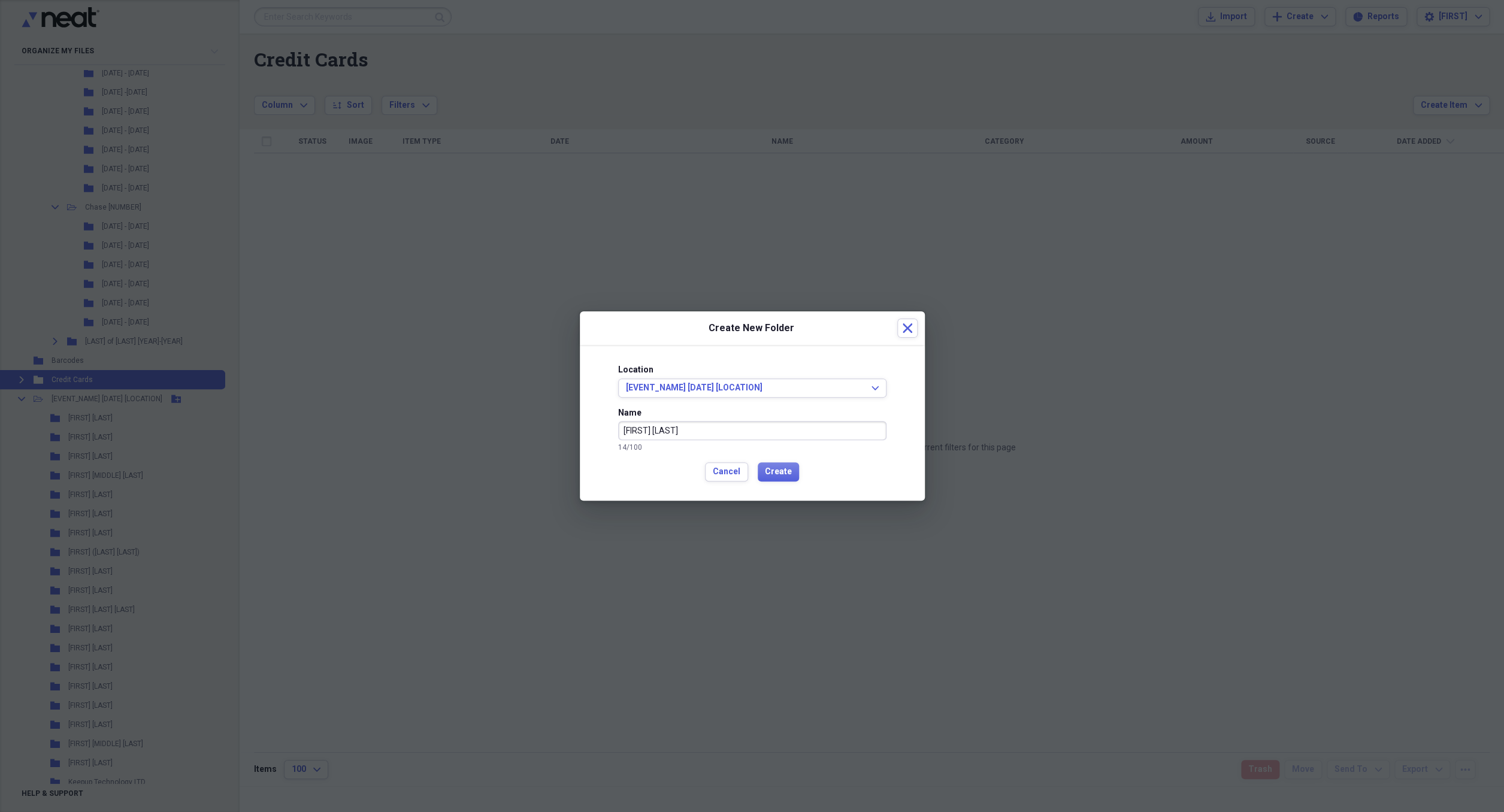 type on "[FIRST] [LAST]" 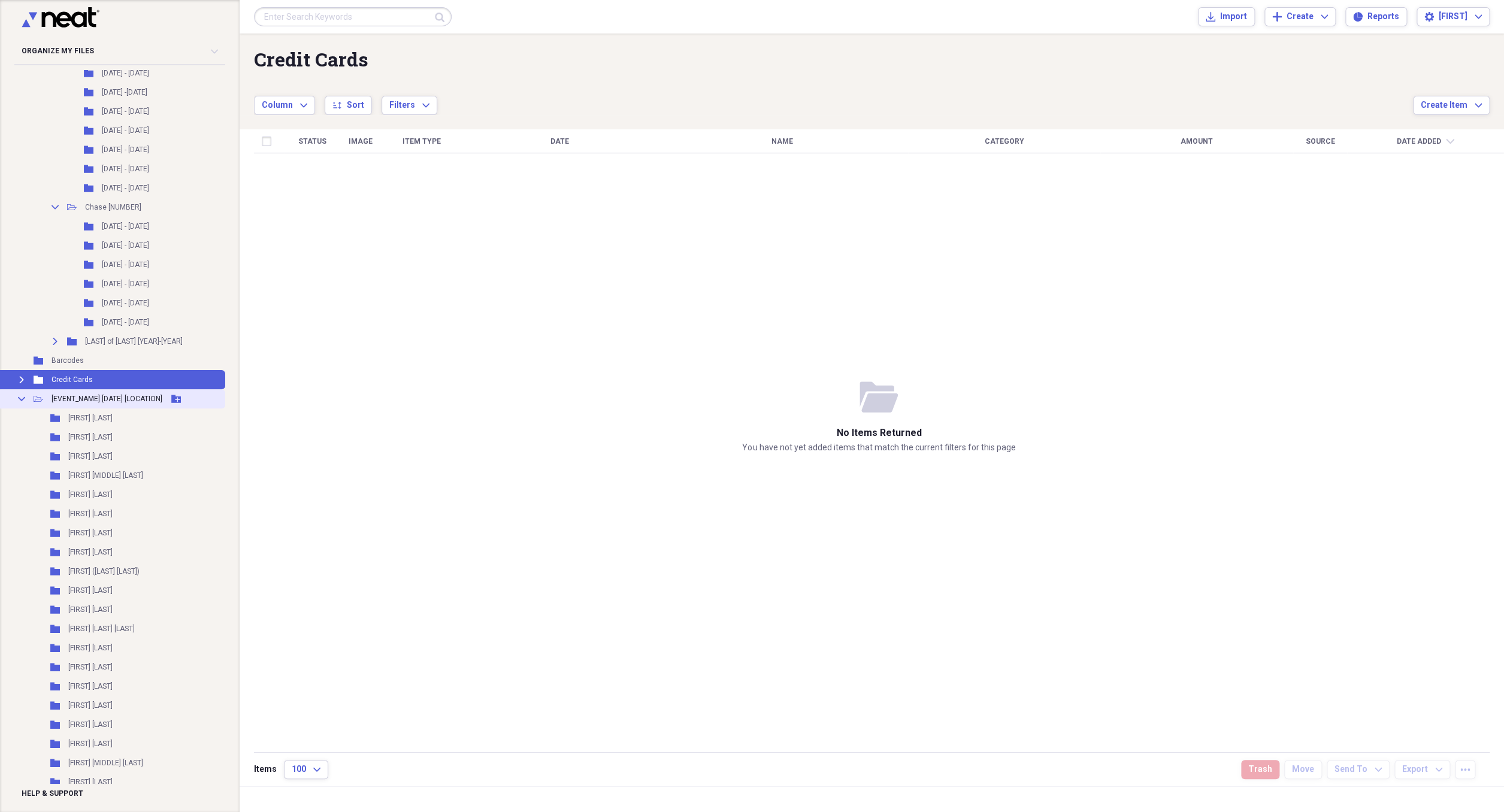 click 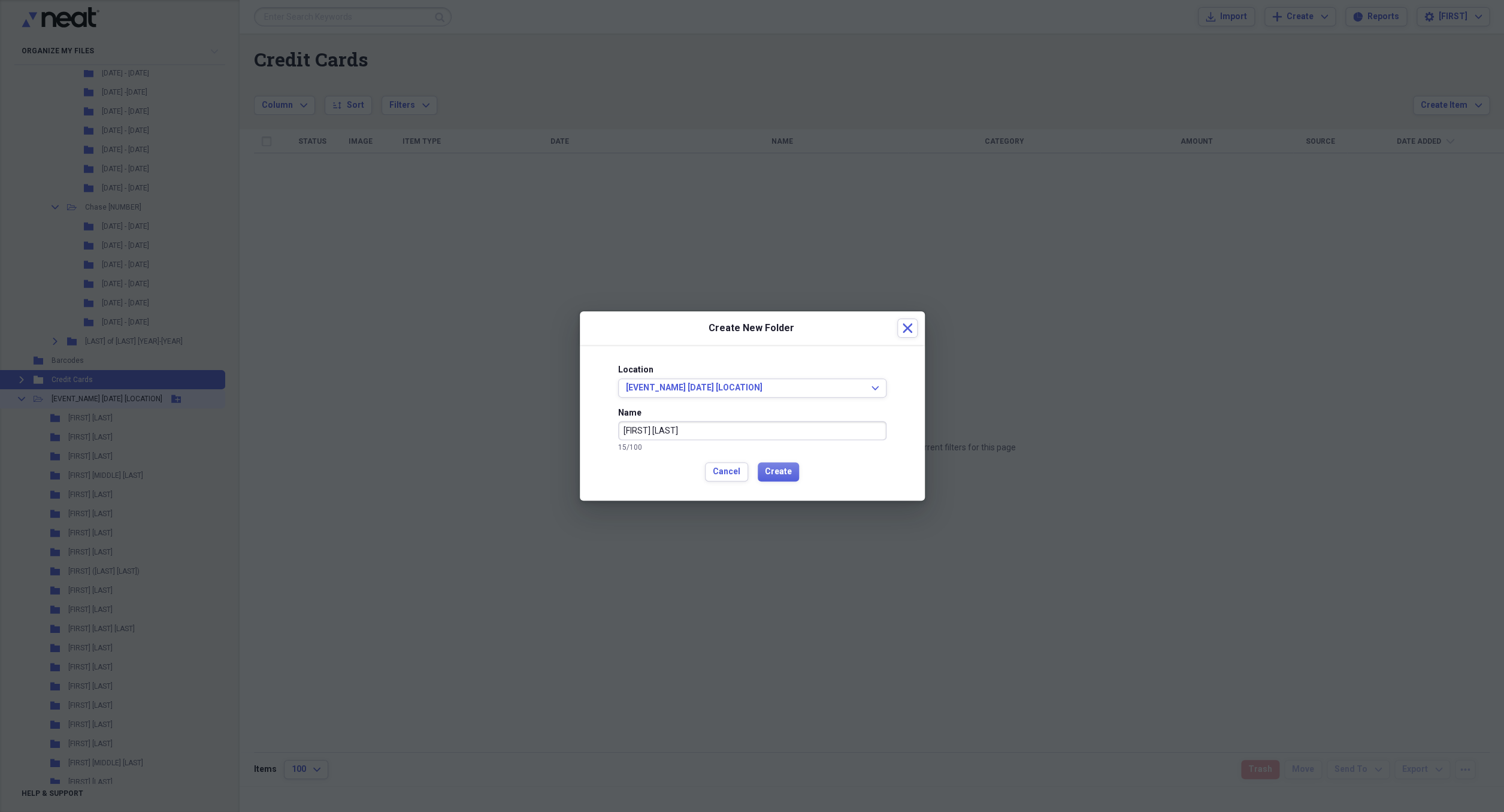 type on "[FIRST] [LAST]" 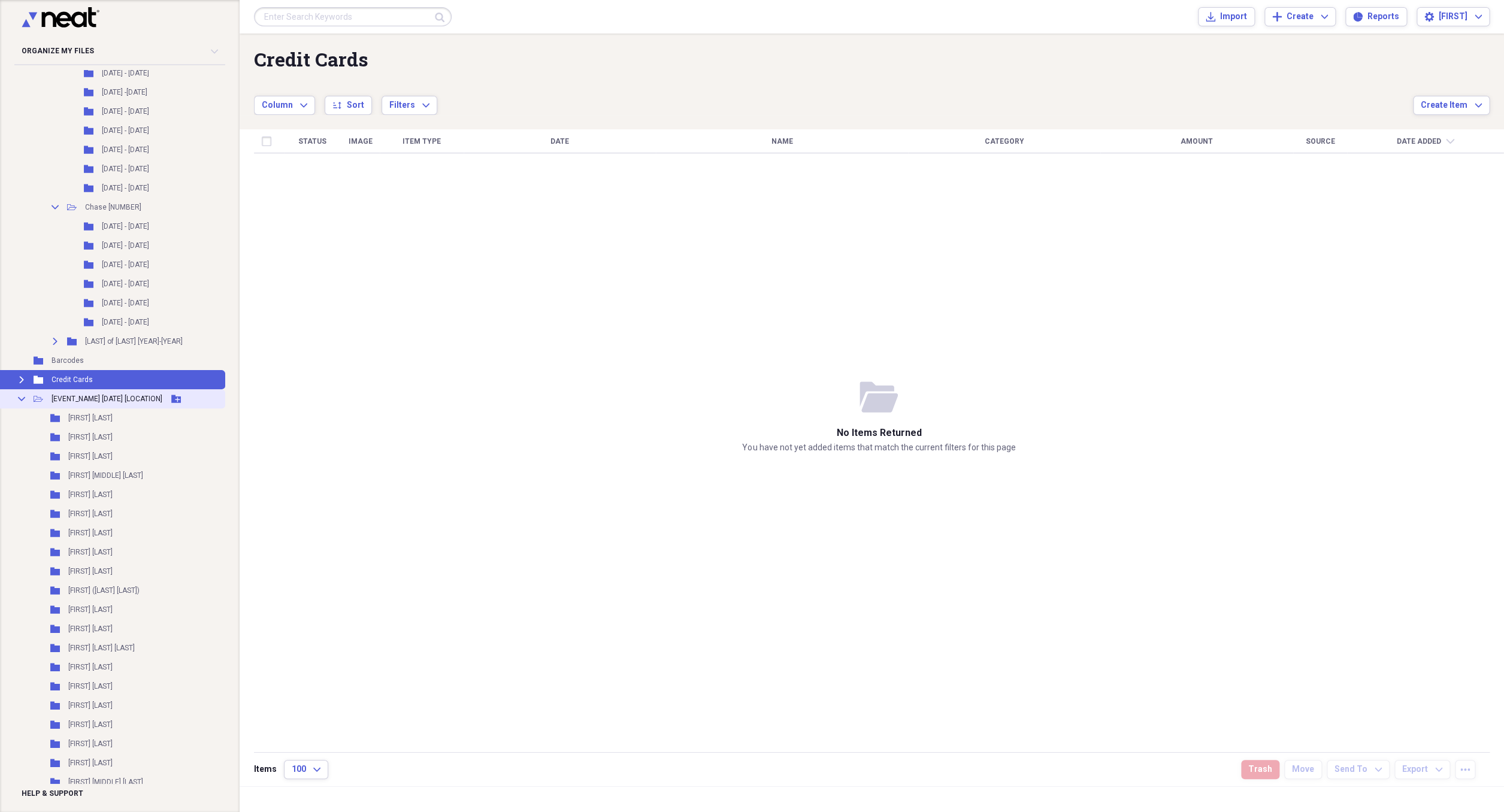 click 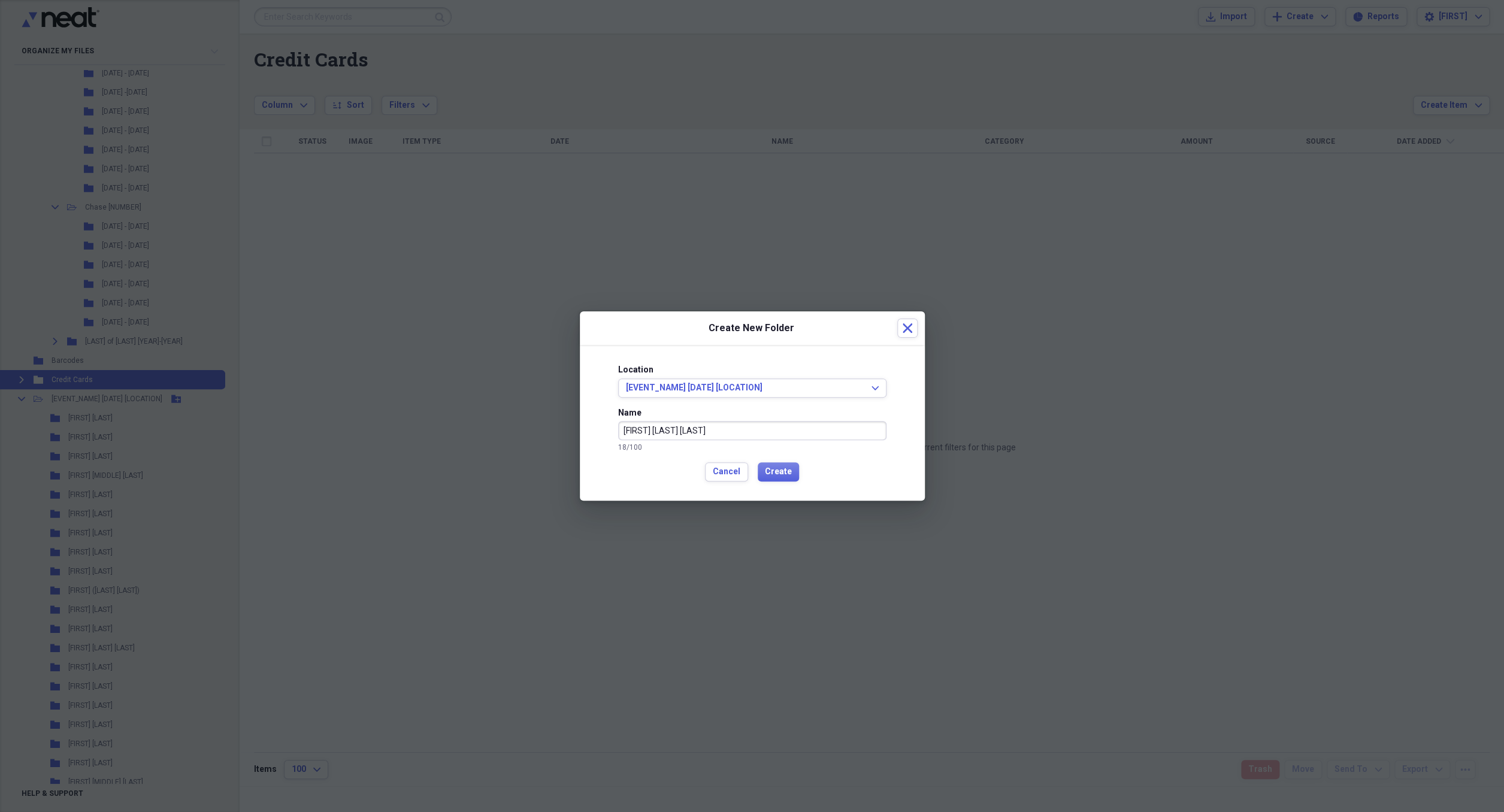 type on "[FIRST] [LAST] [LAST]" 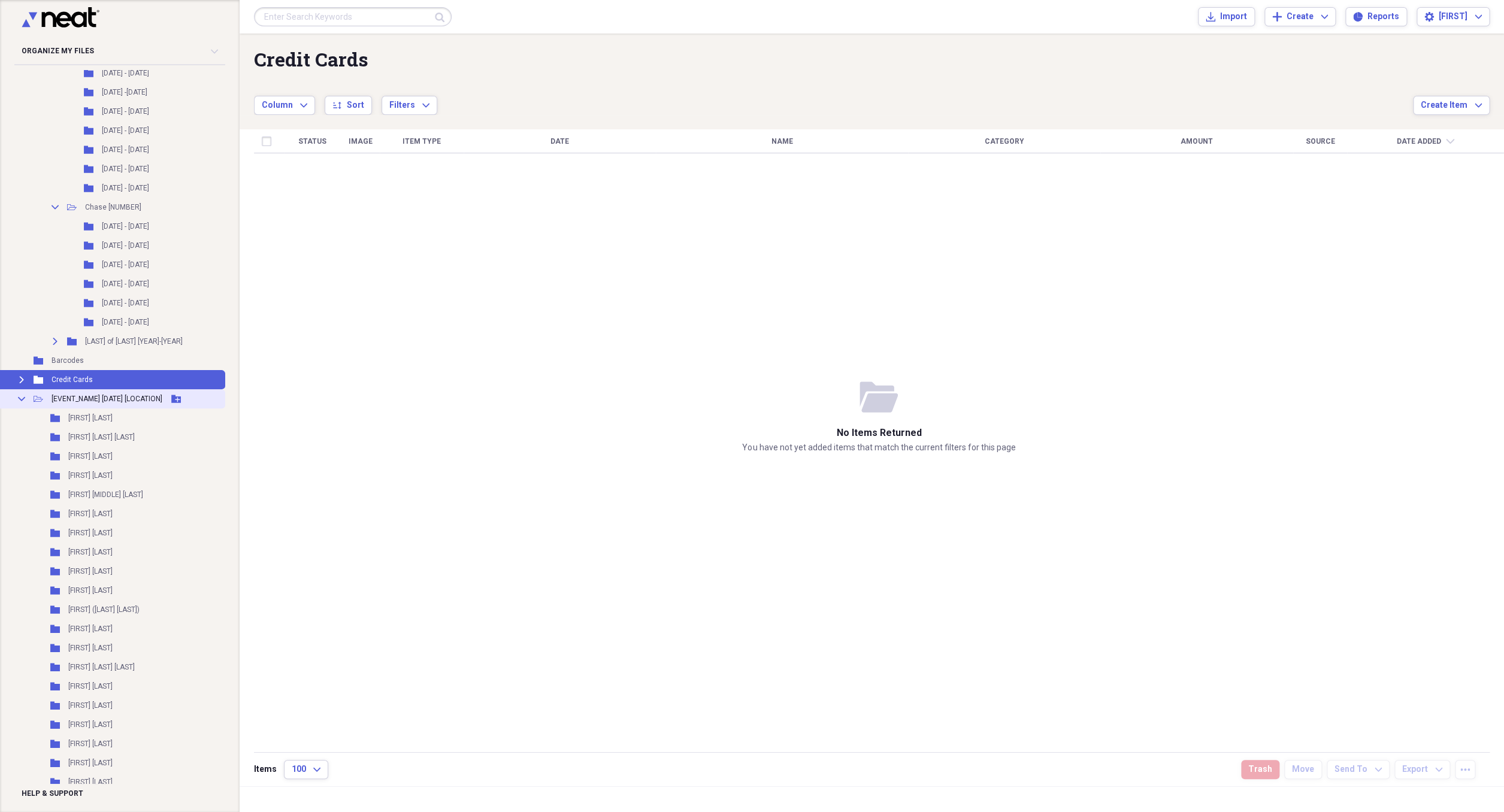 click on "Add Folder" 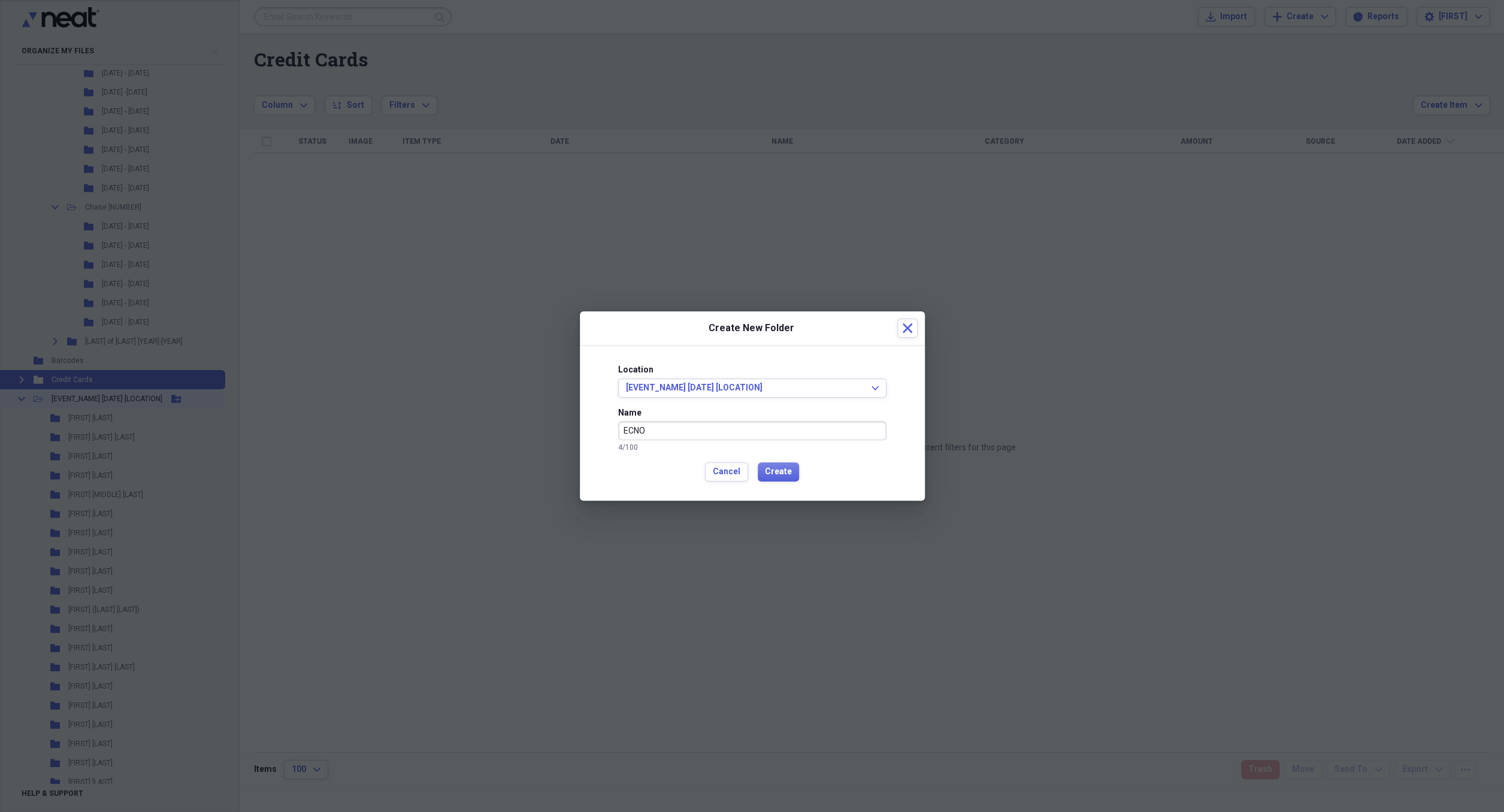 type on "ECNO" 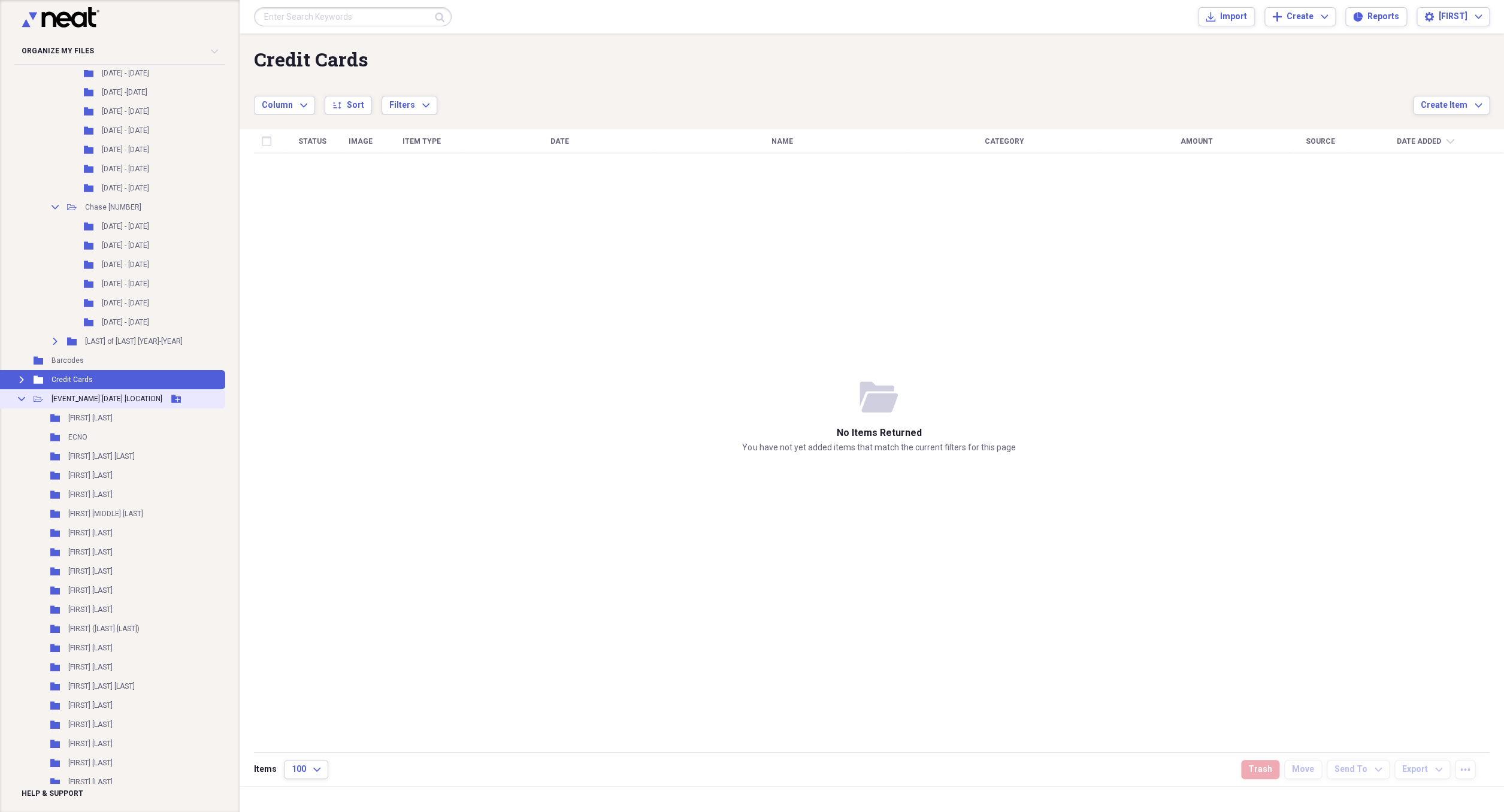 click on "Add Folder" 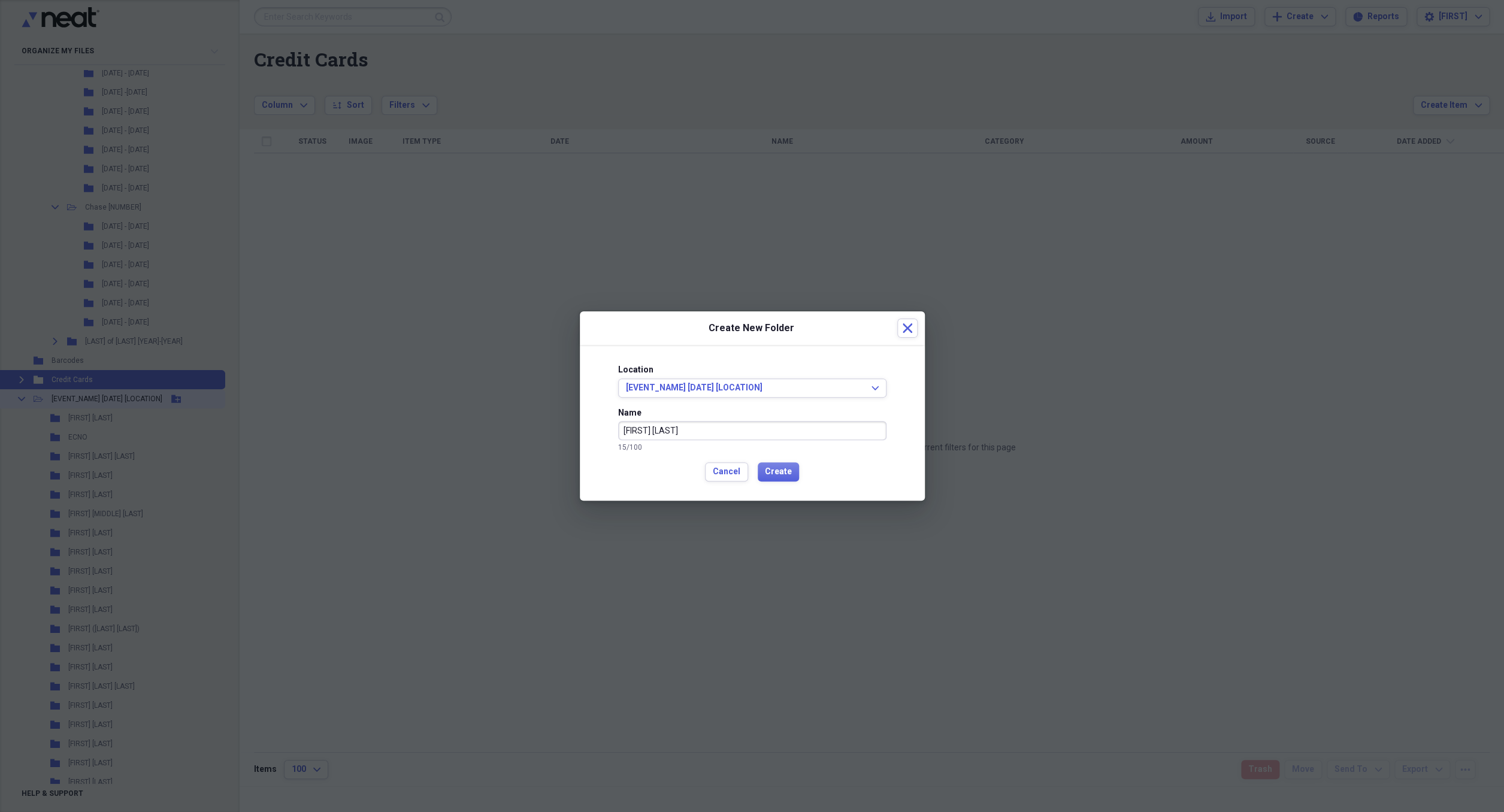 type on "[FIRST] [LAST]" 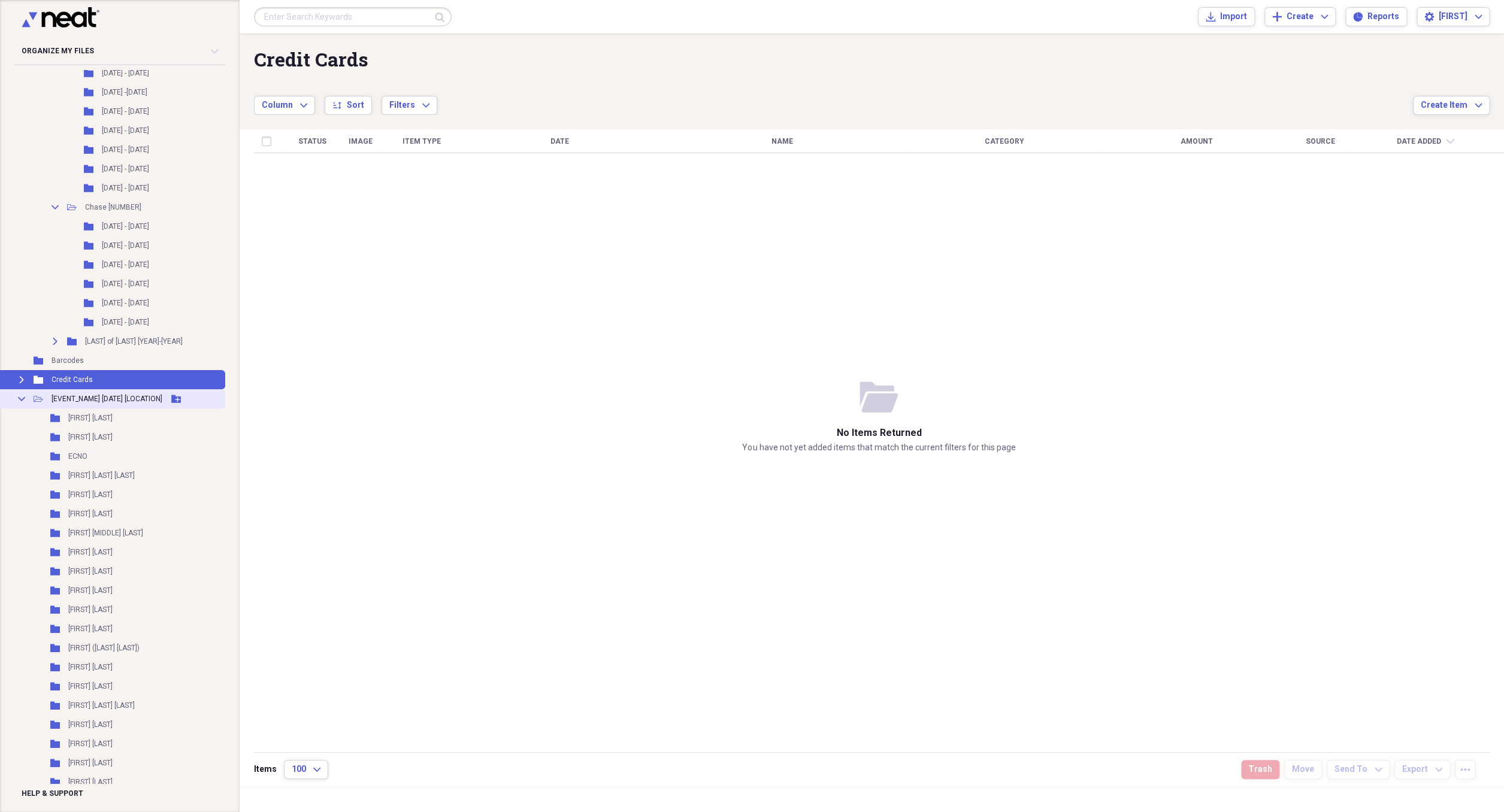 click on "Add Folder" 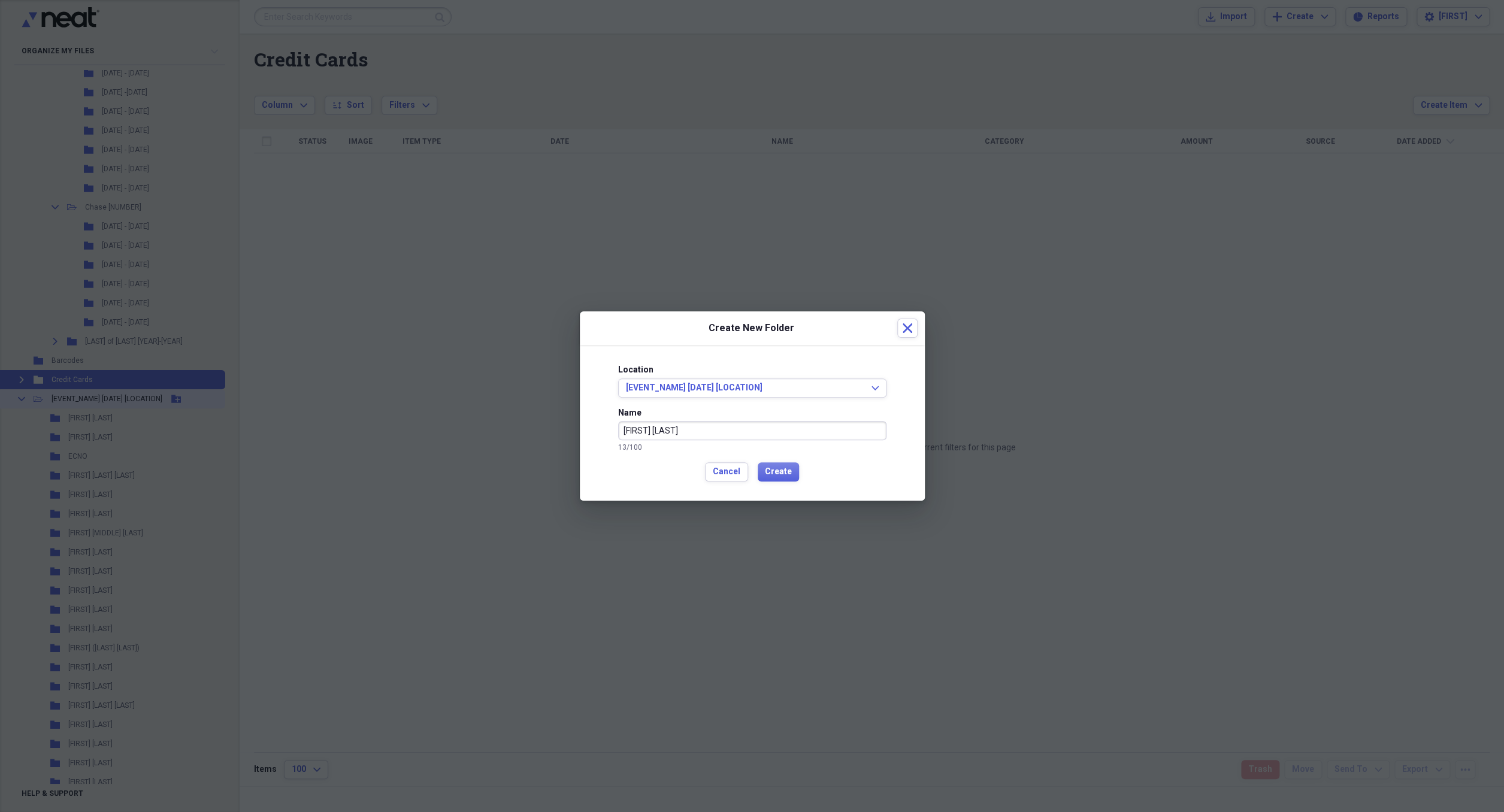 type on "[FIRST] [LAST]" 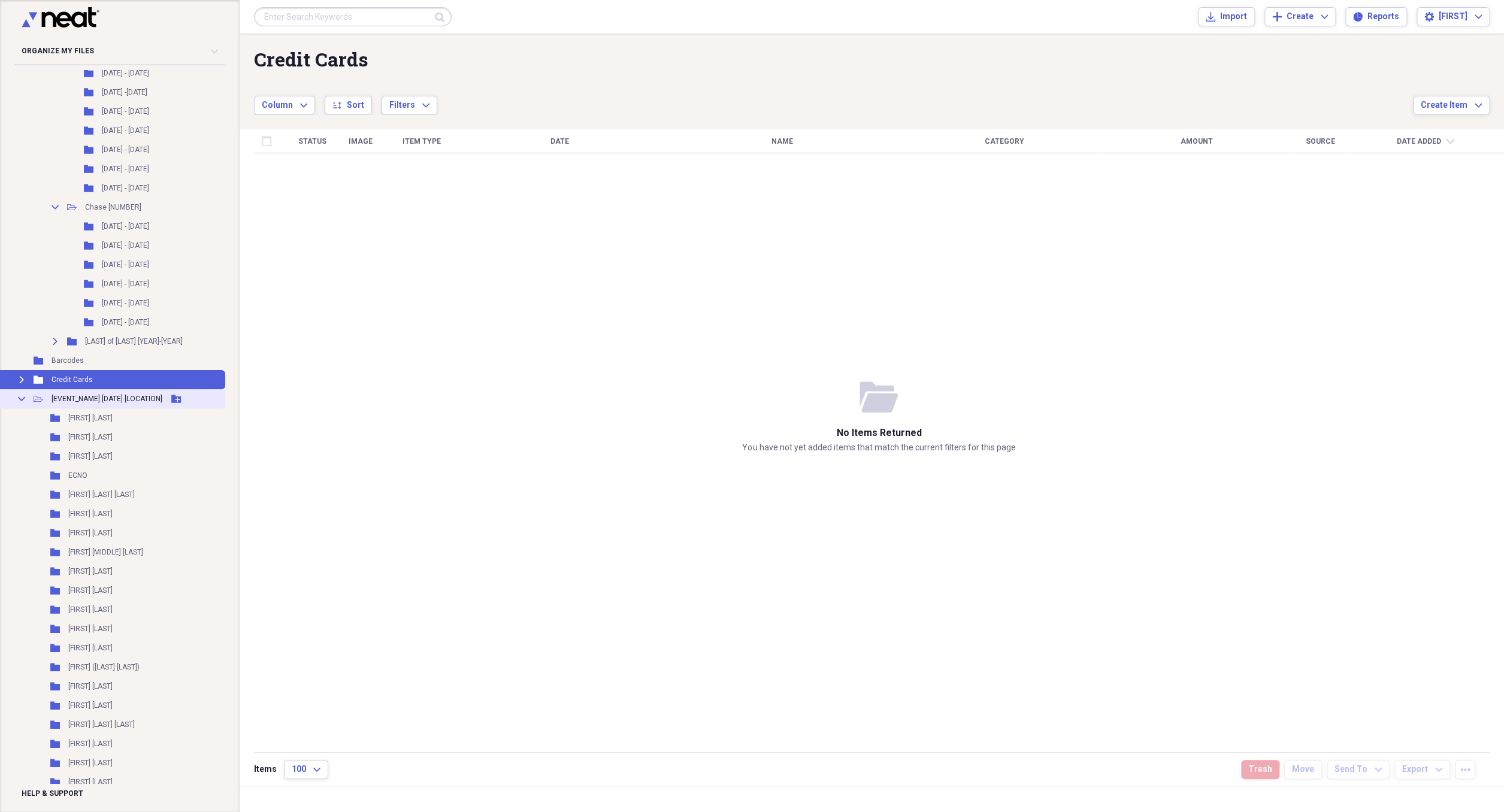 click on "Add Folder" at bounding box center [176, 399] 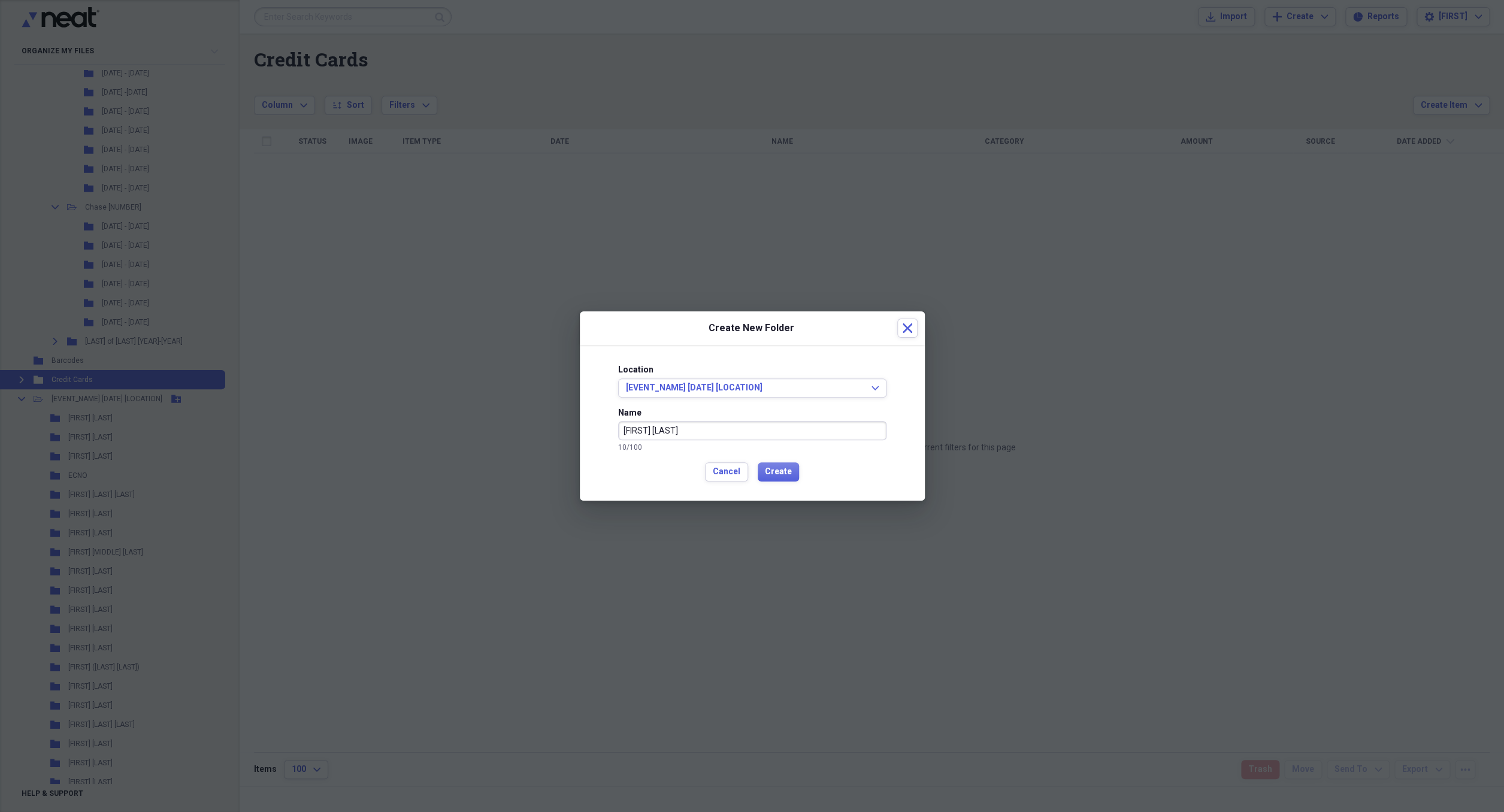 type on "[FIRST] [LAST]" 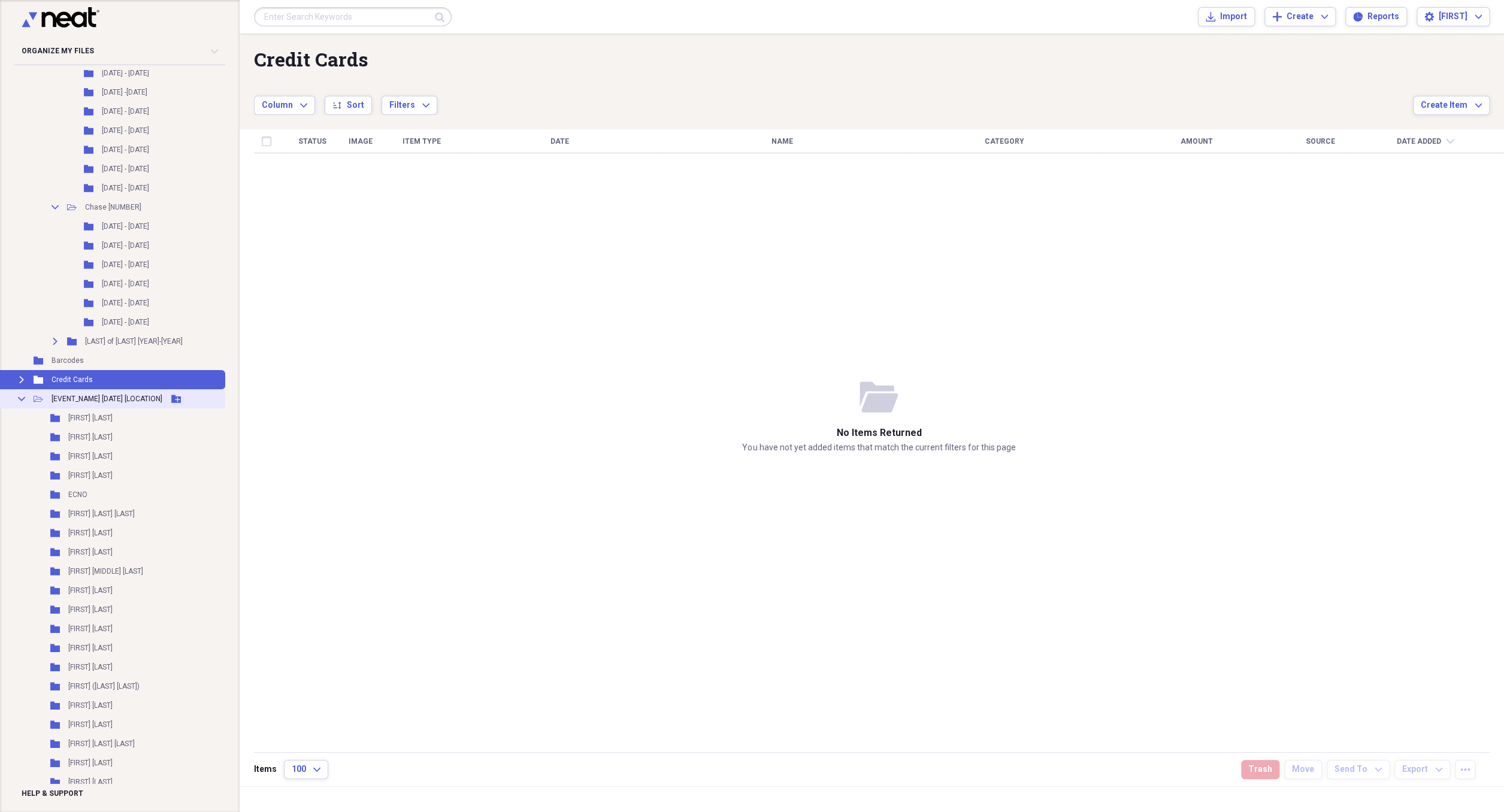 click 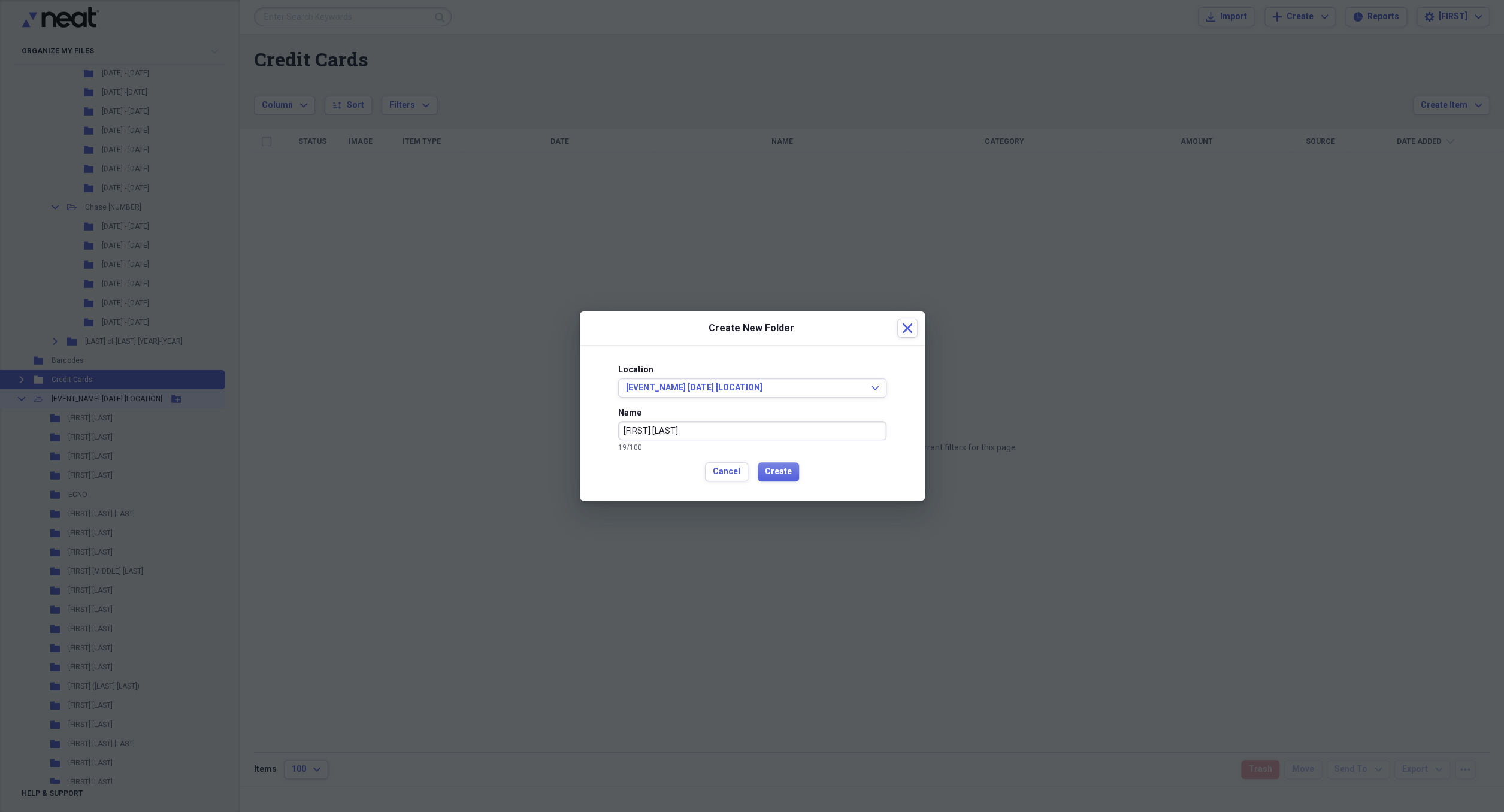 type on "[FIRST] [LAST]" 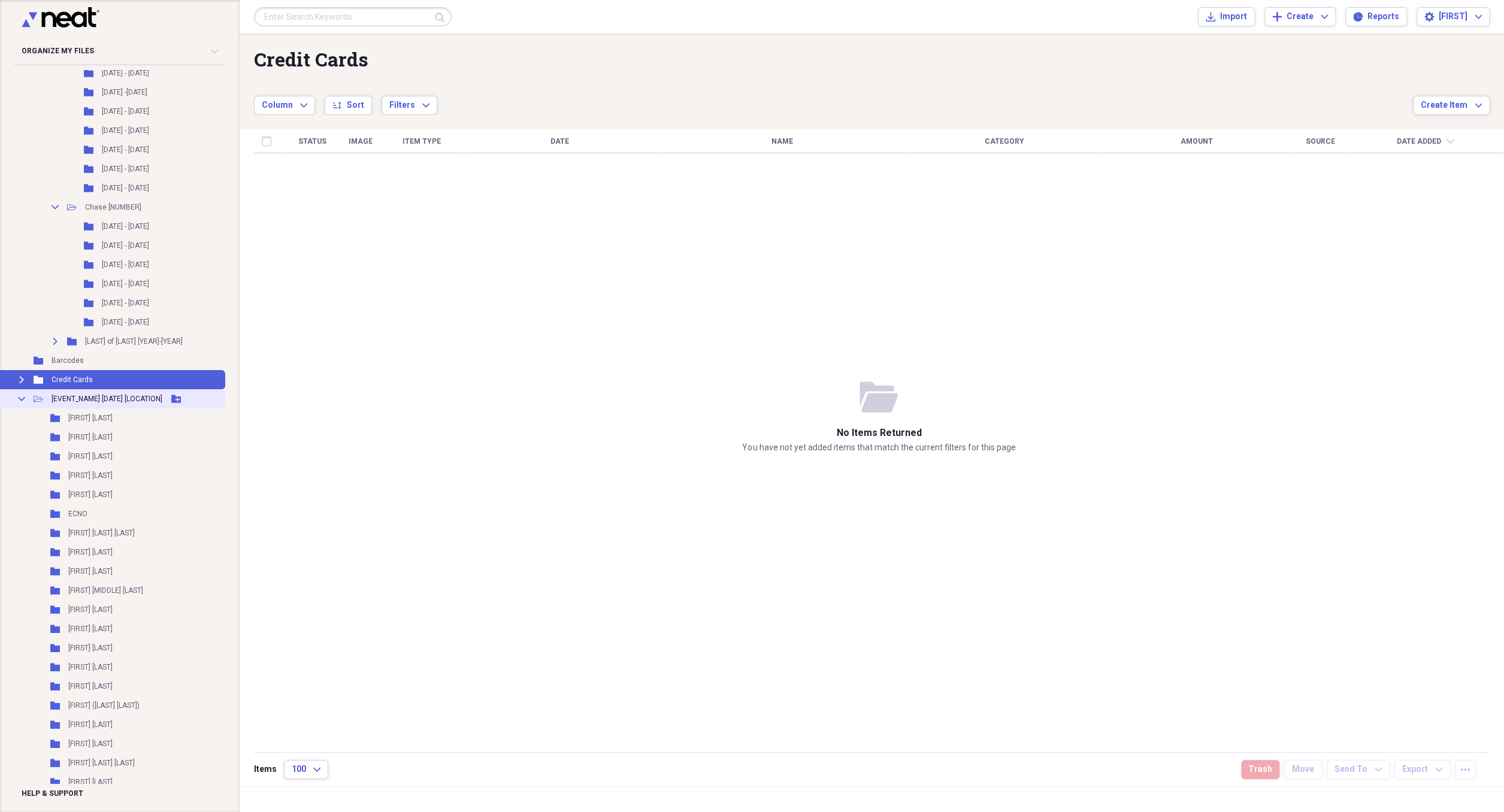click 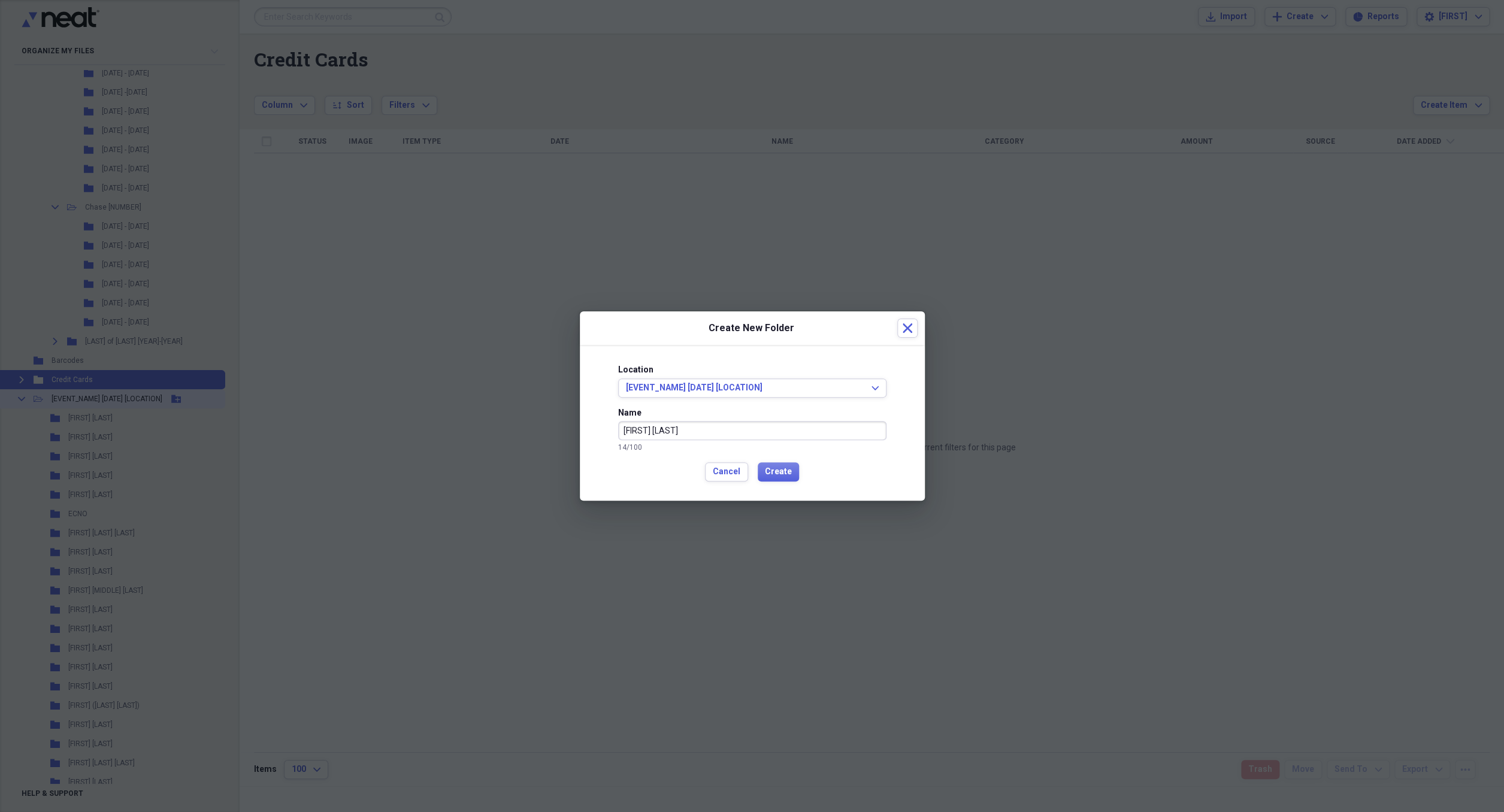 type on "[FIRST] [LAST]" 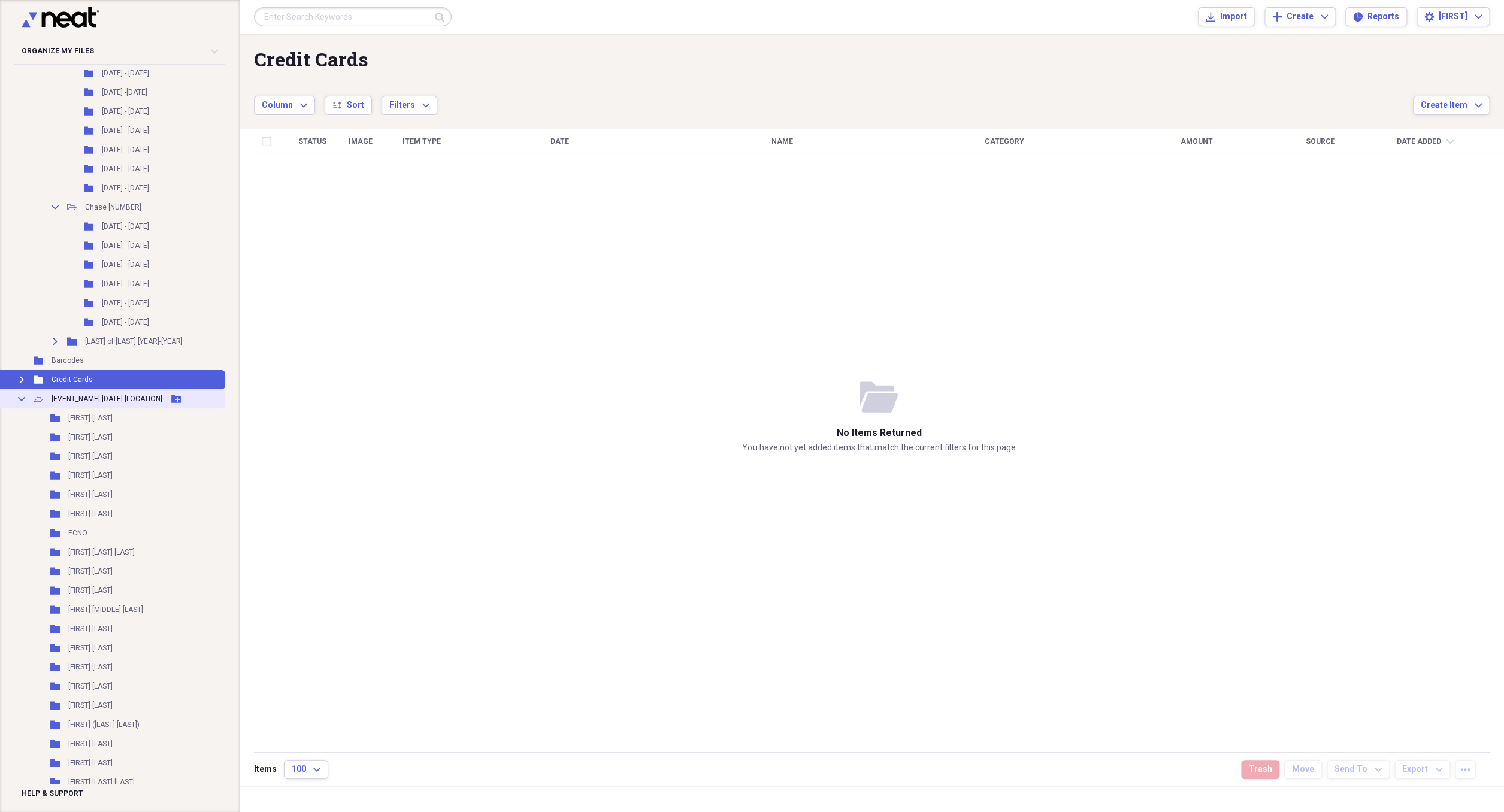 click 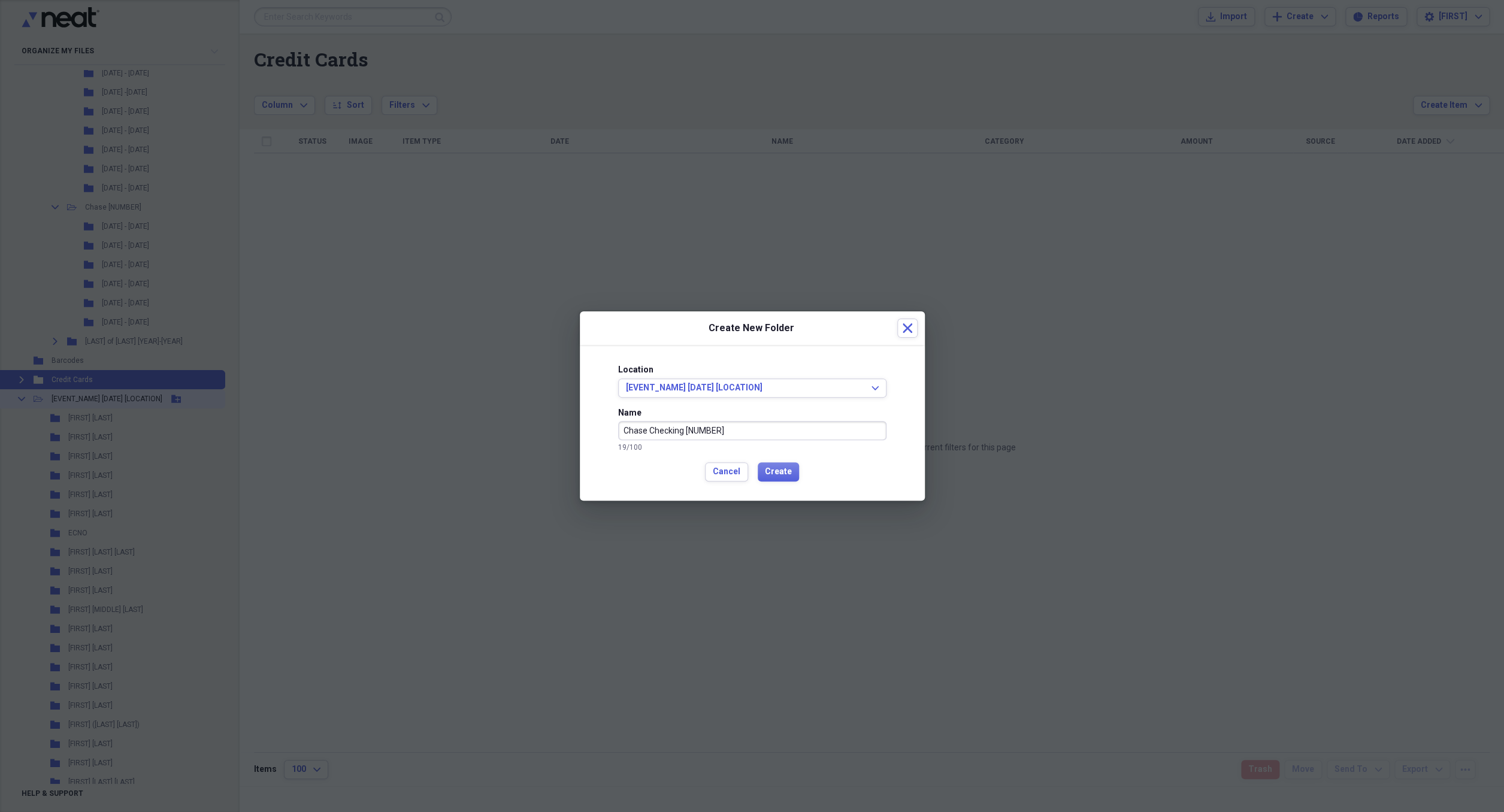 type on "Chase Checking [NUMBER]" 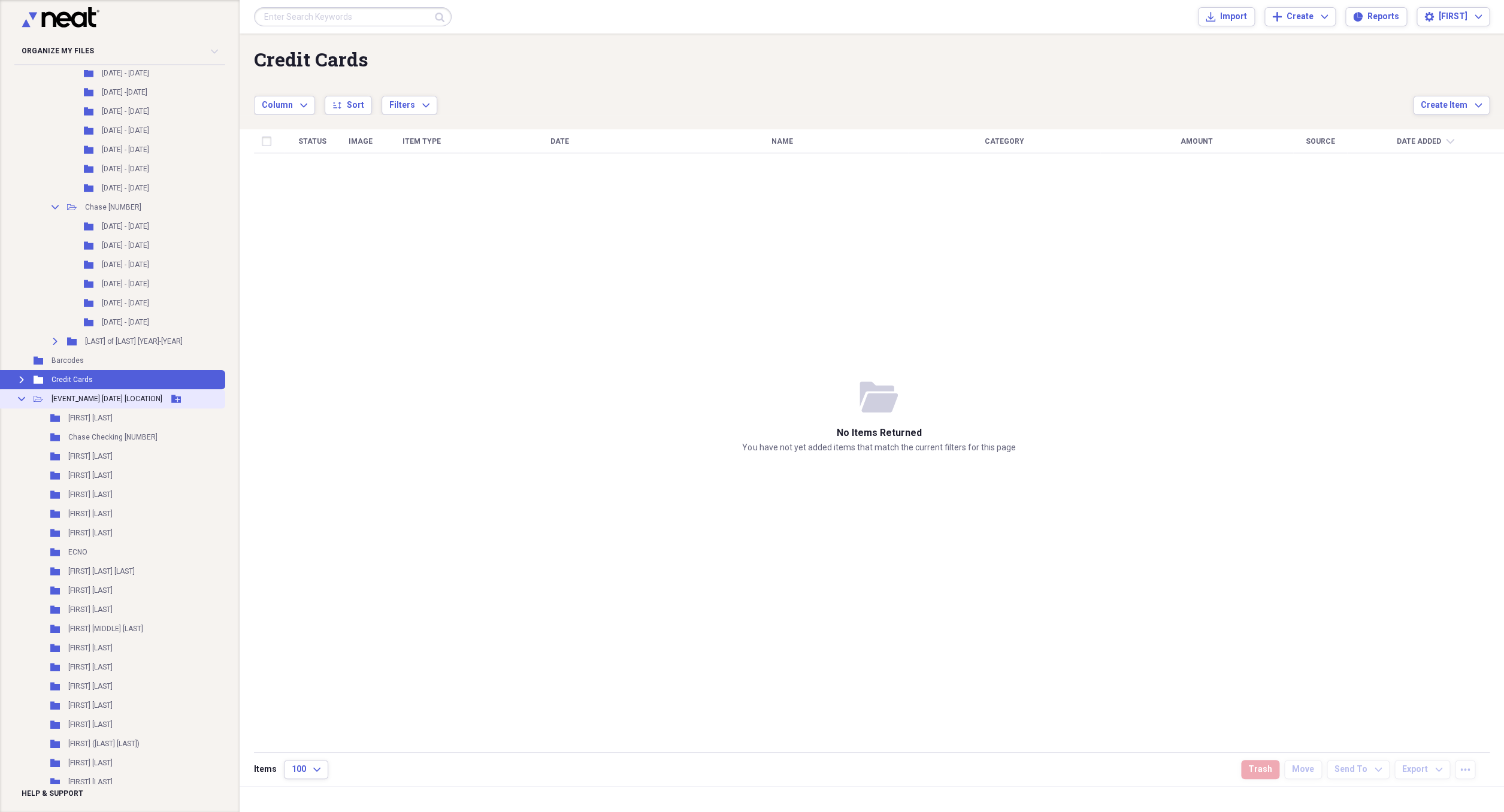 click on "Add Folder" 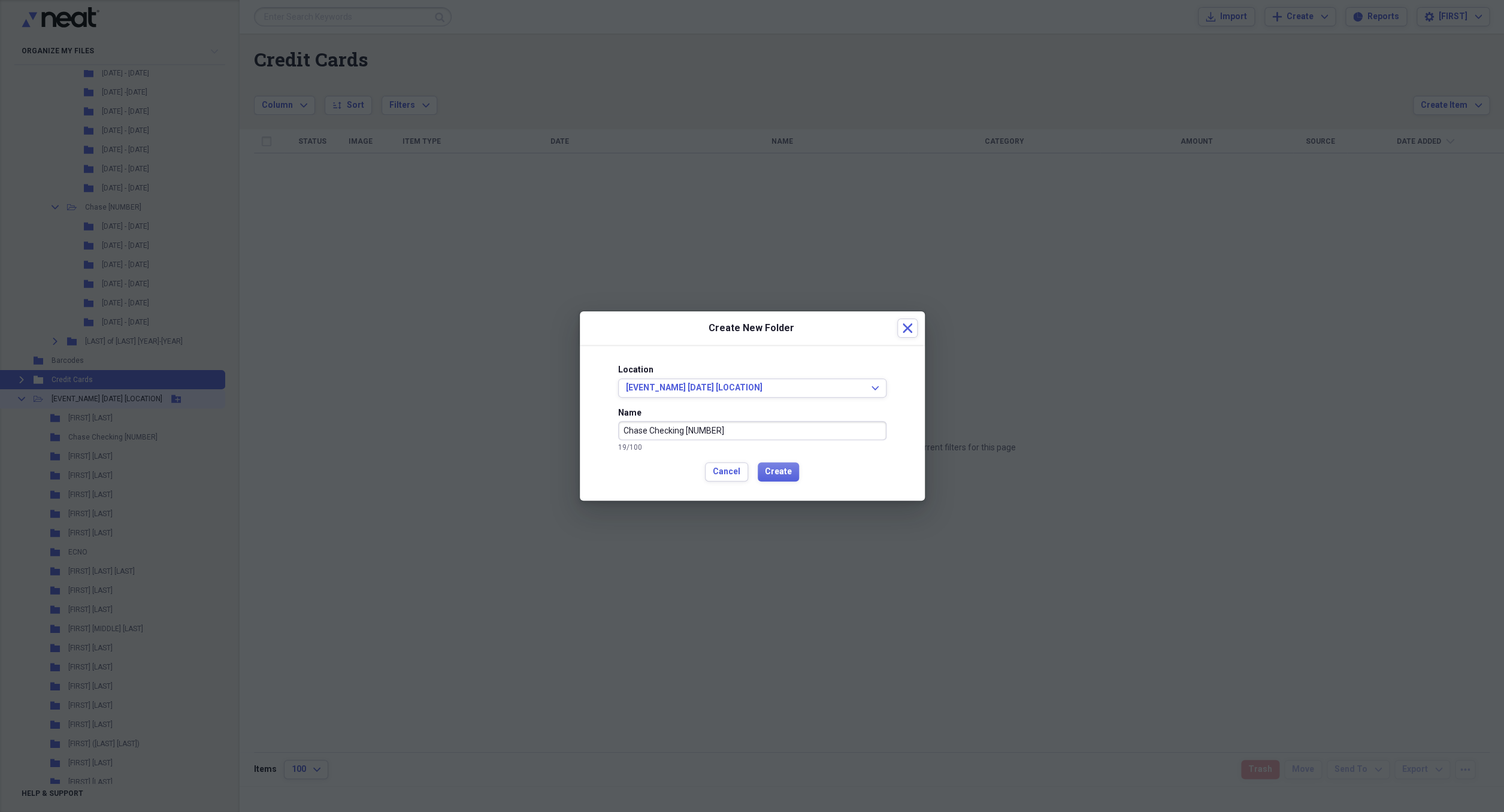 type on "Chase Checking [NUMBER]" 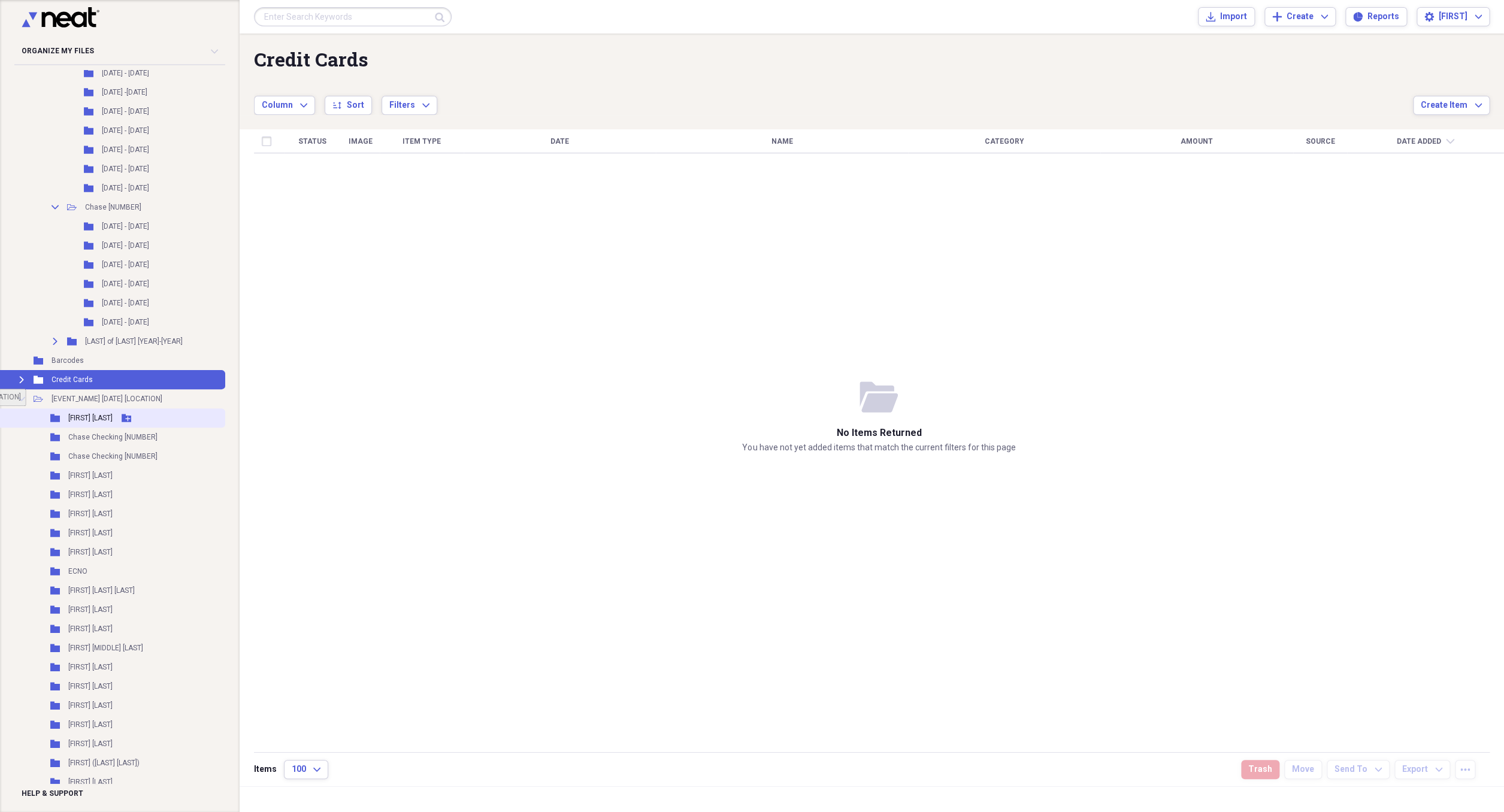 drag, startPoint x: 194, startPoint y: 402, endPoint x: 198, endPoint y: 410, distance: 8.9442719 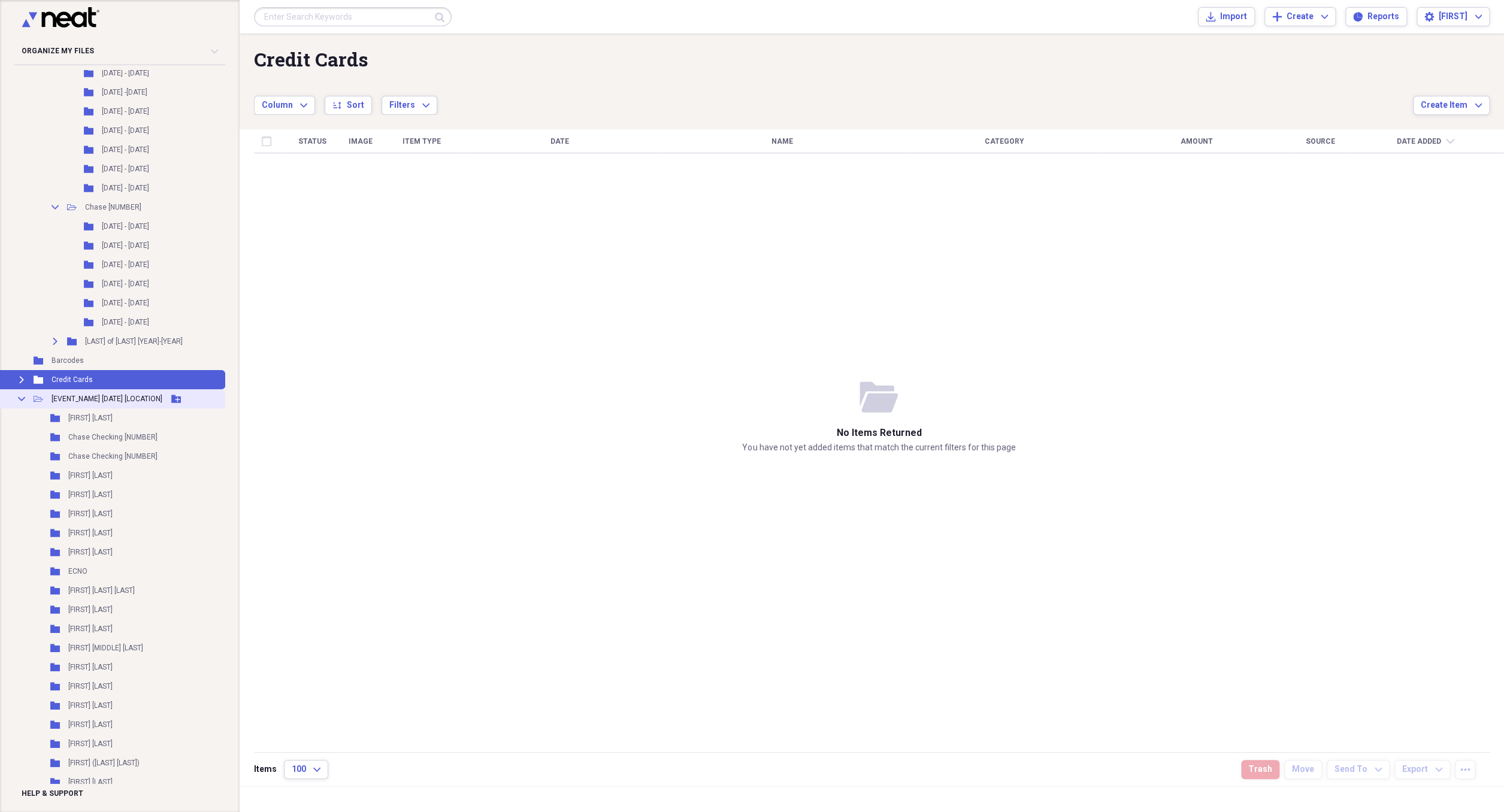 click on "Add Folder" at bounding box center (176, 399) 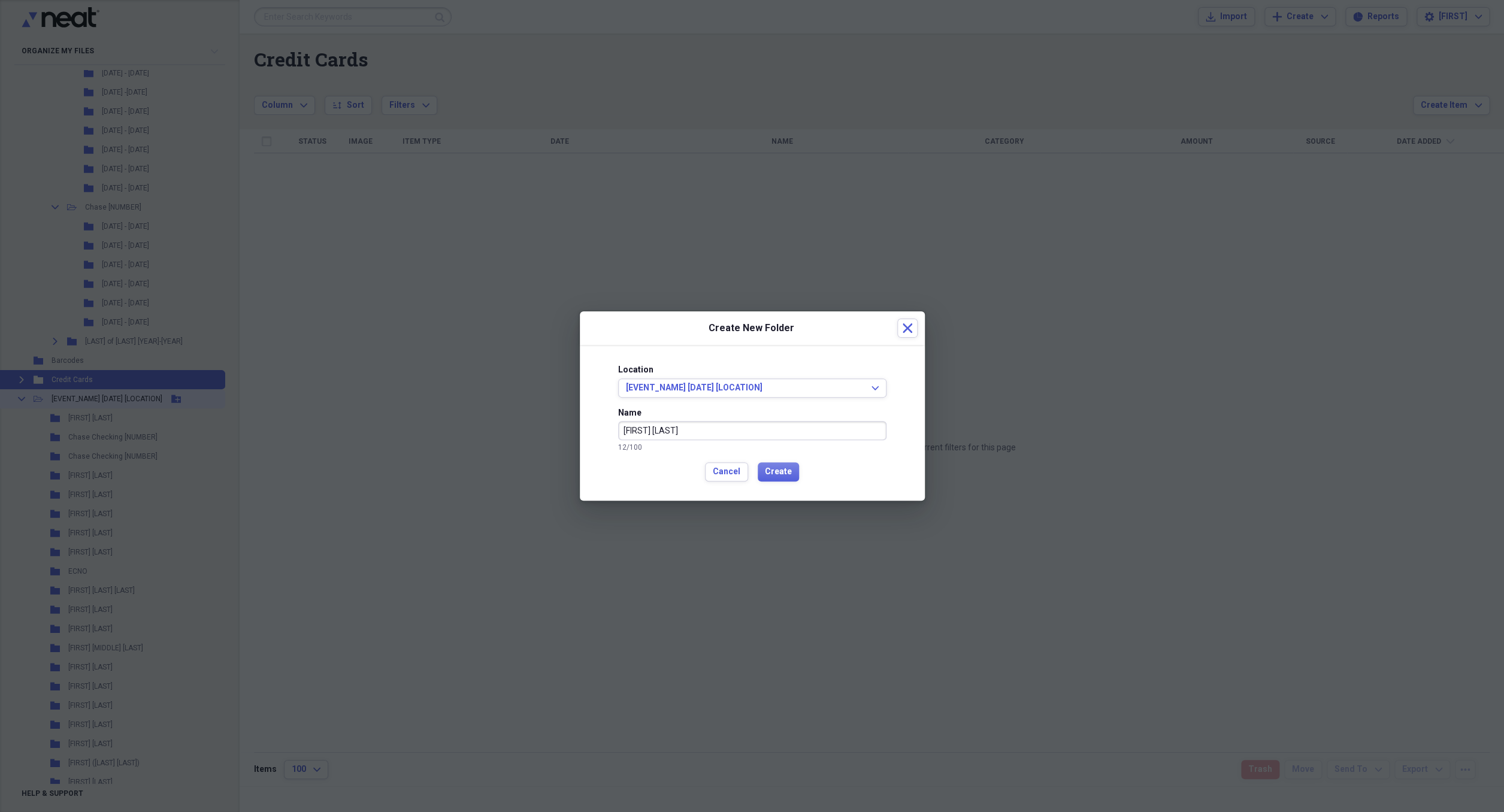 type on "[FIRST] [LAST]" 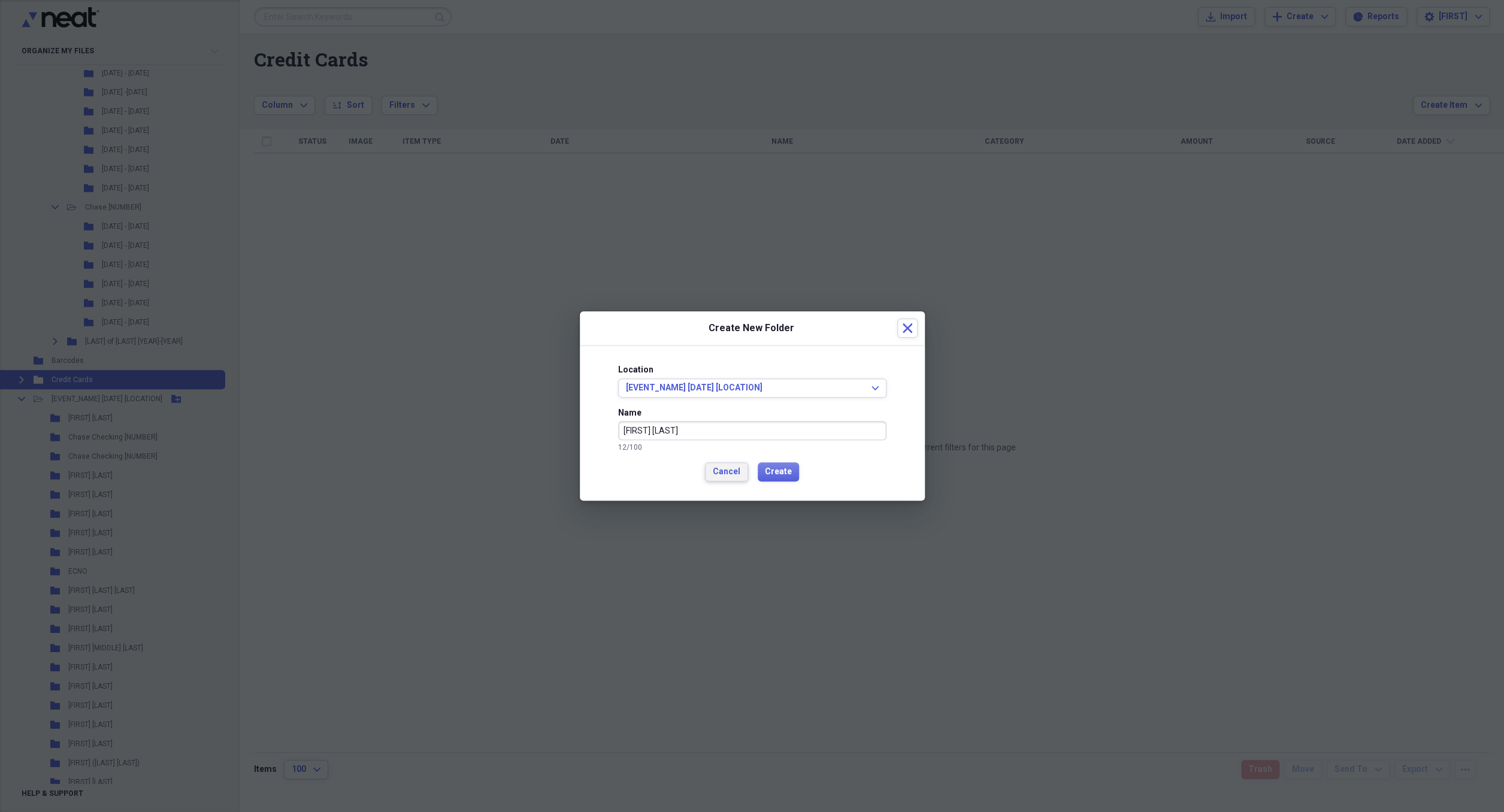 click on "Cancel" at bounding box center (727, 472) 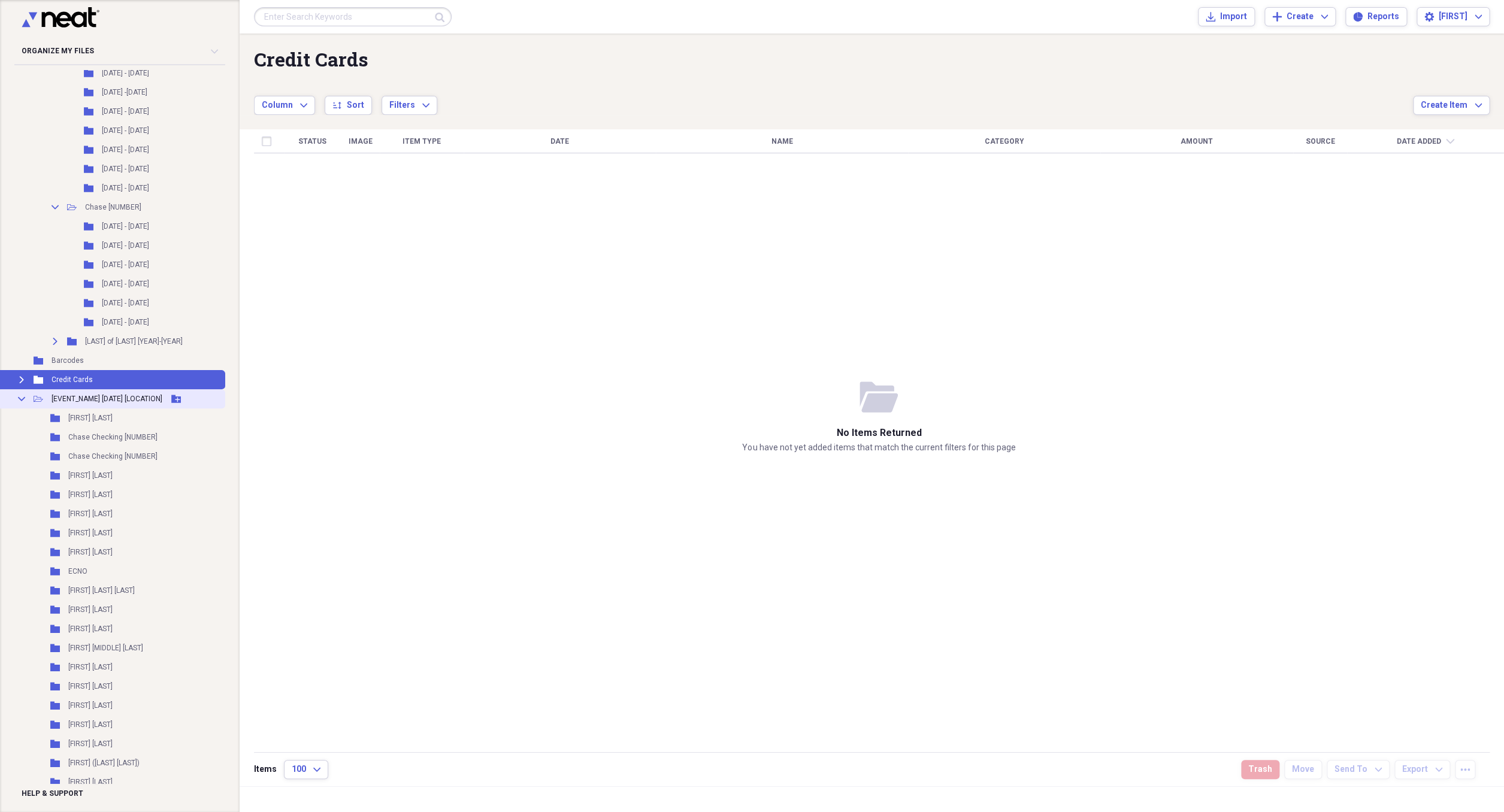 click 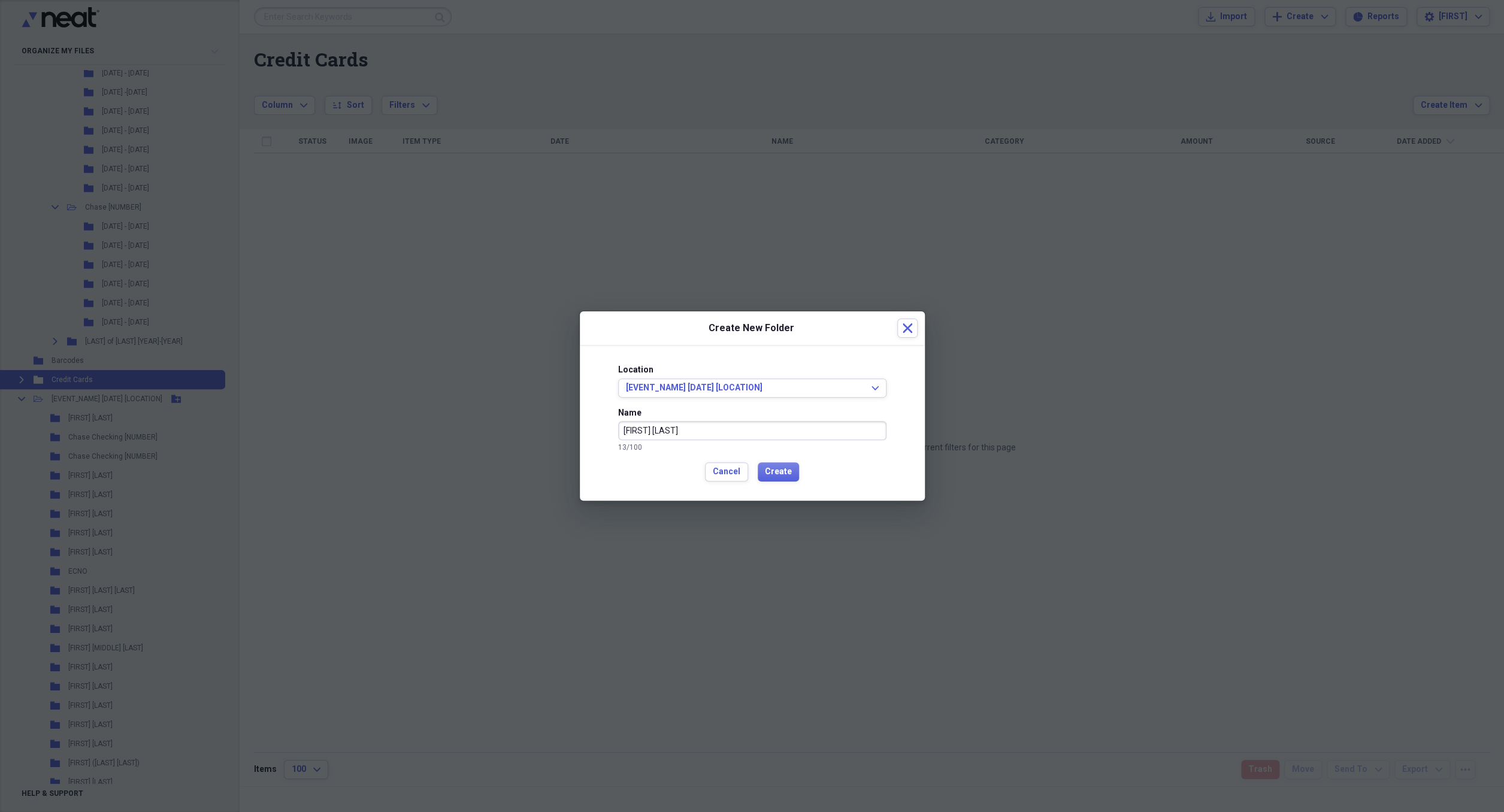 type on "[FIRST] [LAST]" 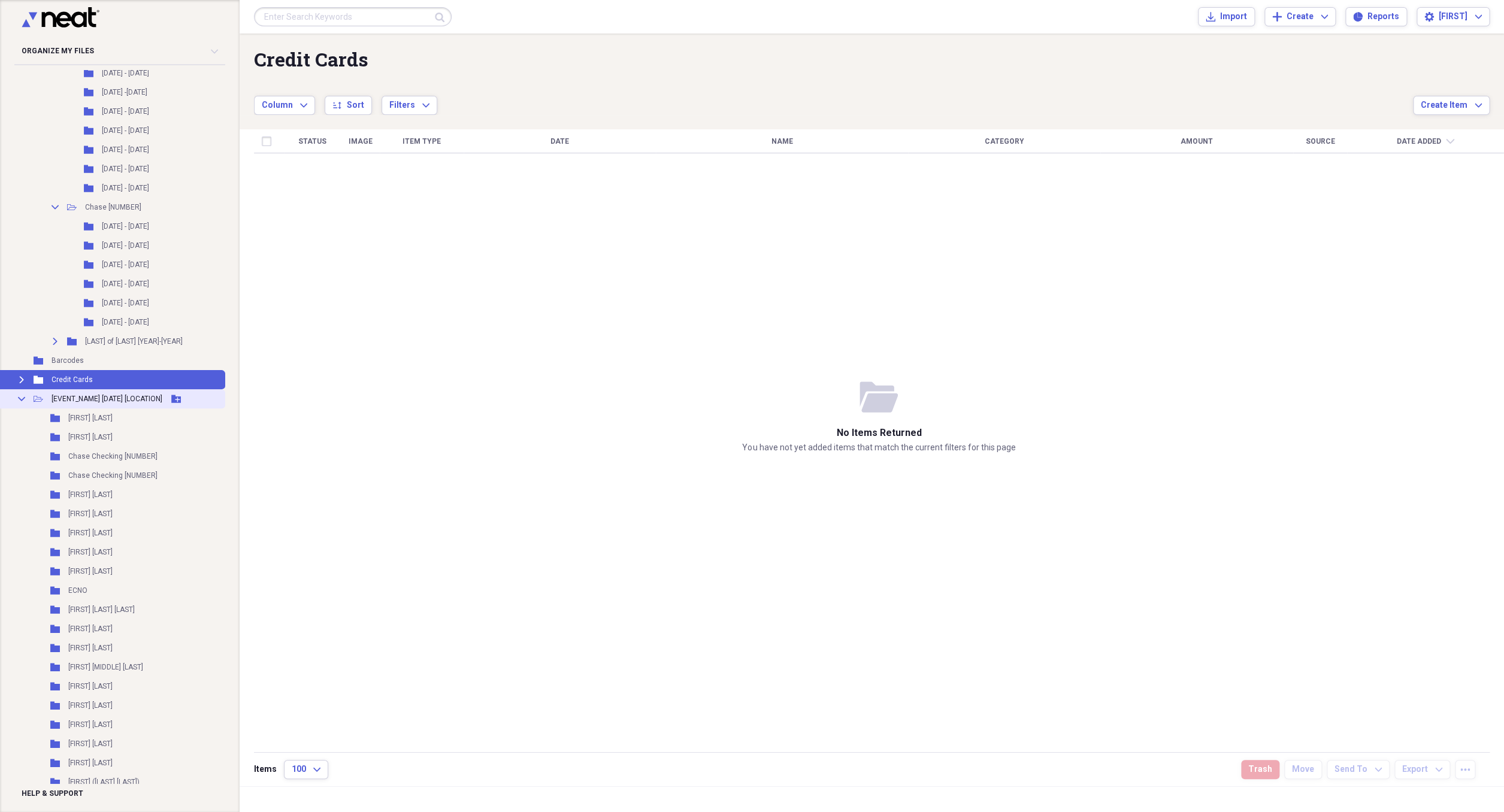 click 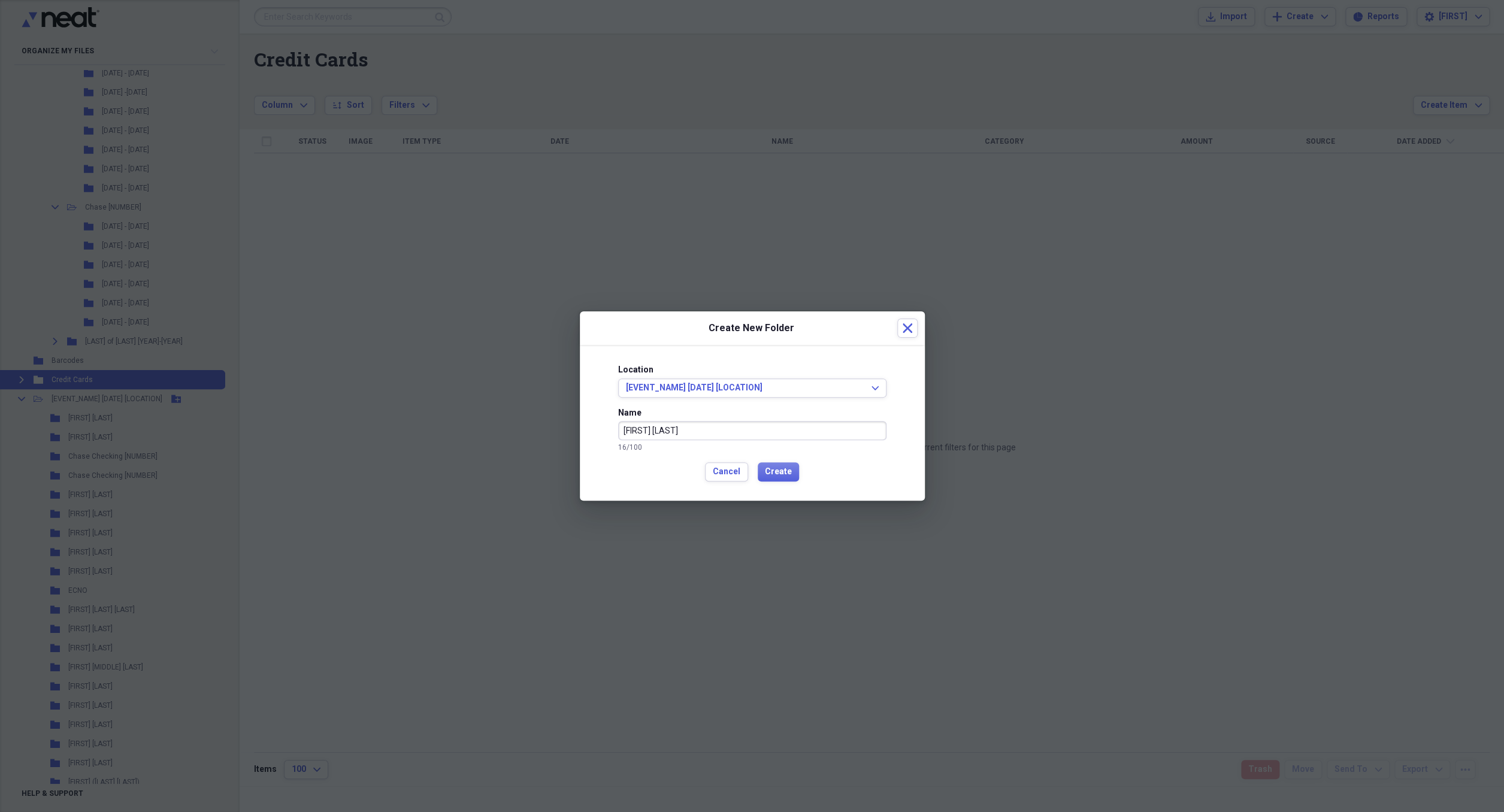 type on "[FIRST] [LAST]" 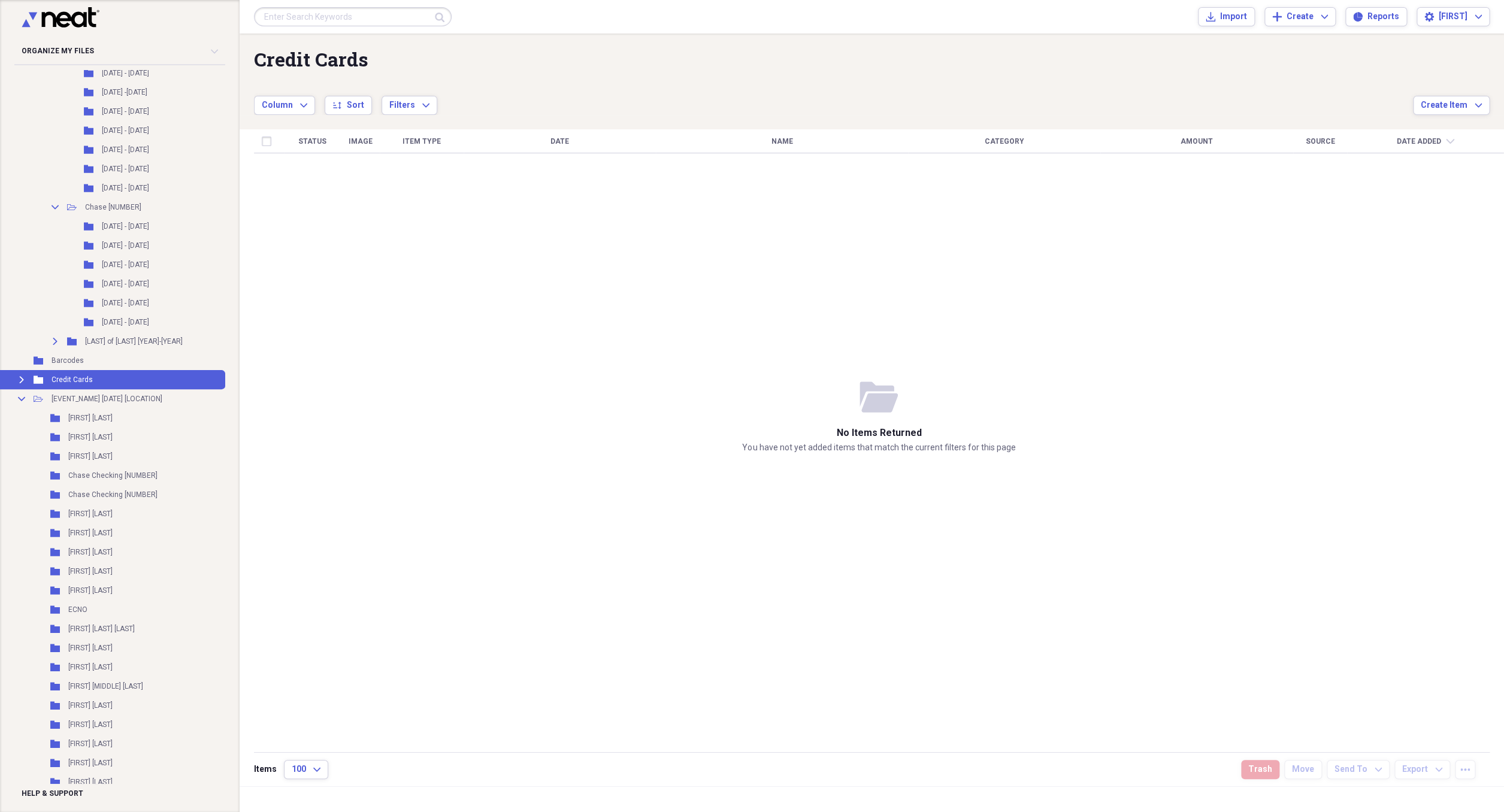 click 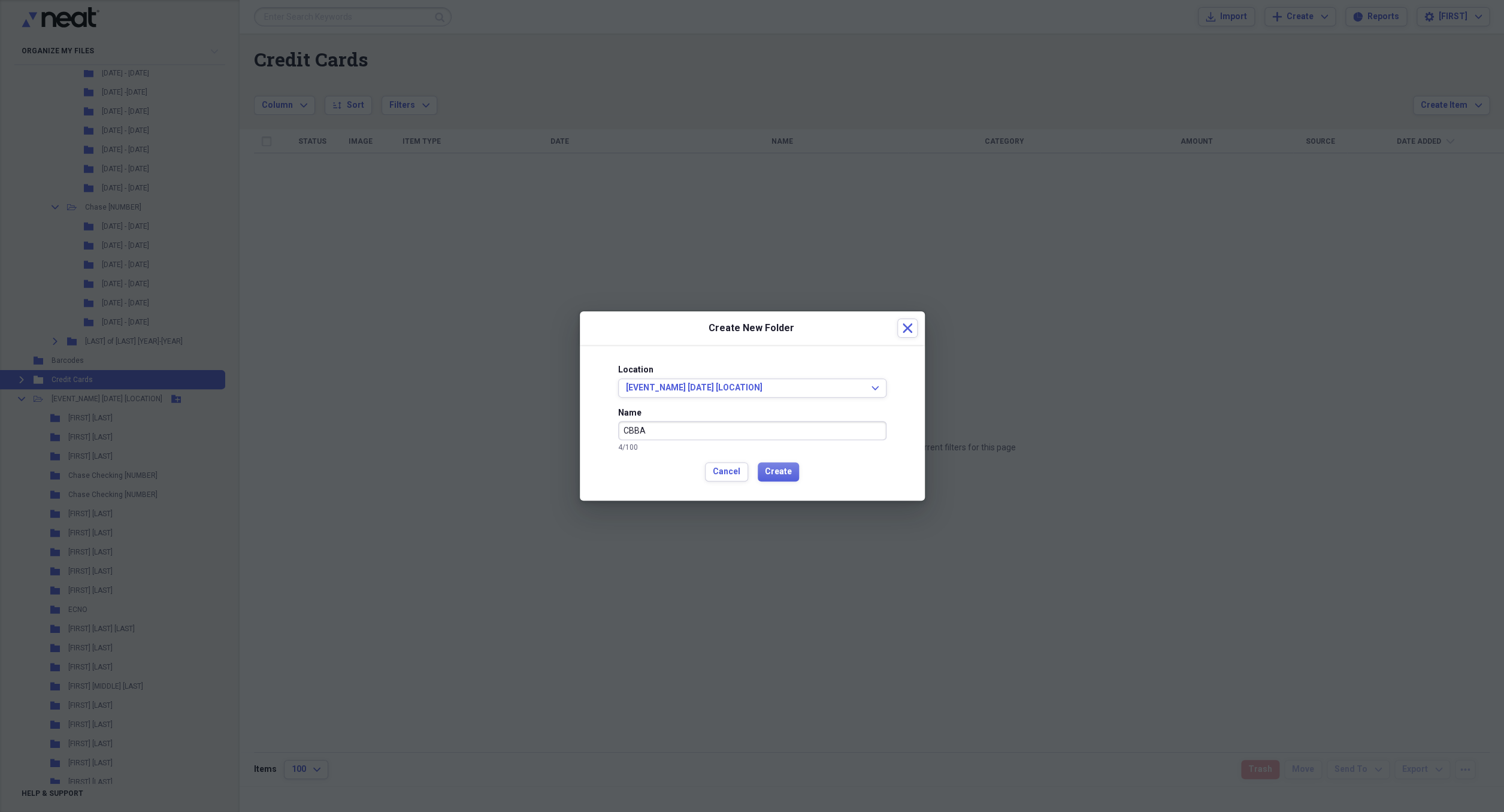 type on "CBBA" 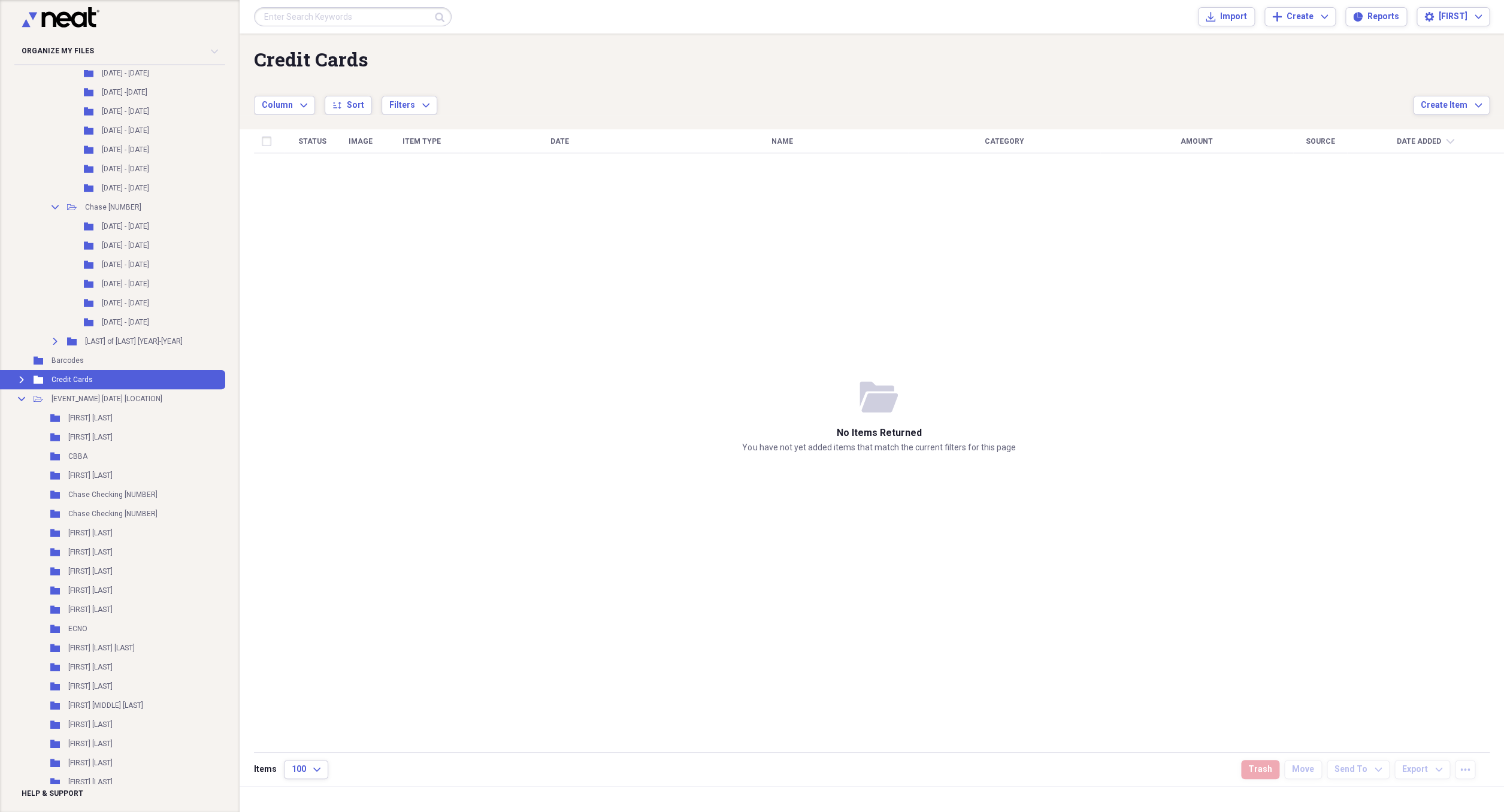 click 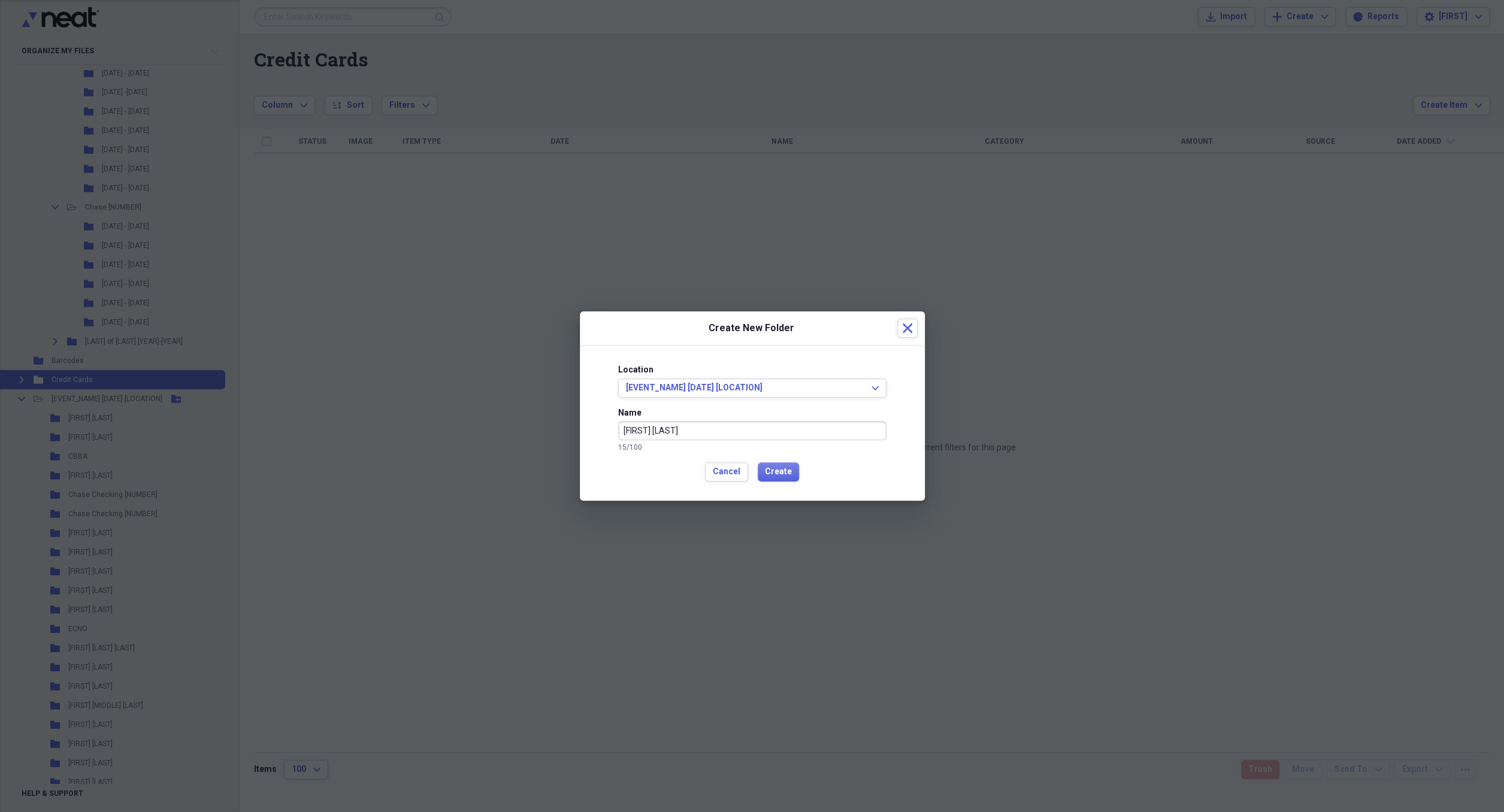 type on "[FIRST] [LAST]" 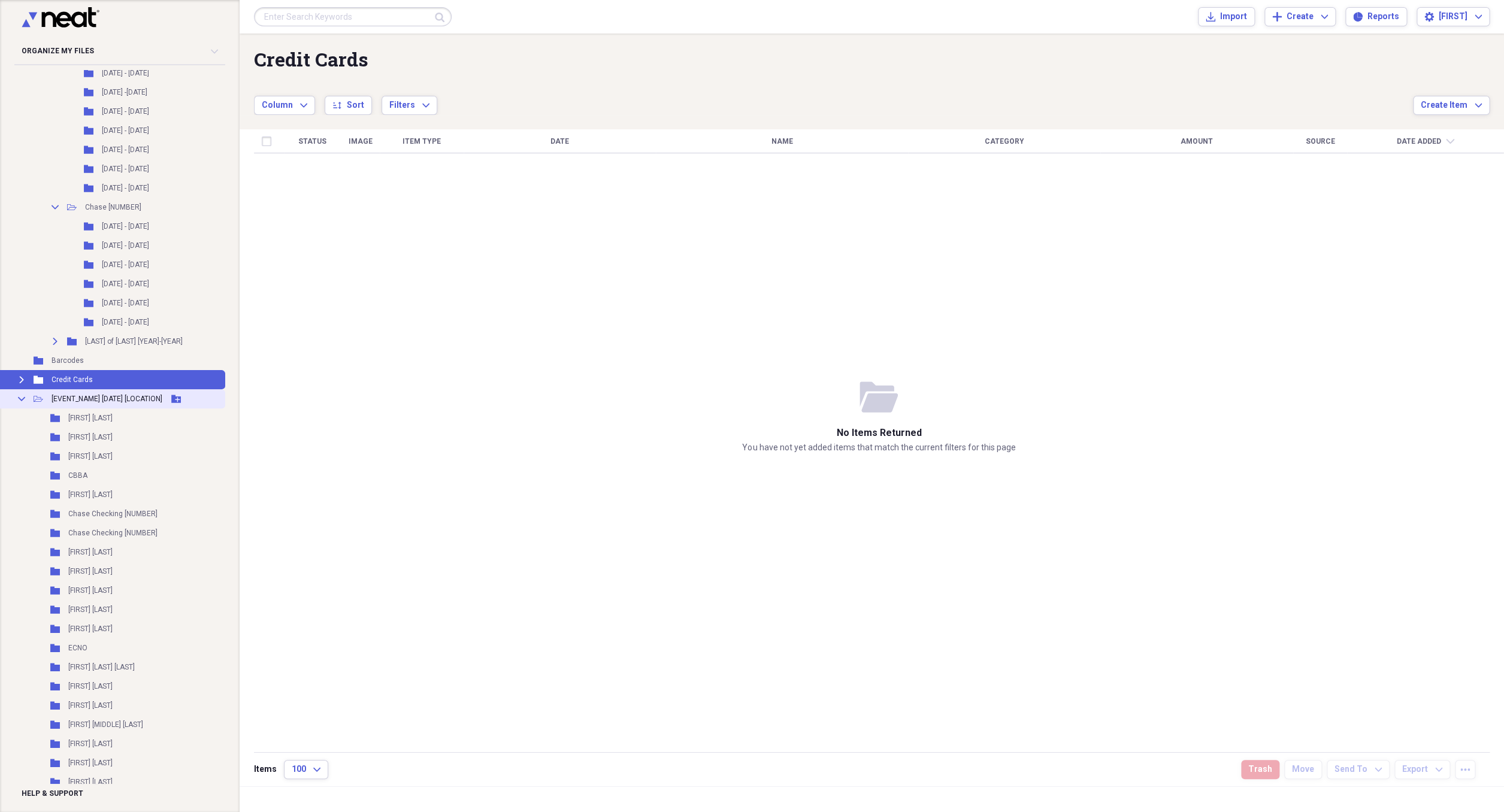 click 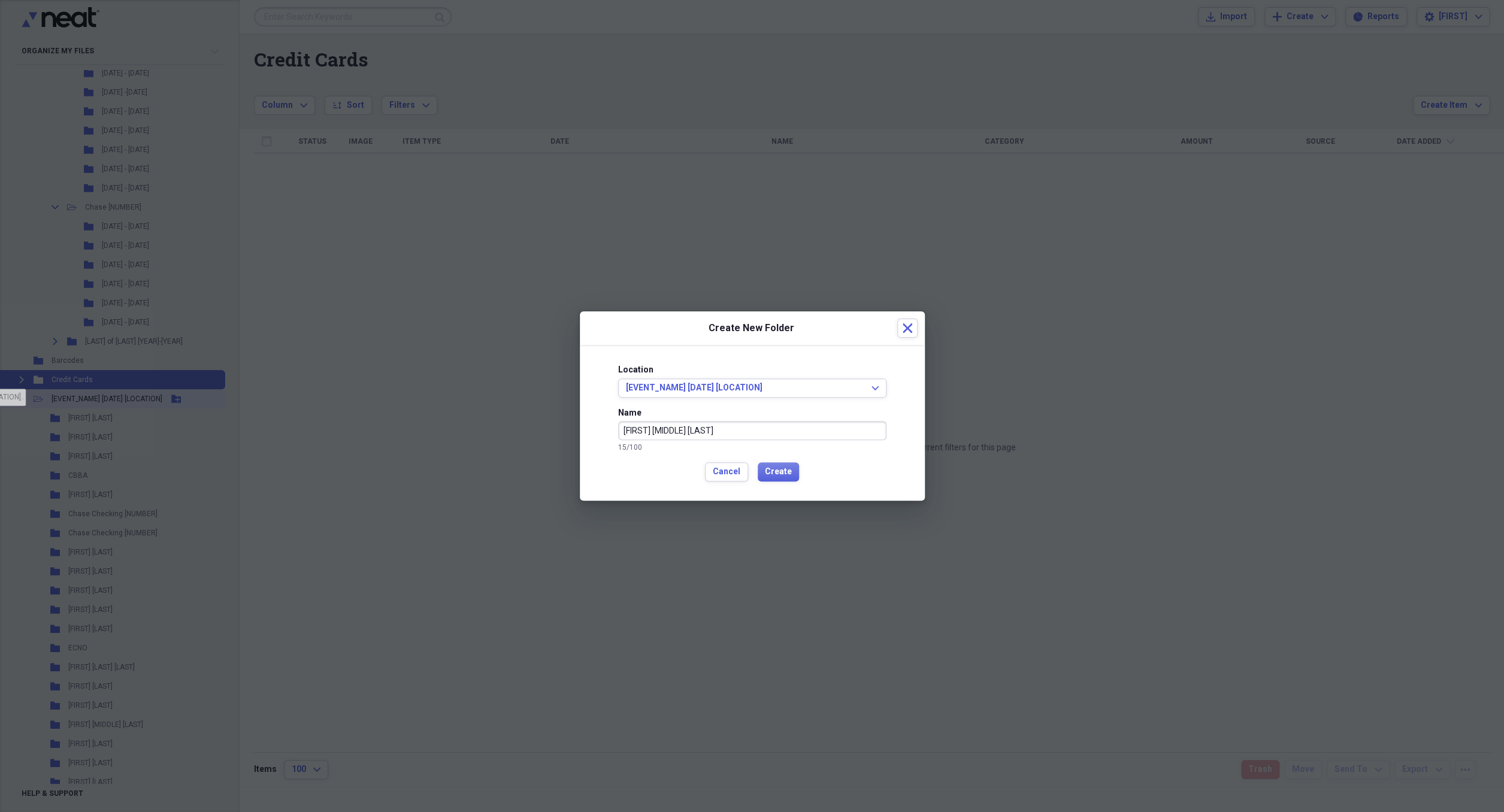 type on "[FIRST] [MIDDLE] [LAST]" 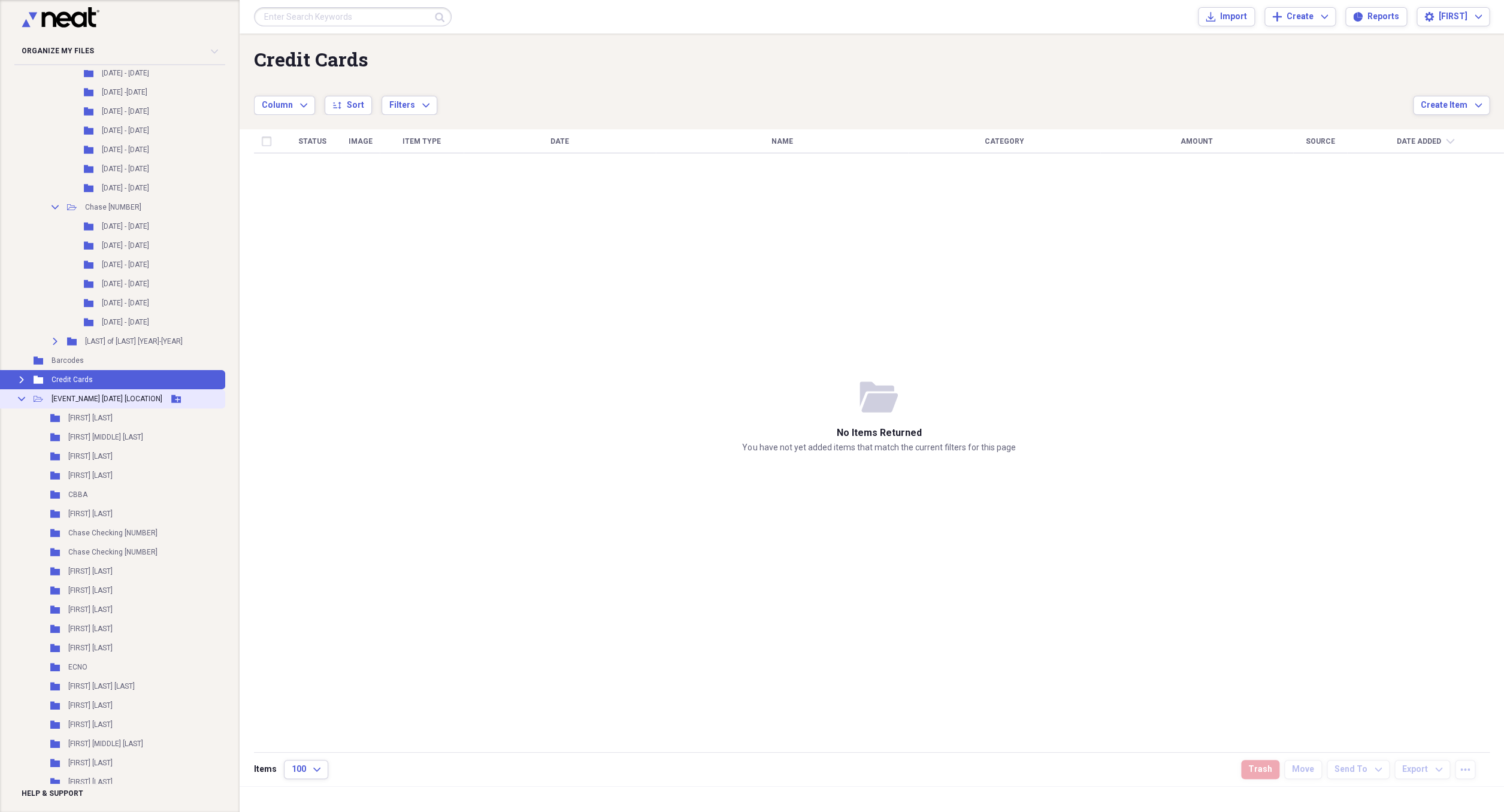 click 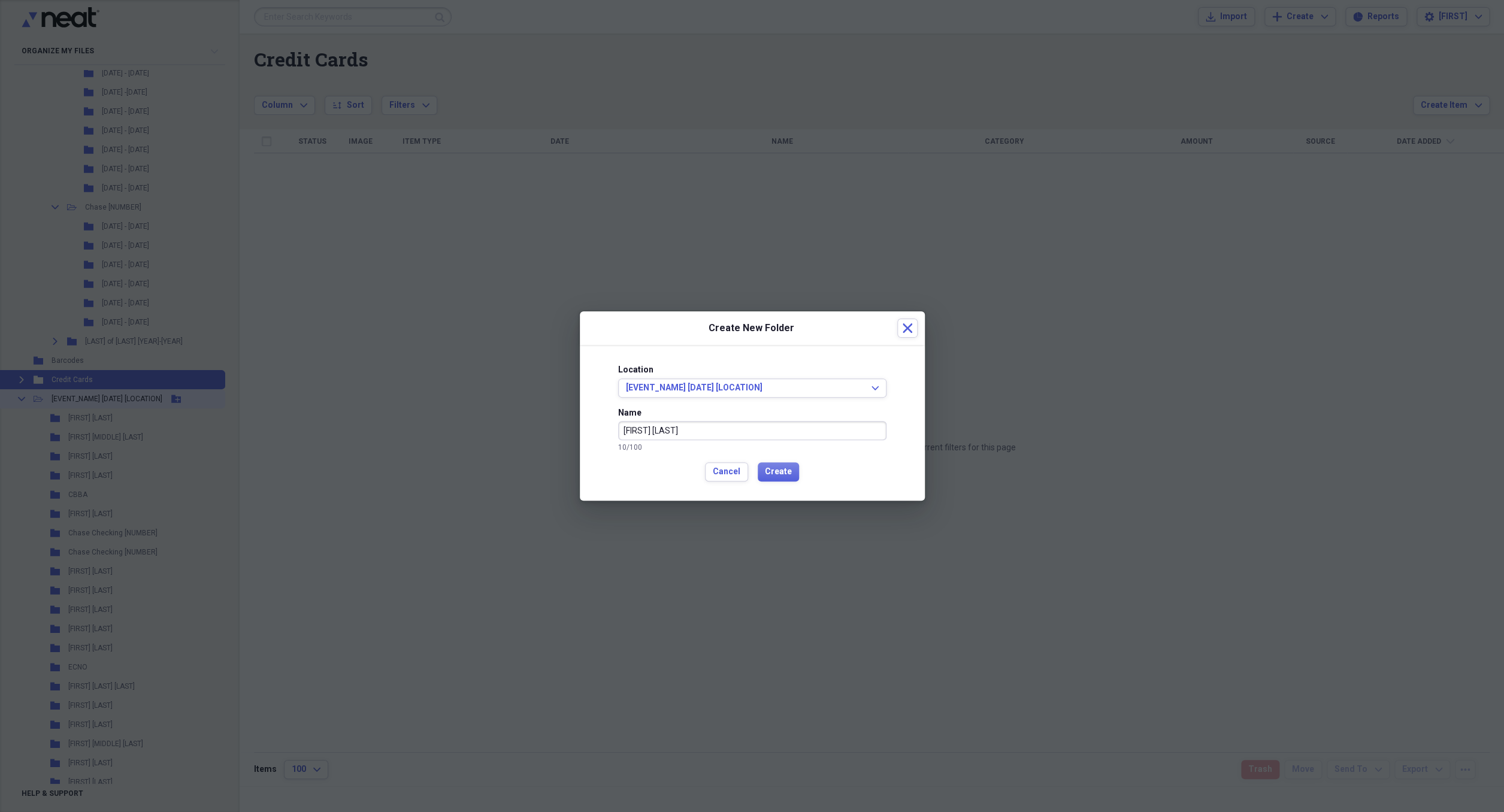 type on "[FIRST] [LAST]" 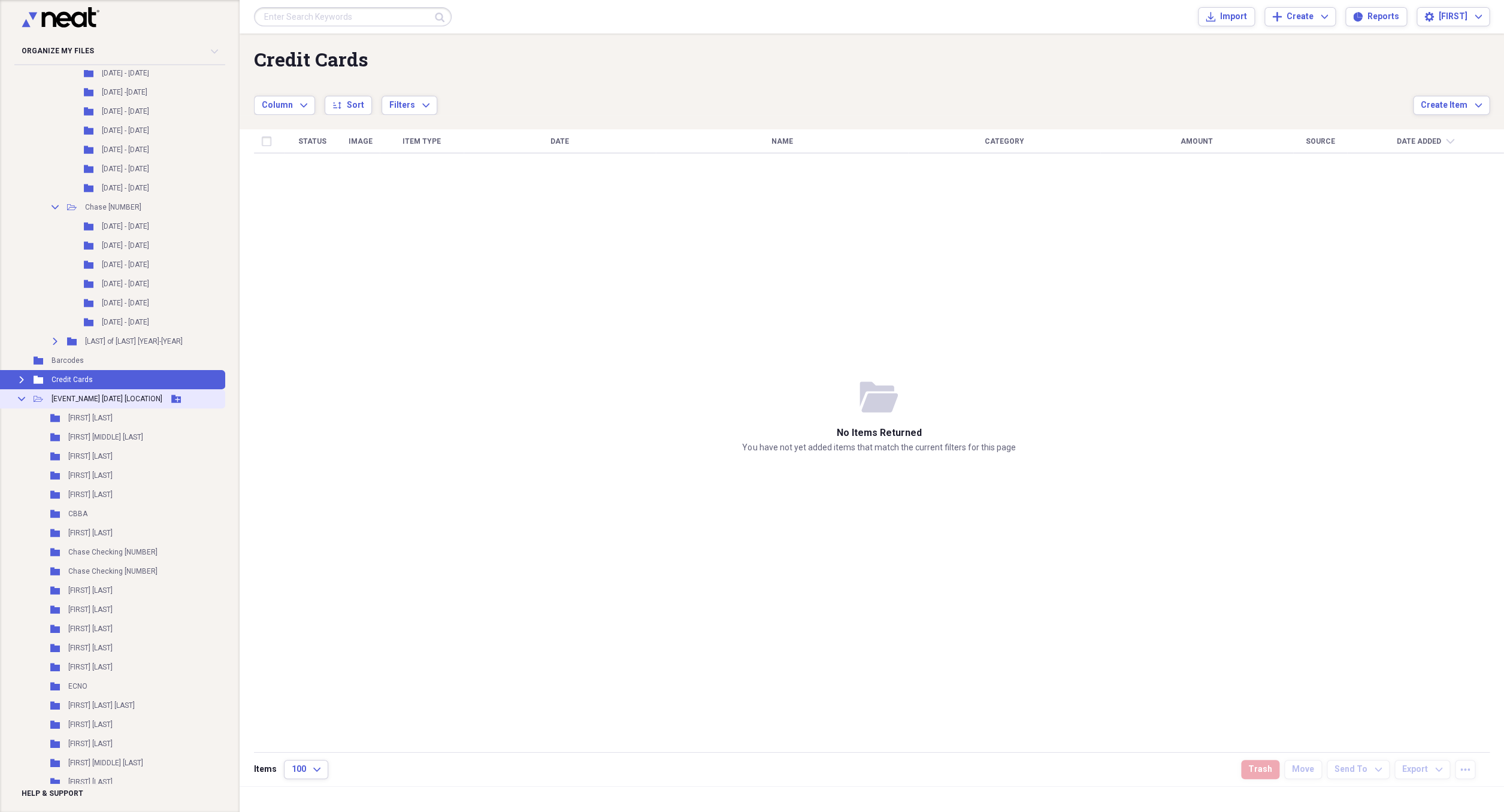 click 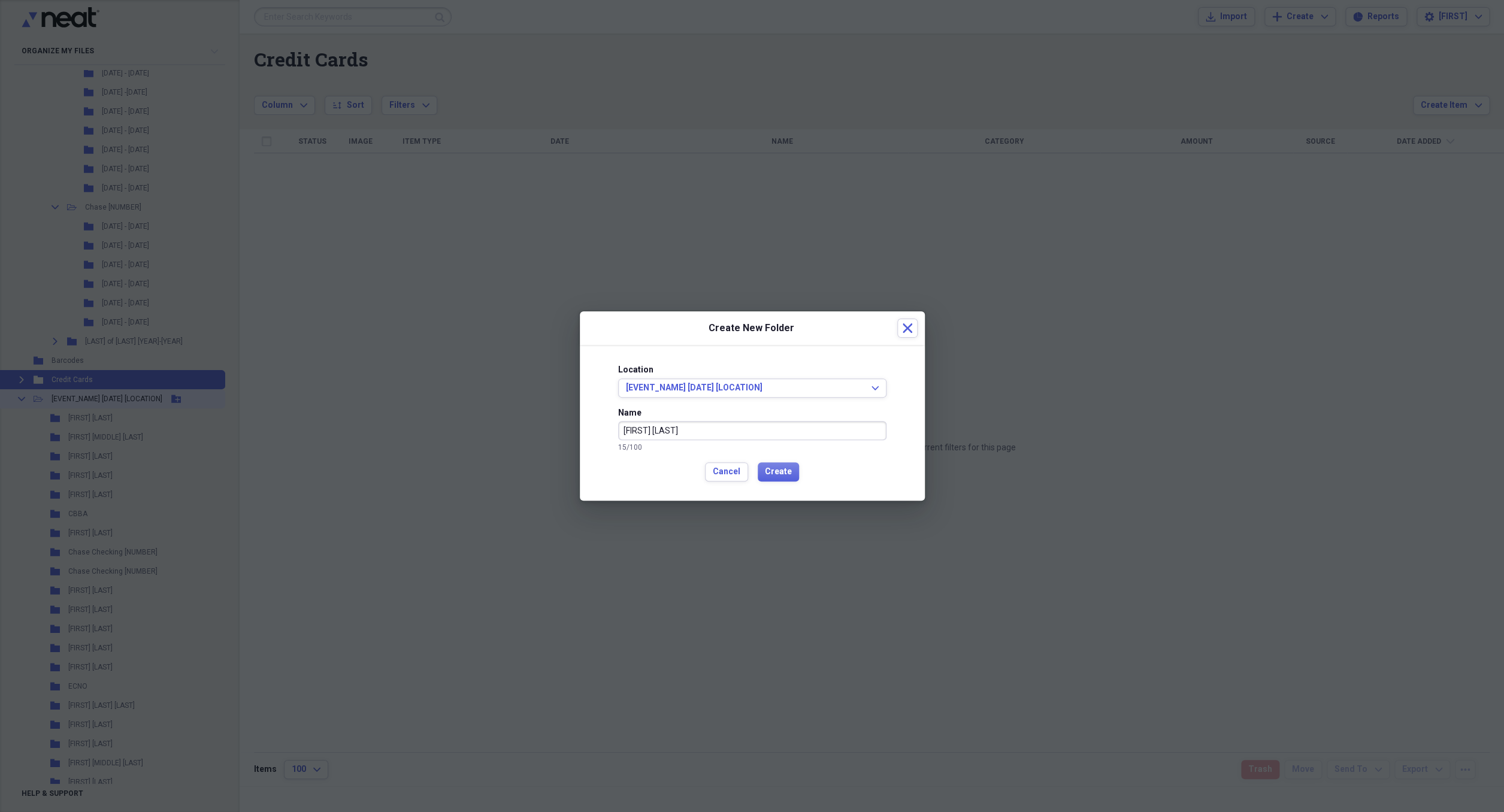 type on "[FIRST] [LAST]" 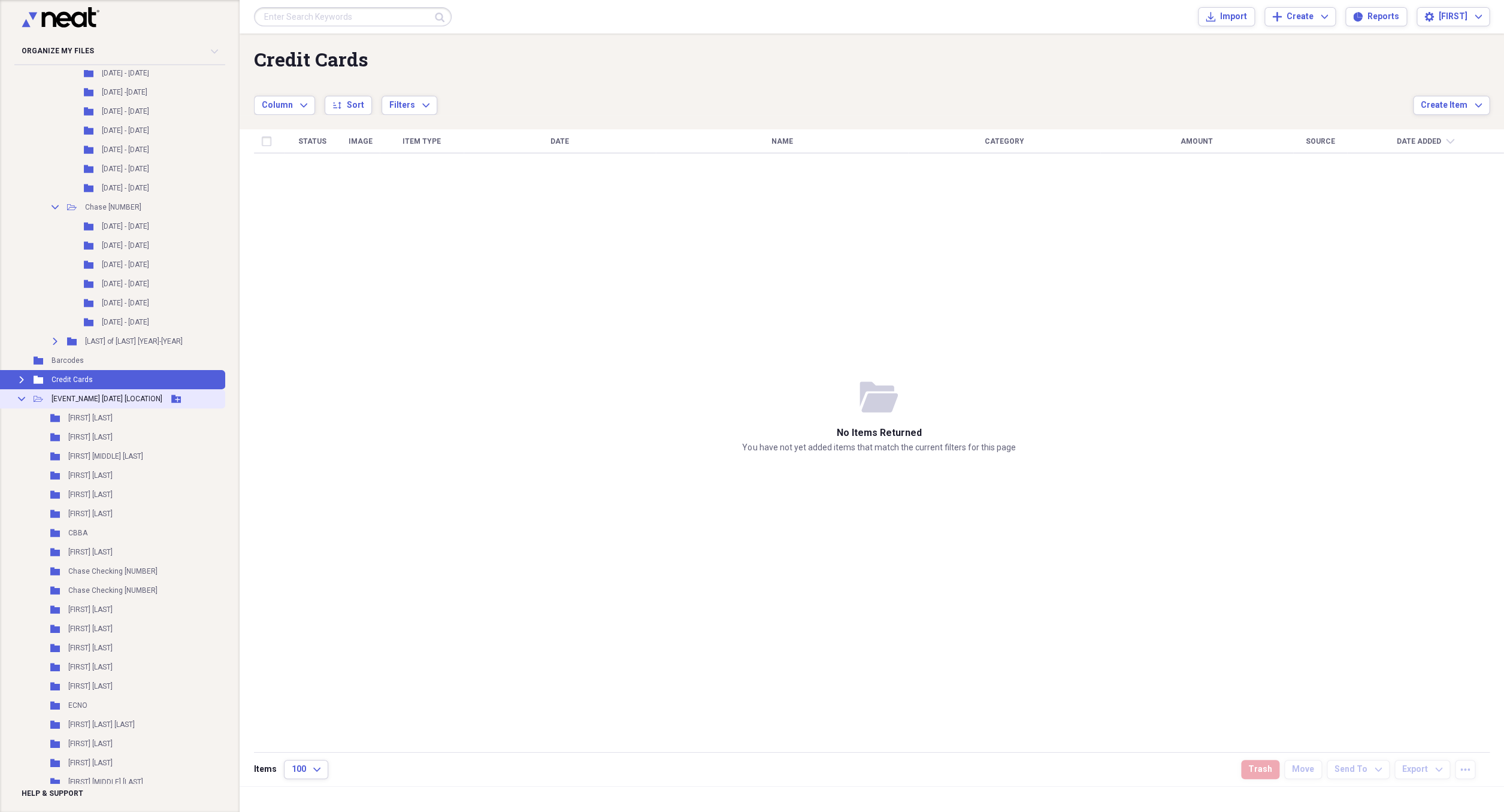 click 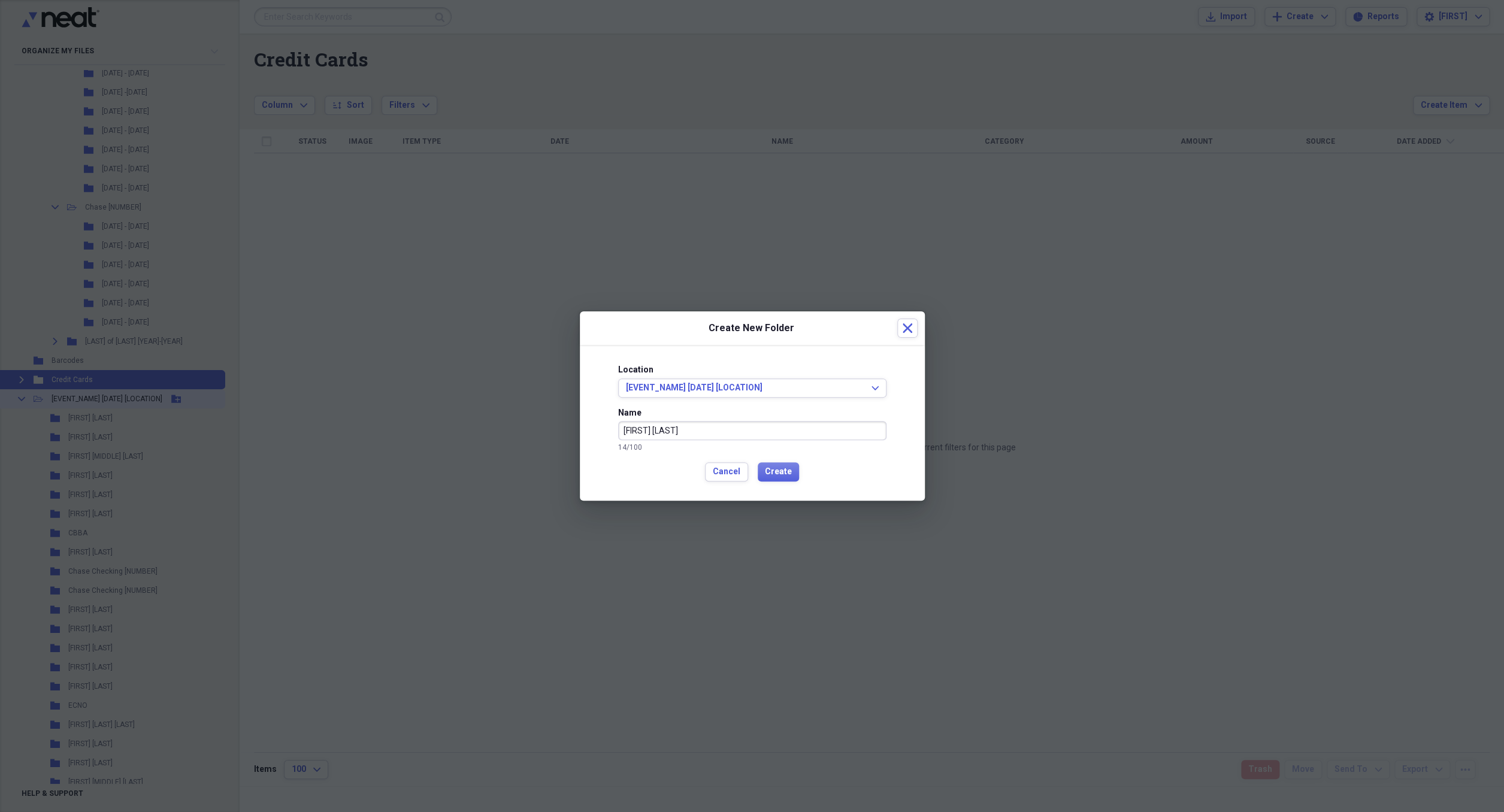 type on "[FIRST] [LAST]" 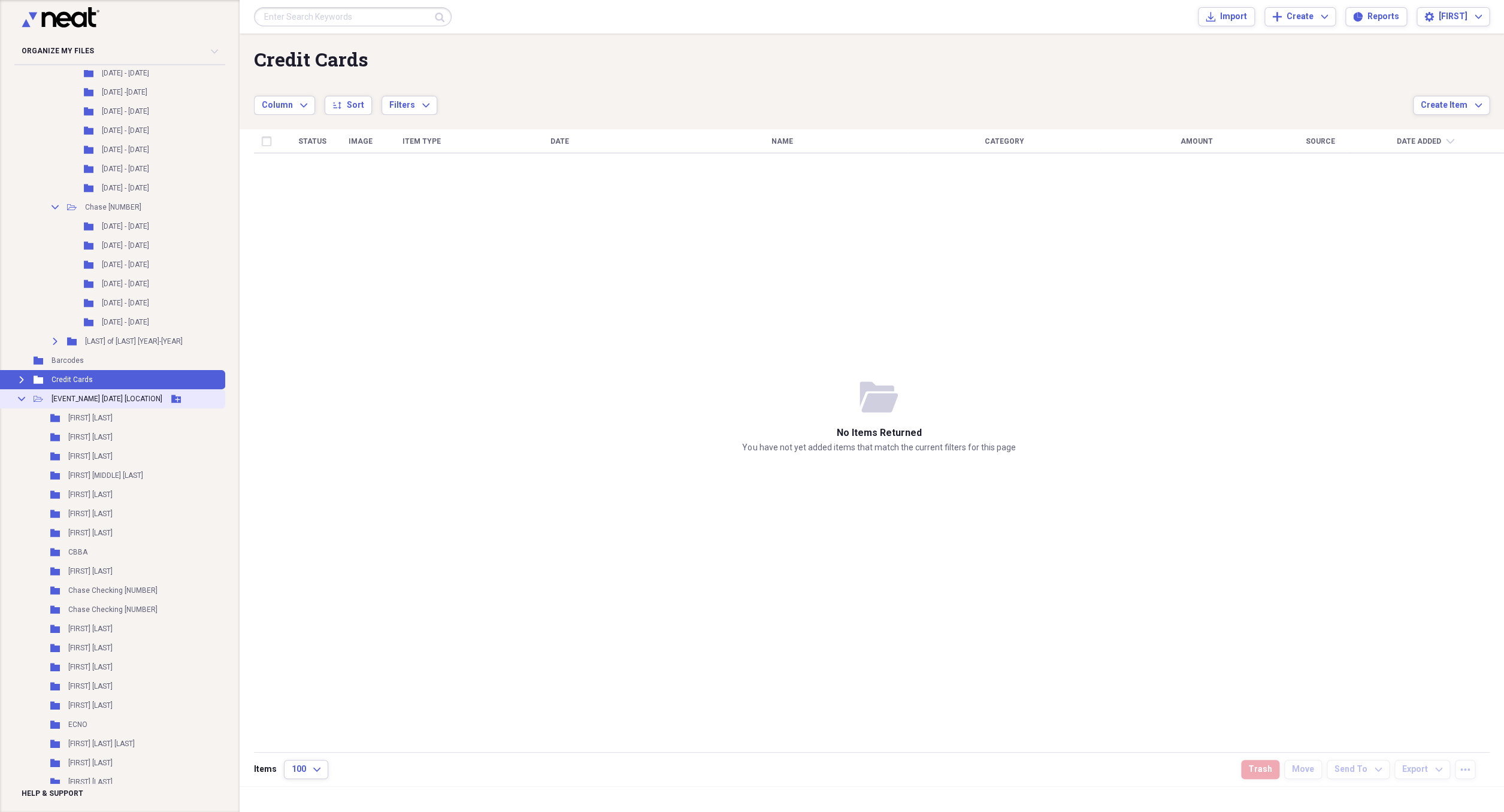 click 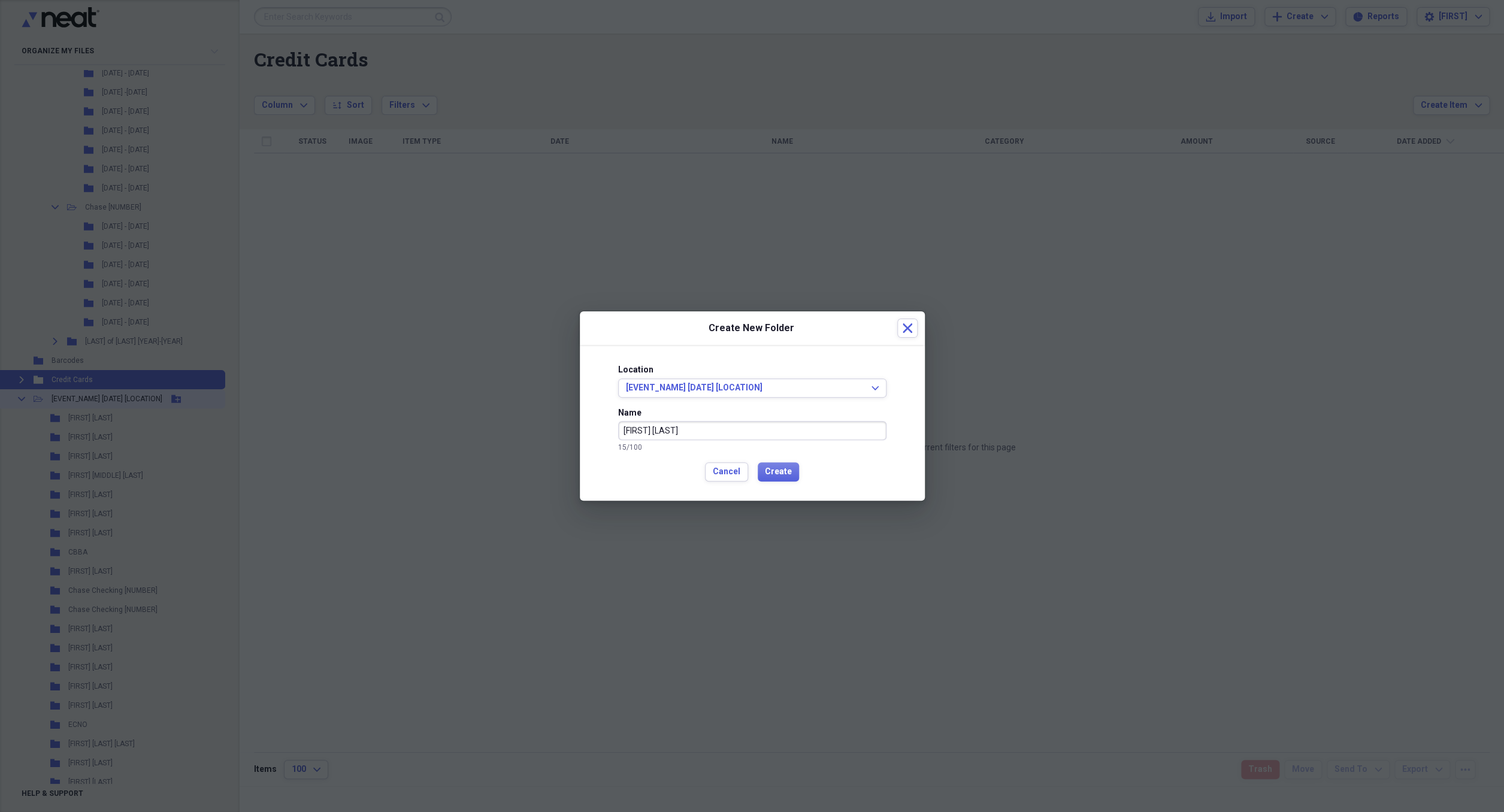 type on "[FIRST] [LAST]" 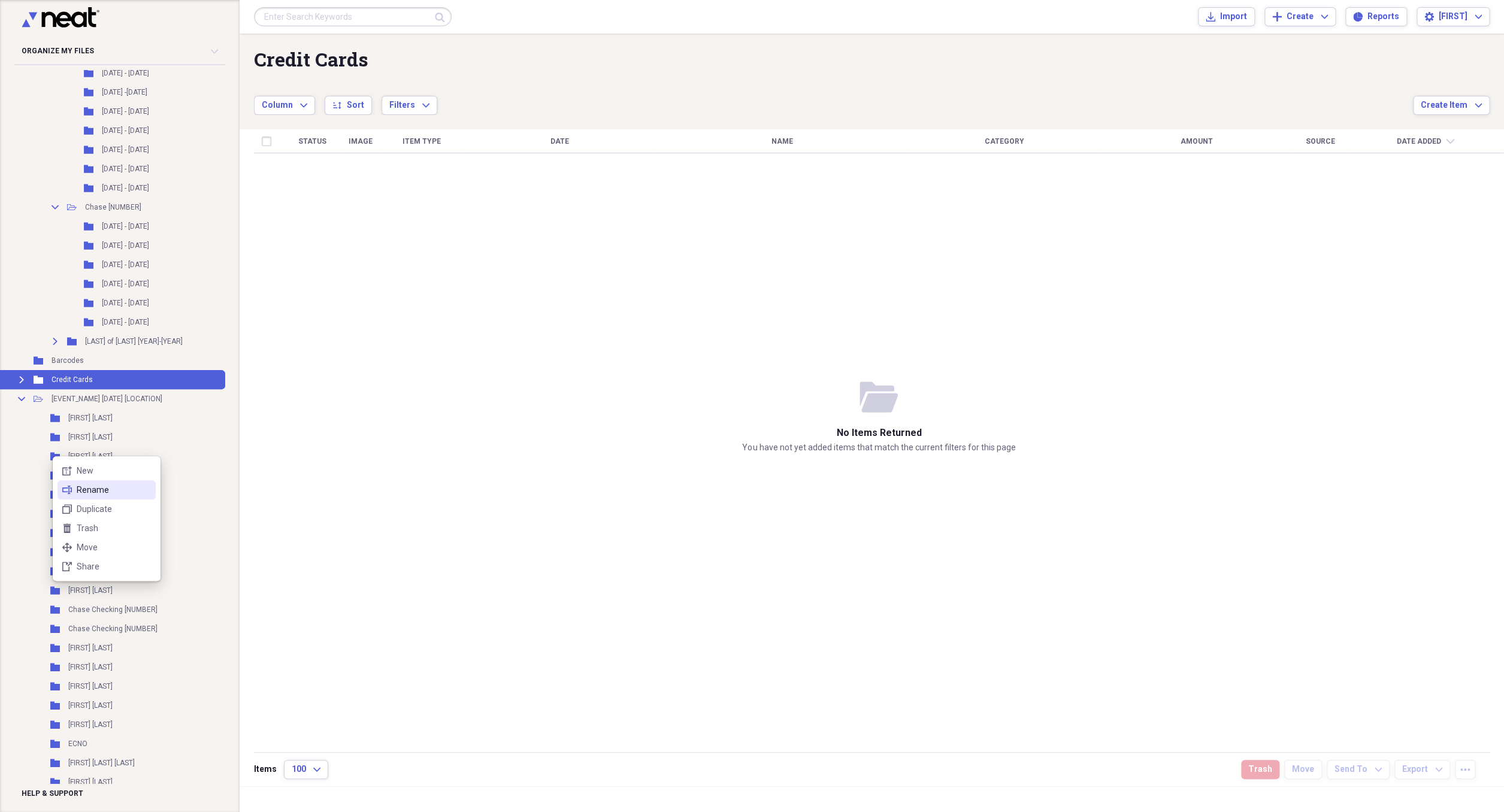 click on "Rename" at bounding box center (114, 490) 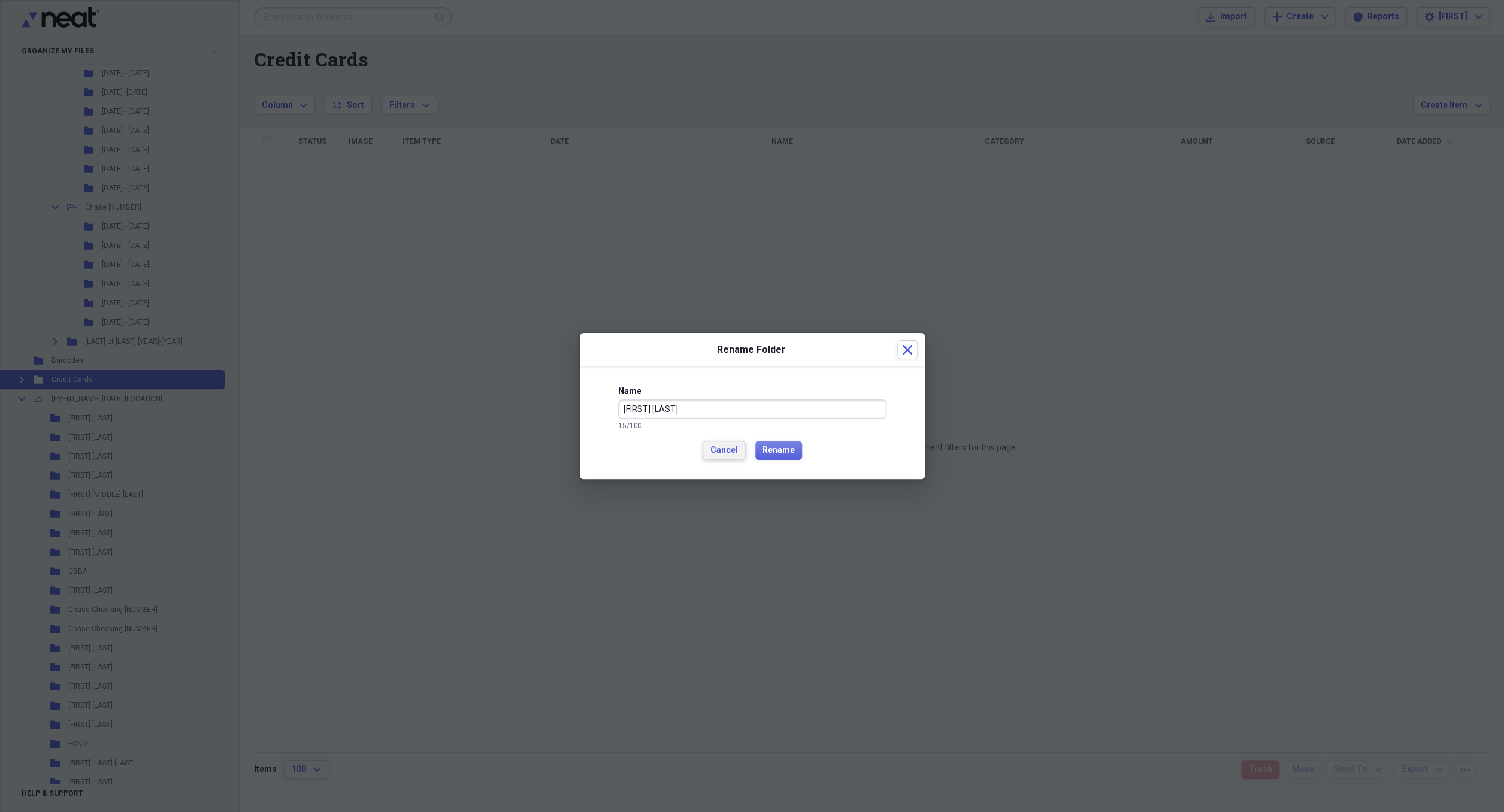 type on "[FIRST] [LAST]" 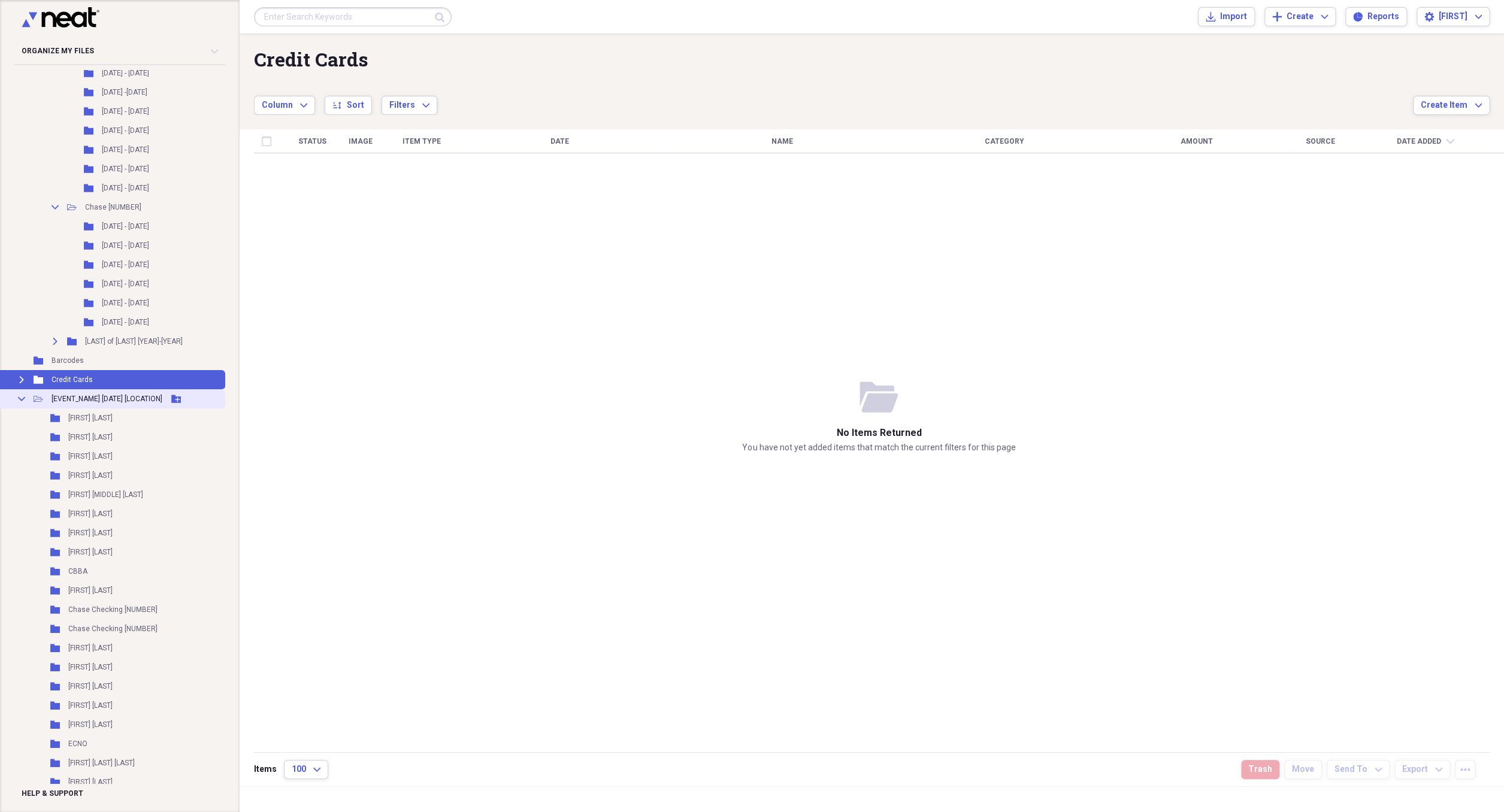 click 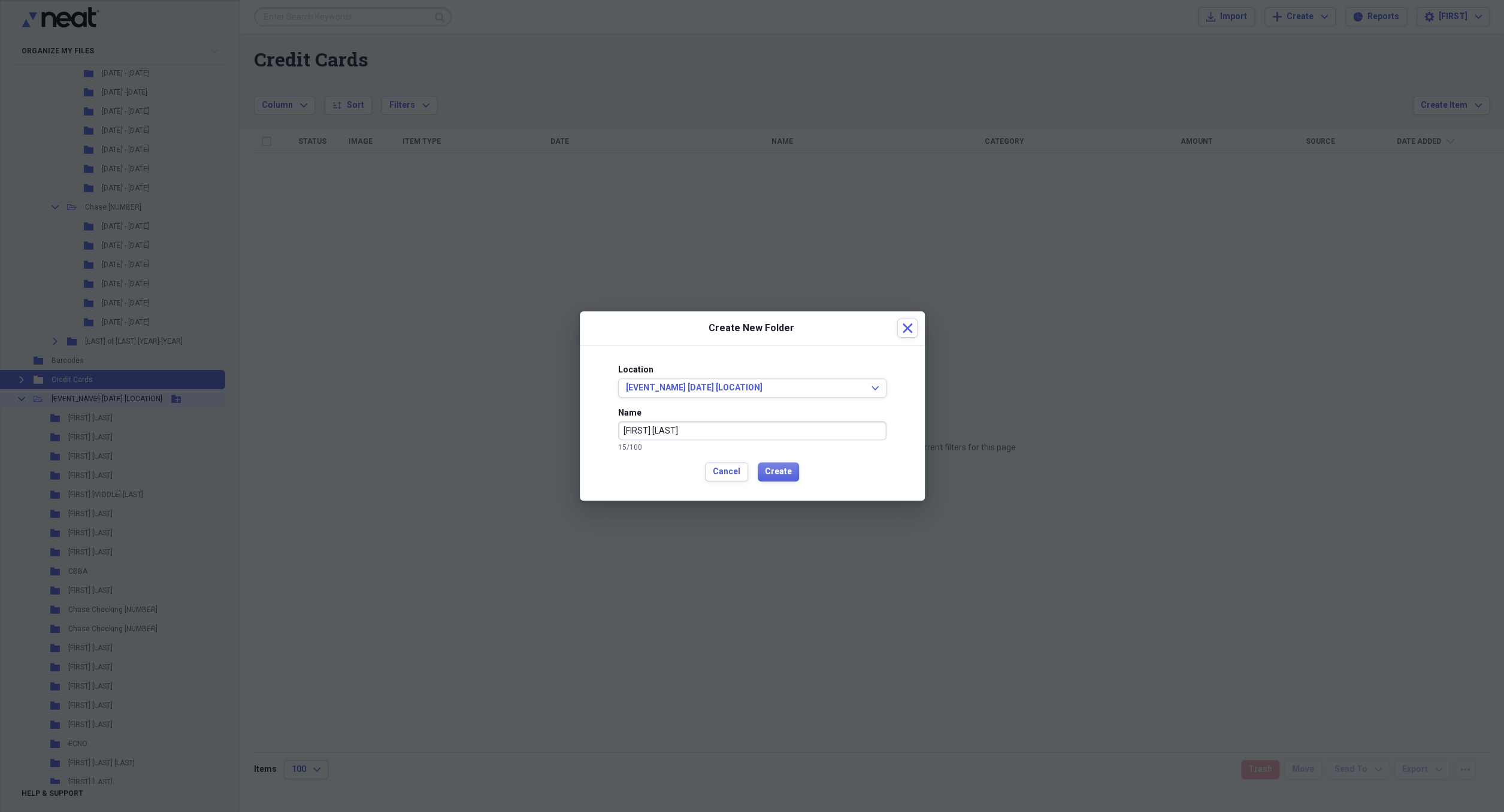 type on "[FIRST] [LAST]" 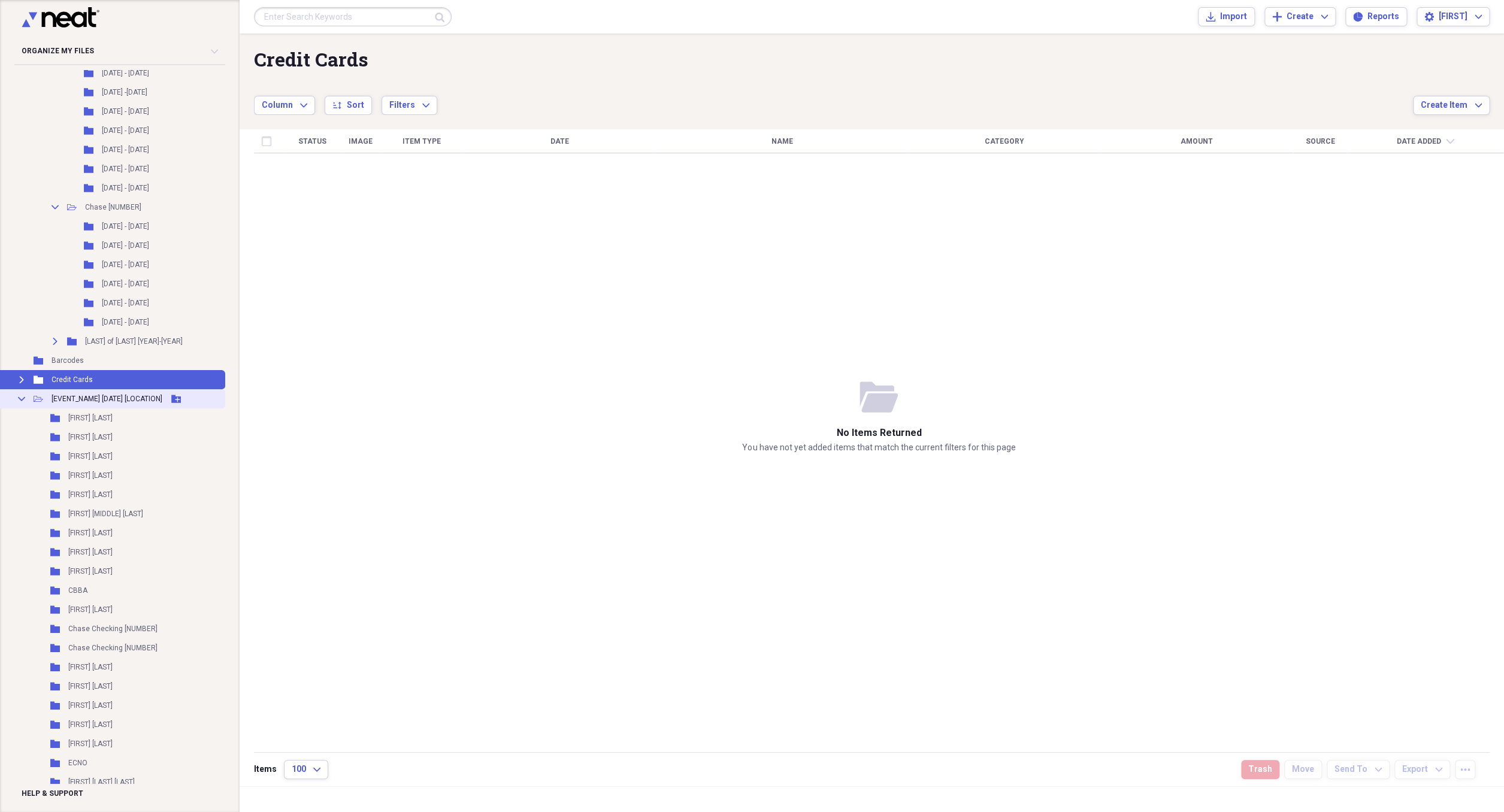 click 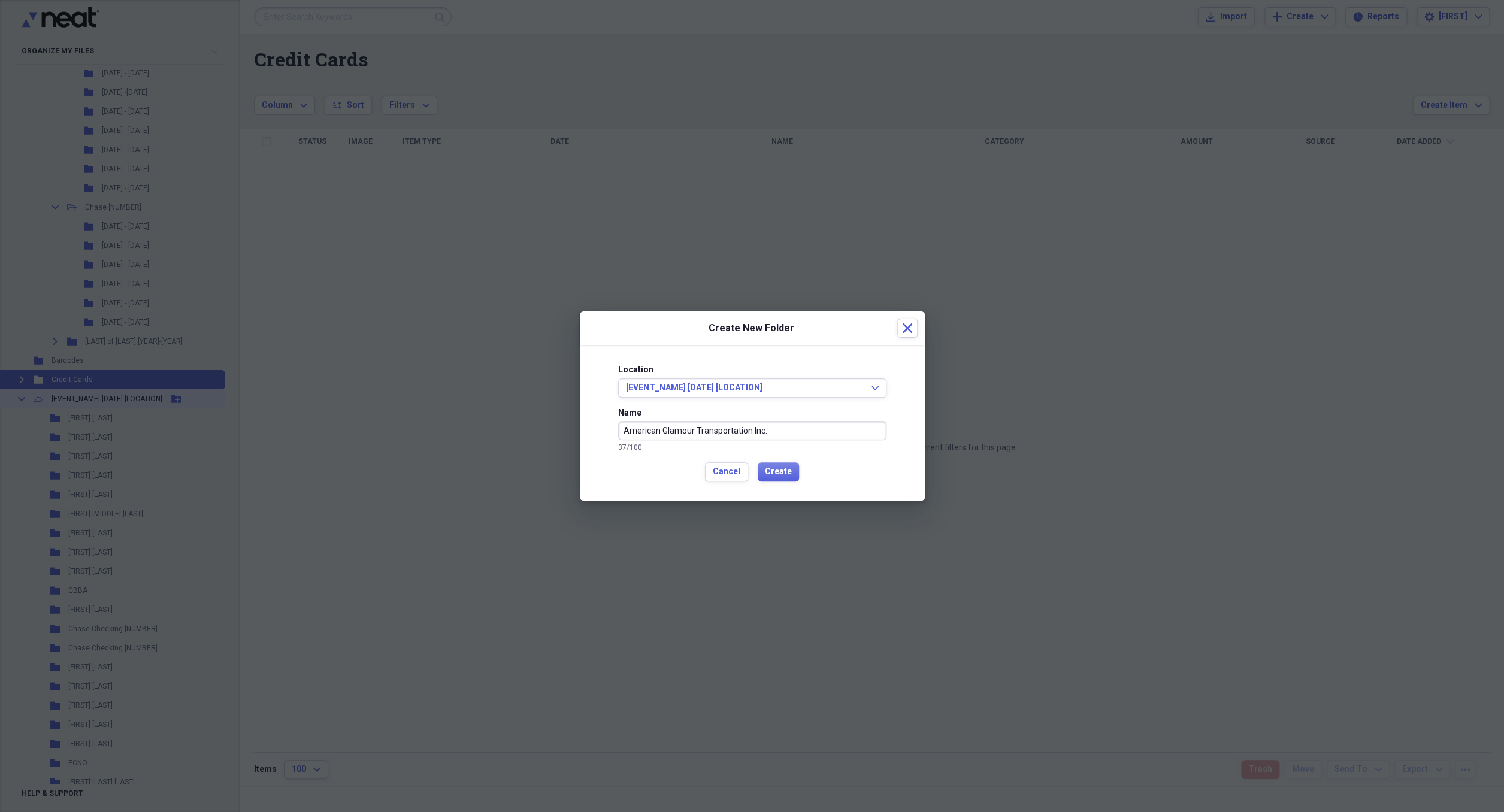 type on "American Glamour Transportation Inc." 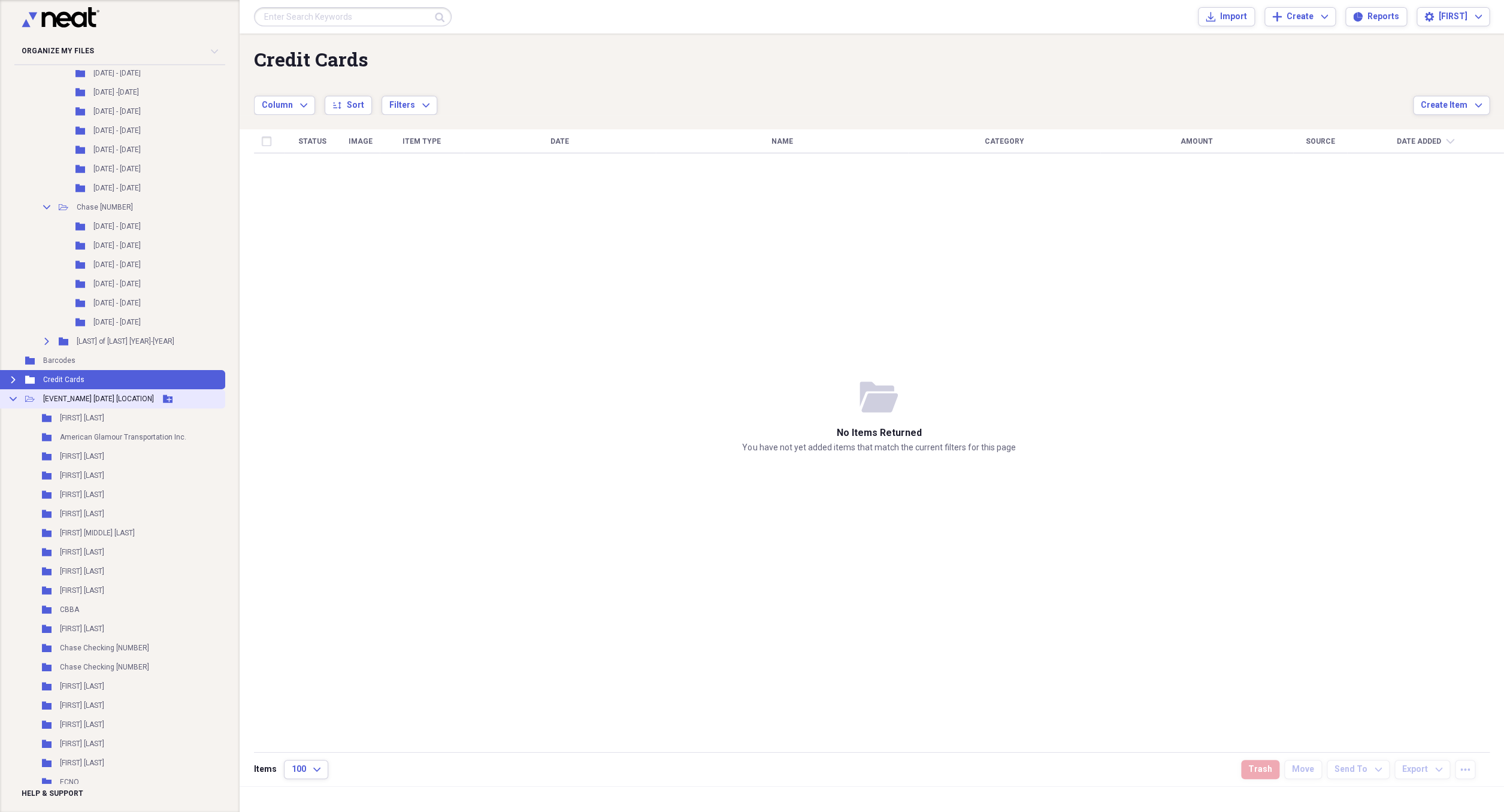 click 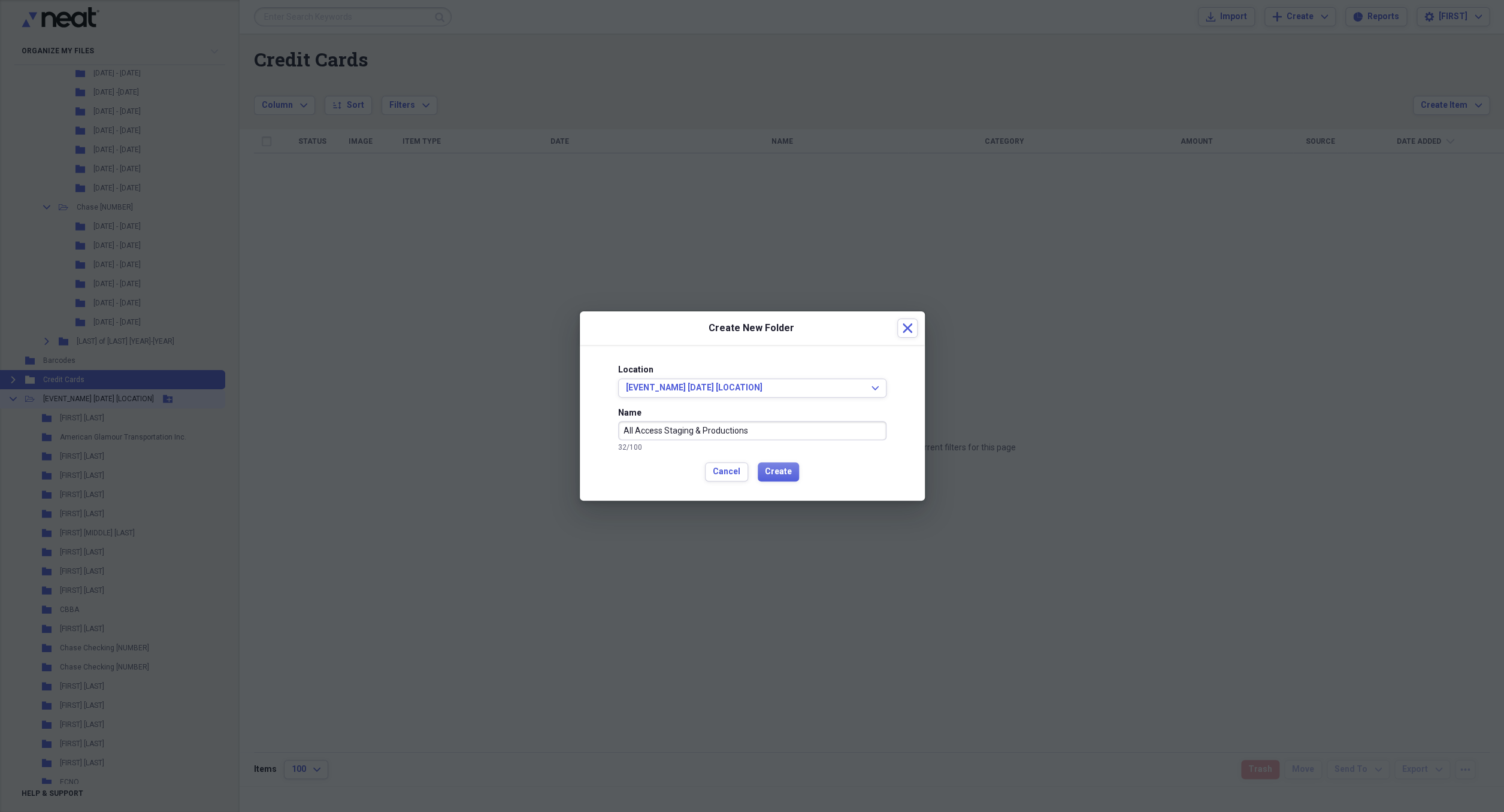 type on "All Access Staging & Productions" 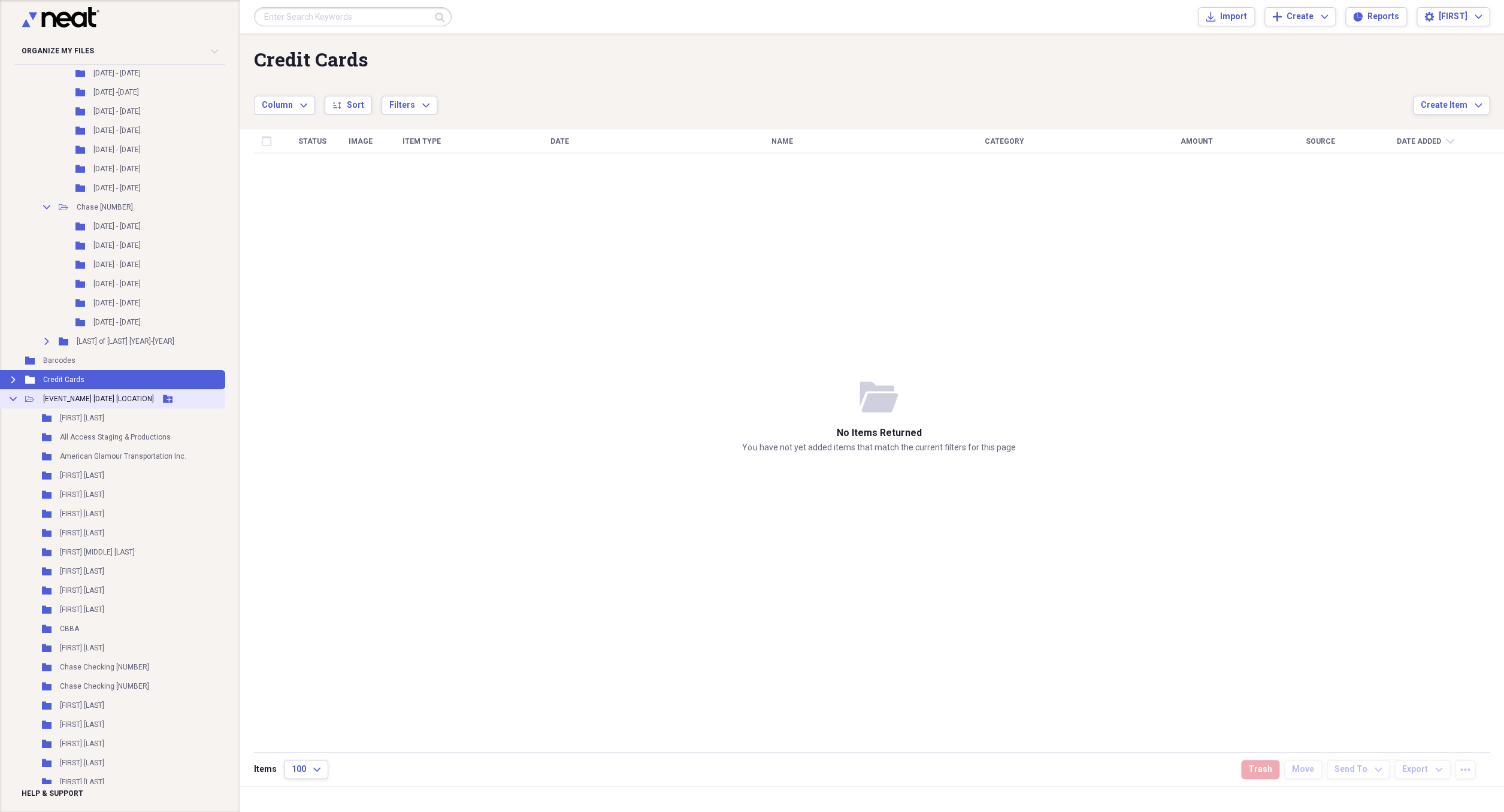 click 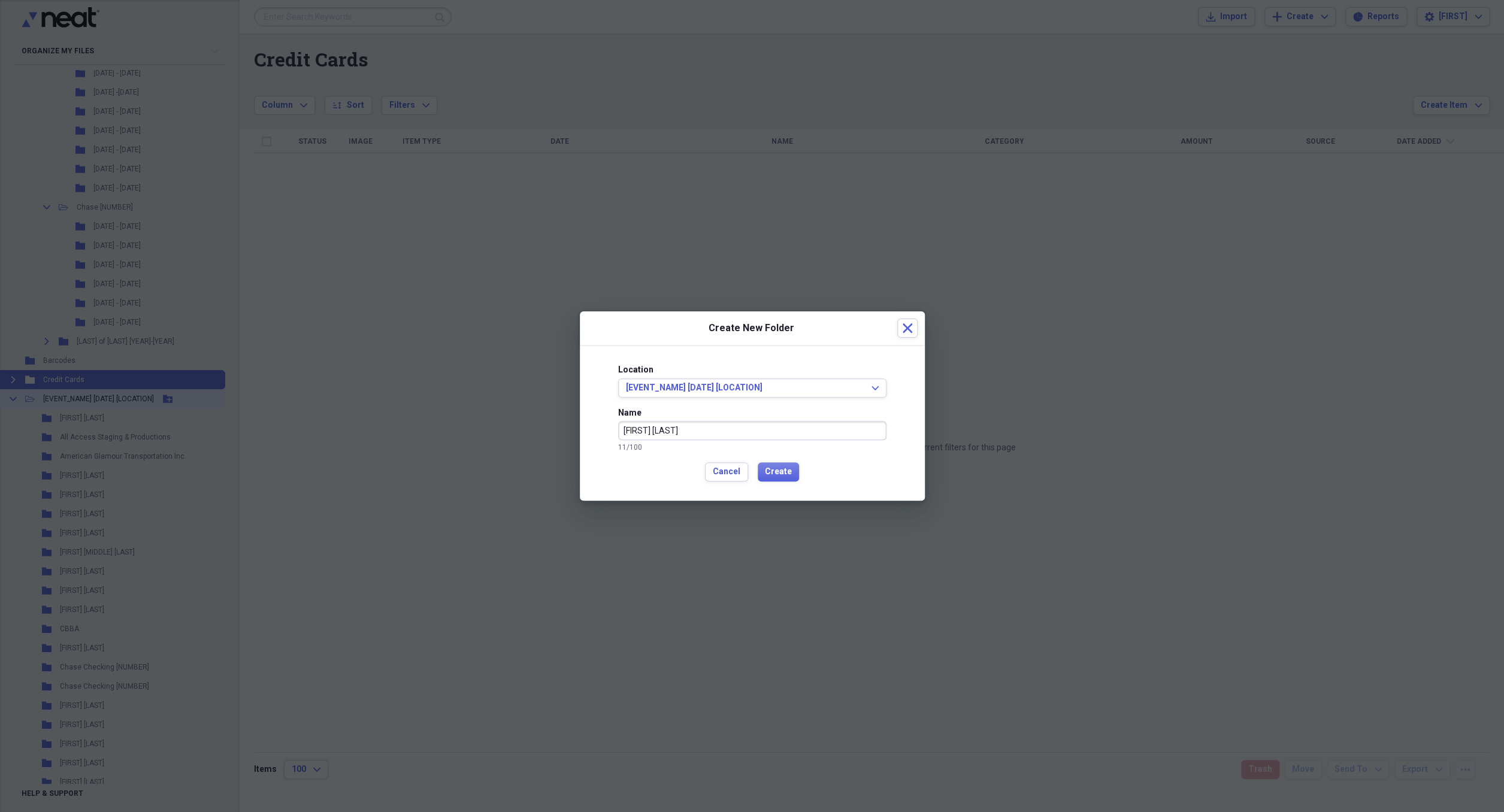 type on "[FIRST] [LAST]" 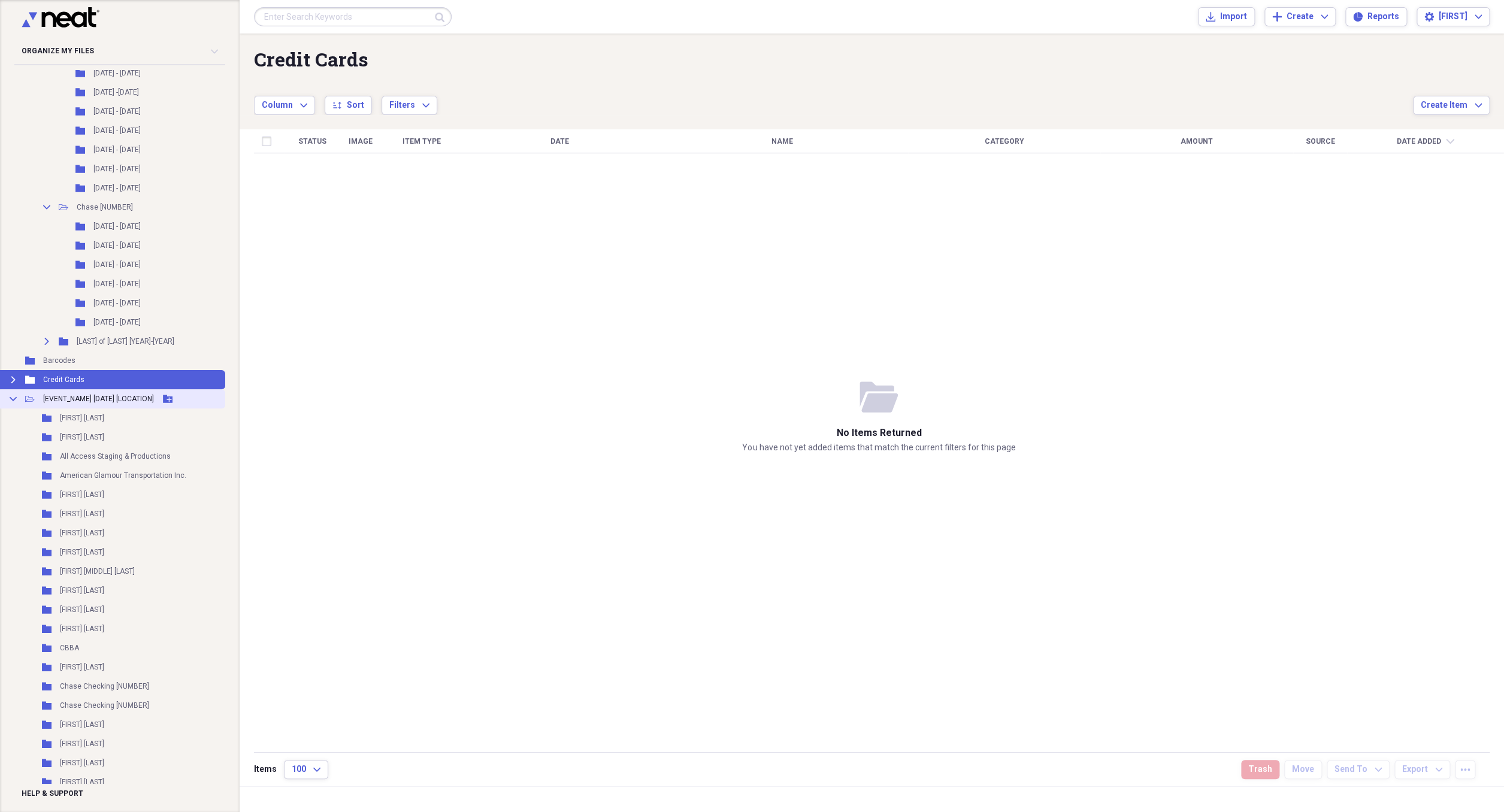 click 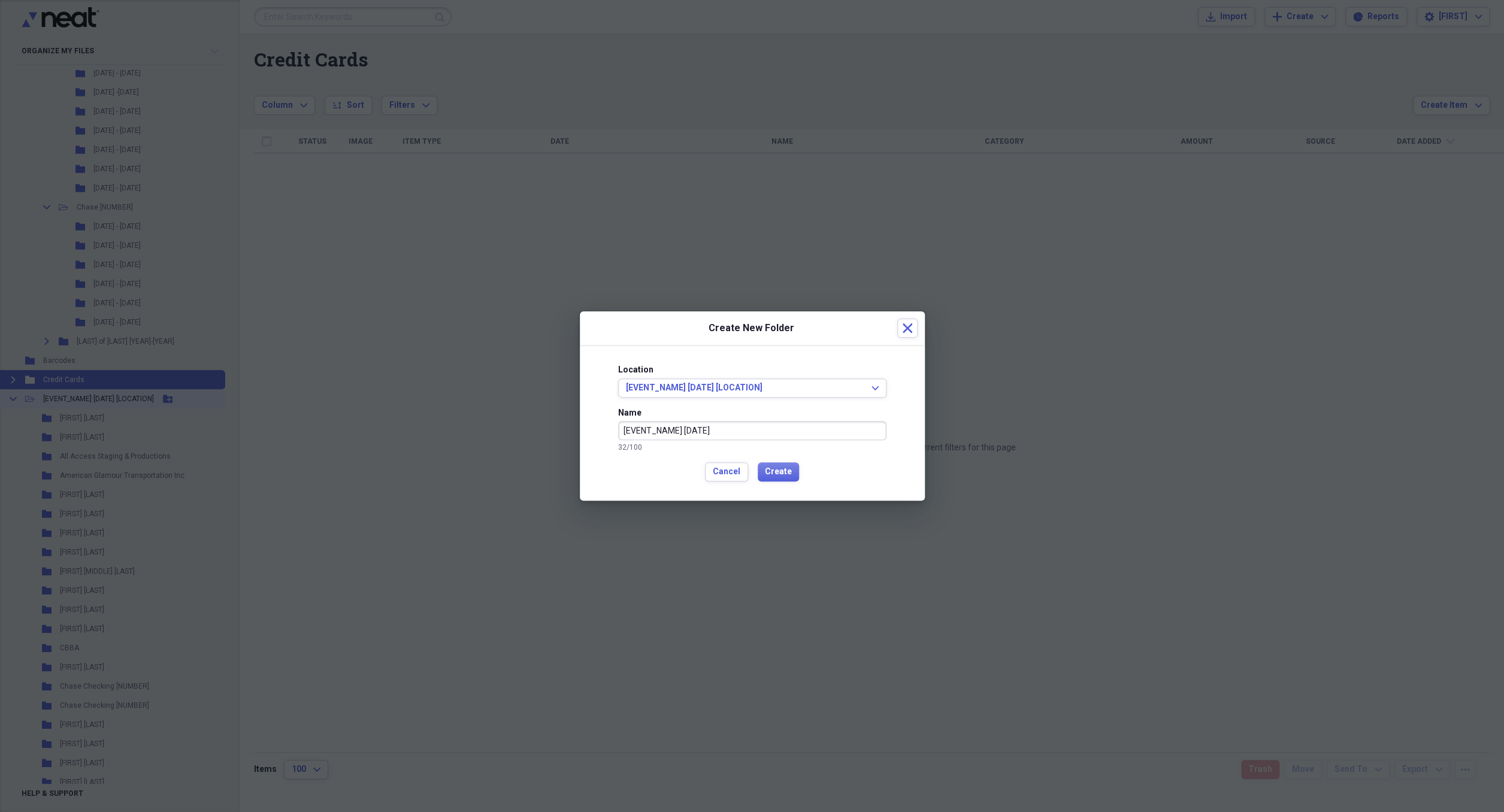 type on "[EVENT_NAME] [DATE]" 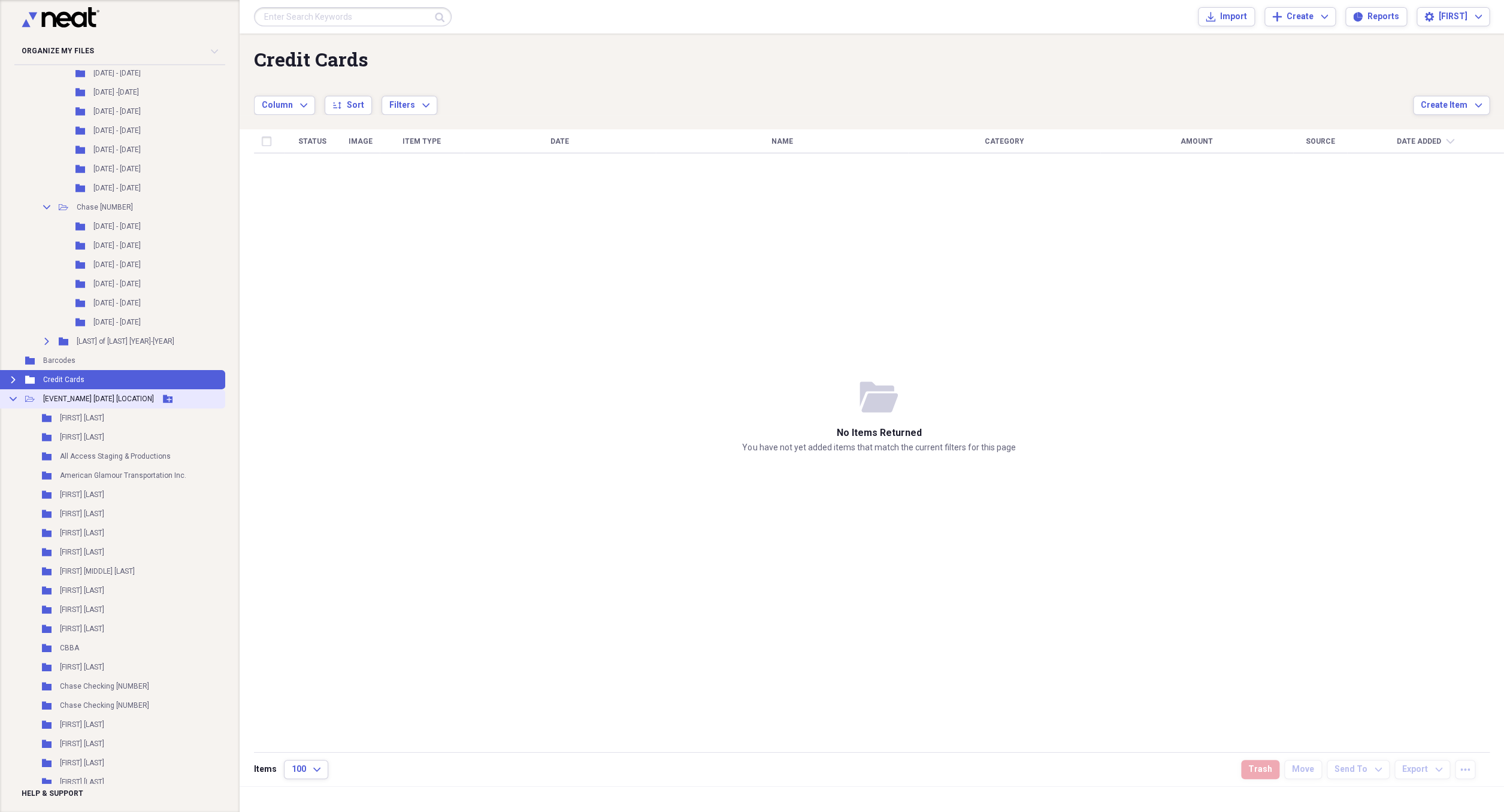 click 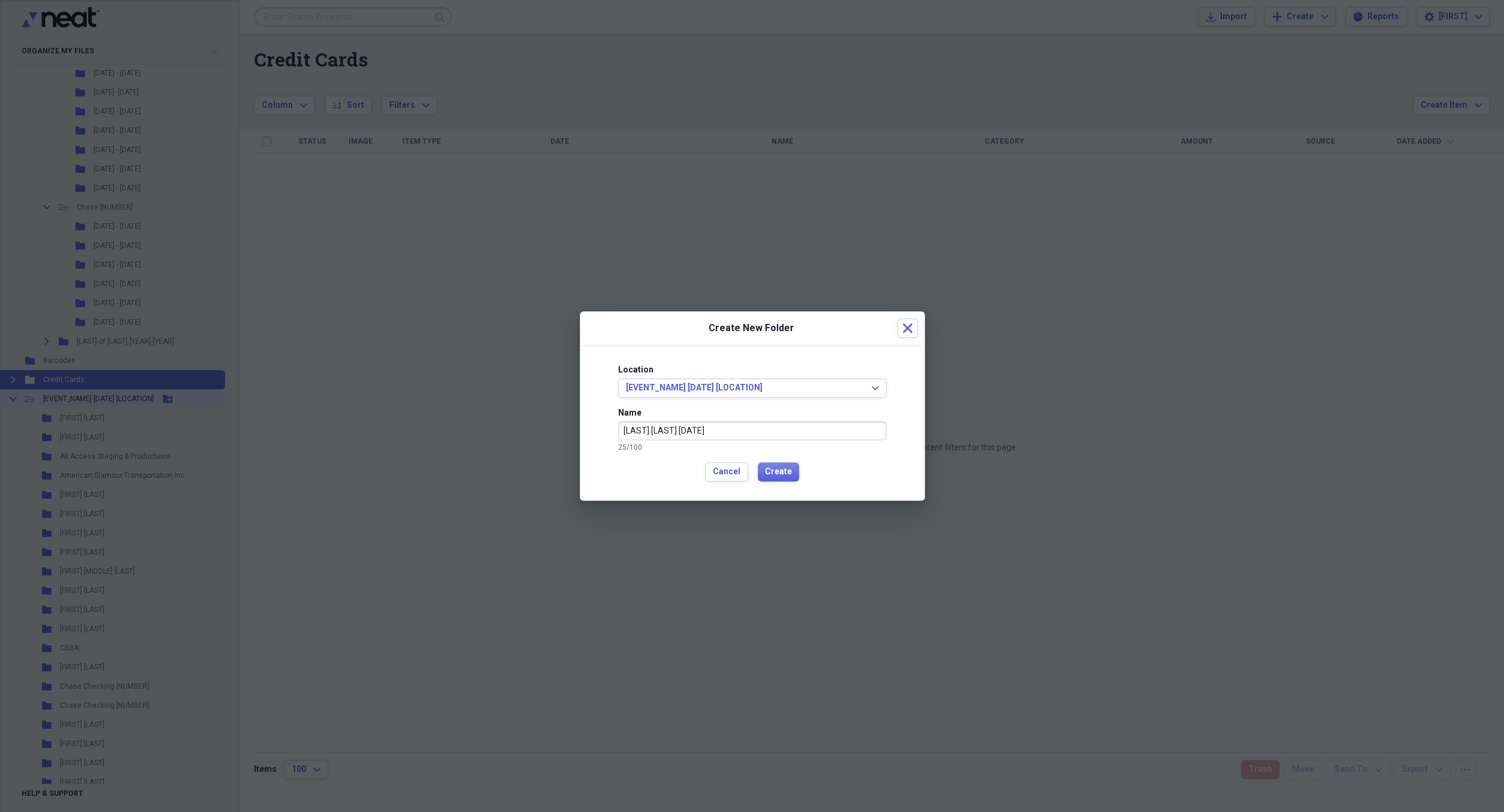 type on "[LAST] [LAST] [DATE]" 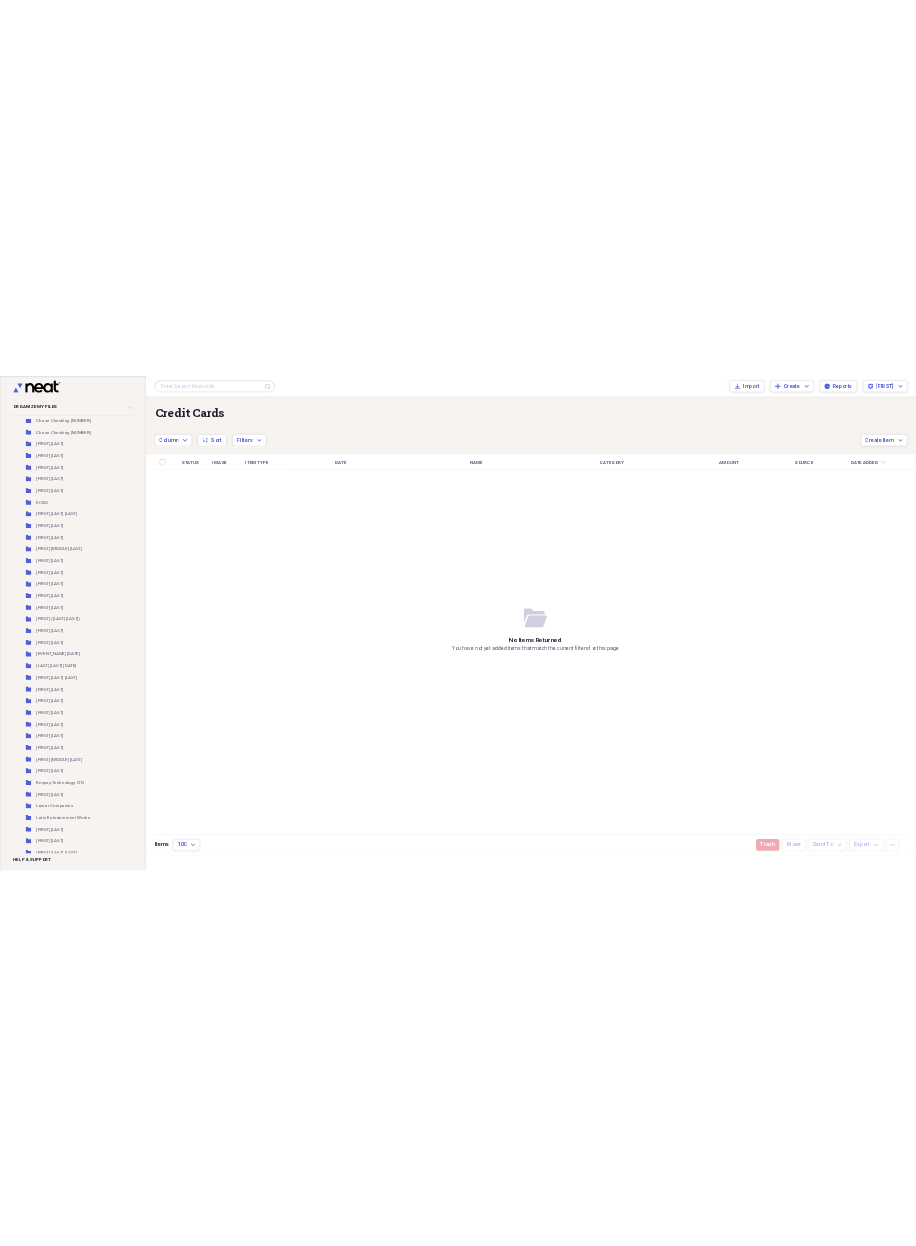 scroll, scrollTop: 1896, scrollLeft: 152, axis: both 